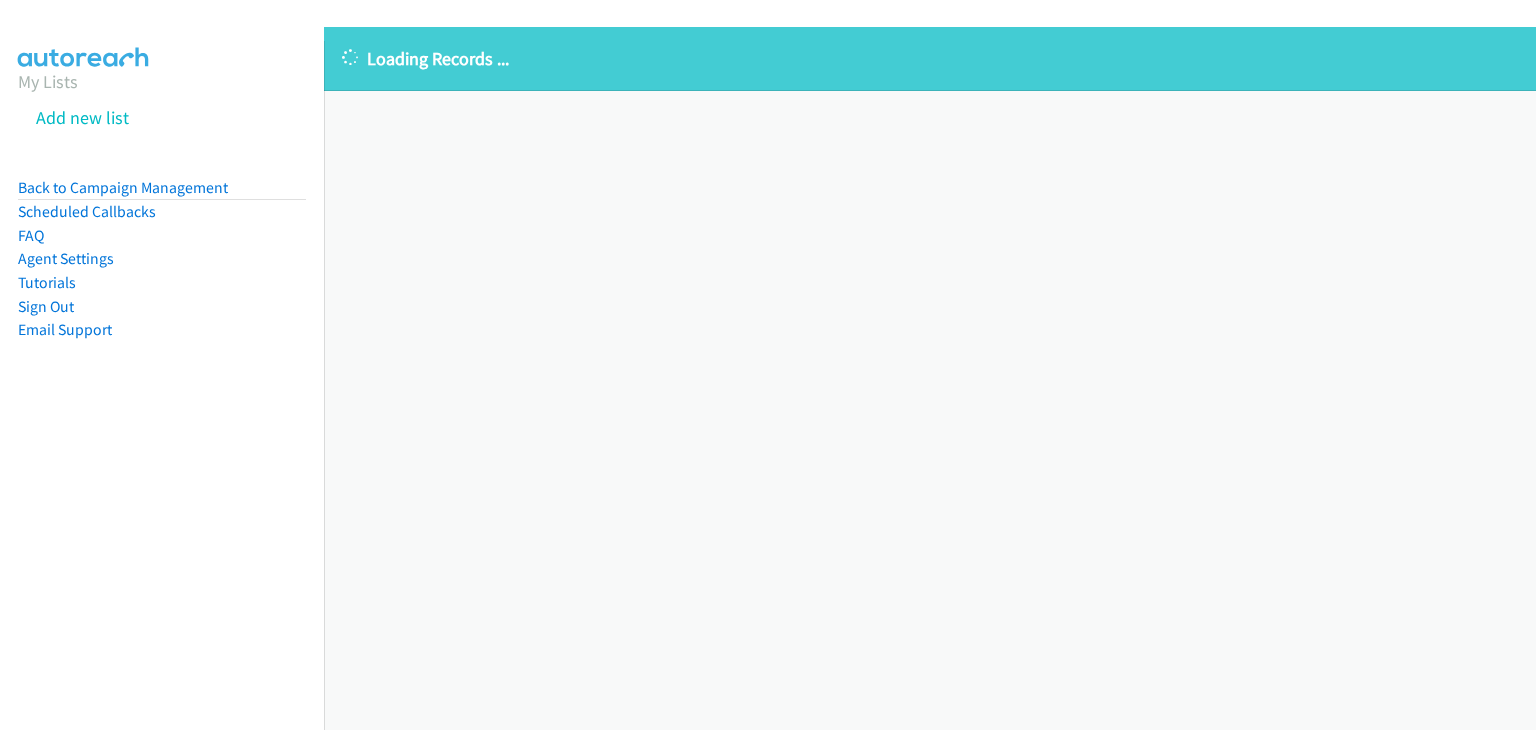 scroll, scrollTop: 0, scrollLeft: 0, axis: both 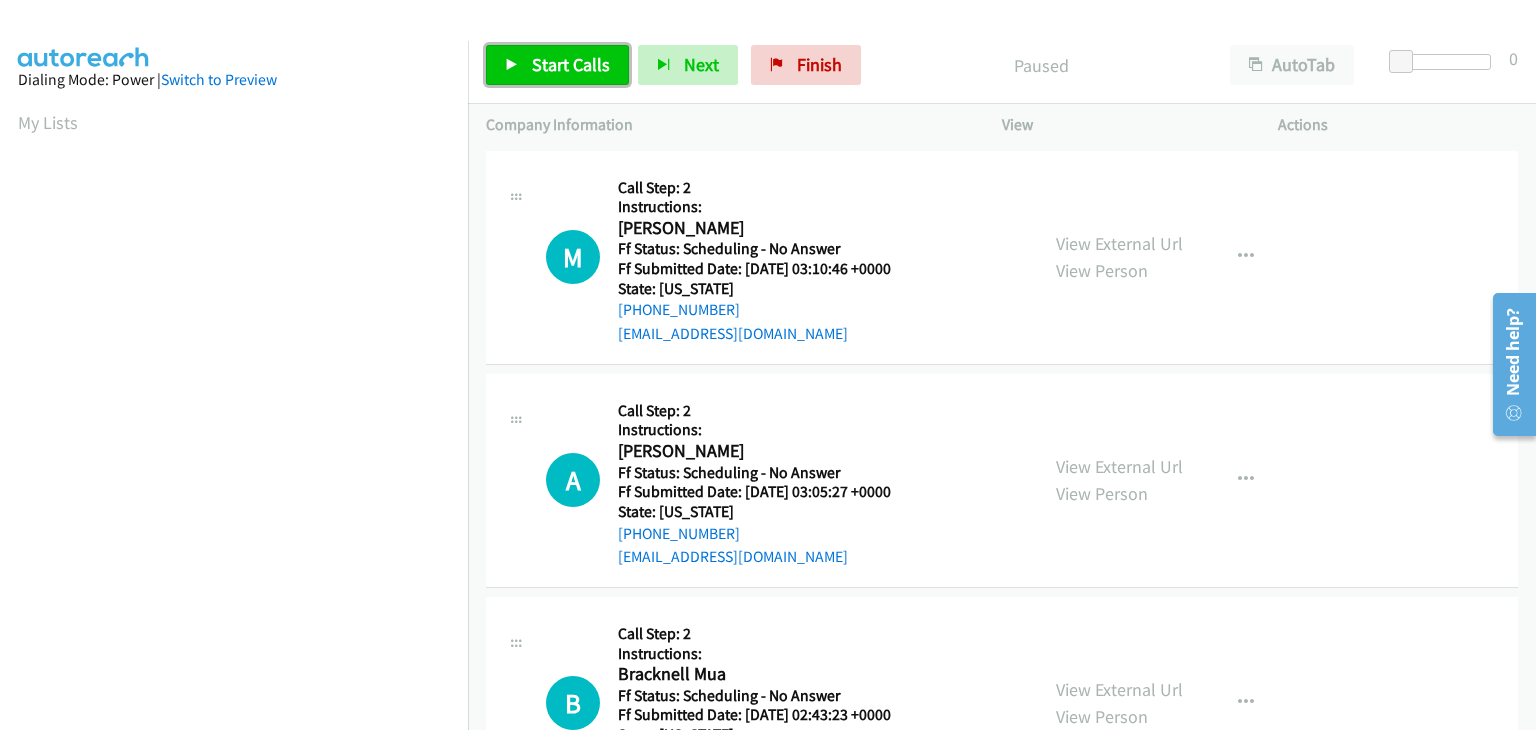 click on "Start Calls" at bounding box center [571, 64] 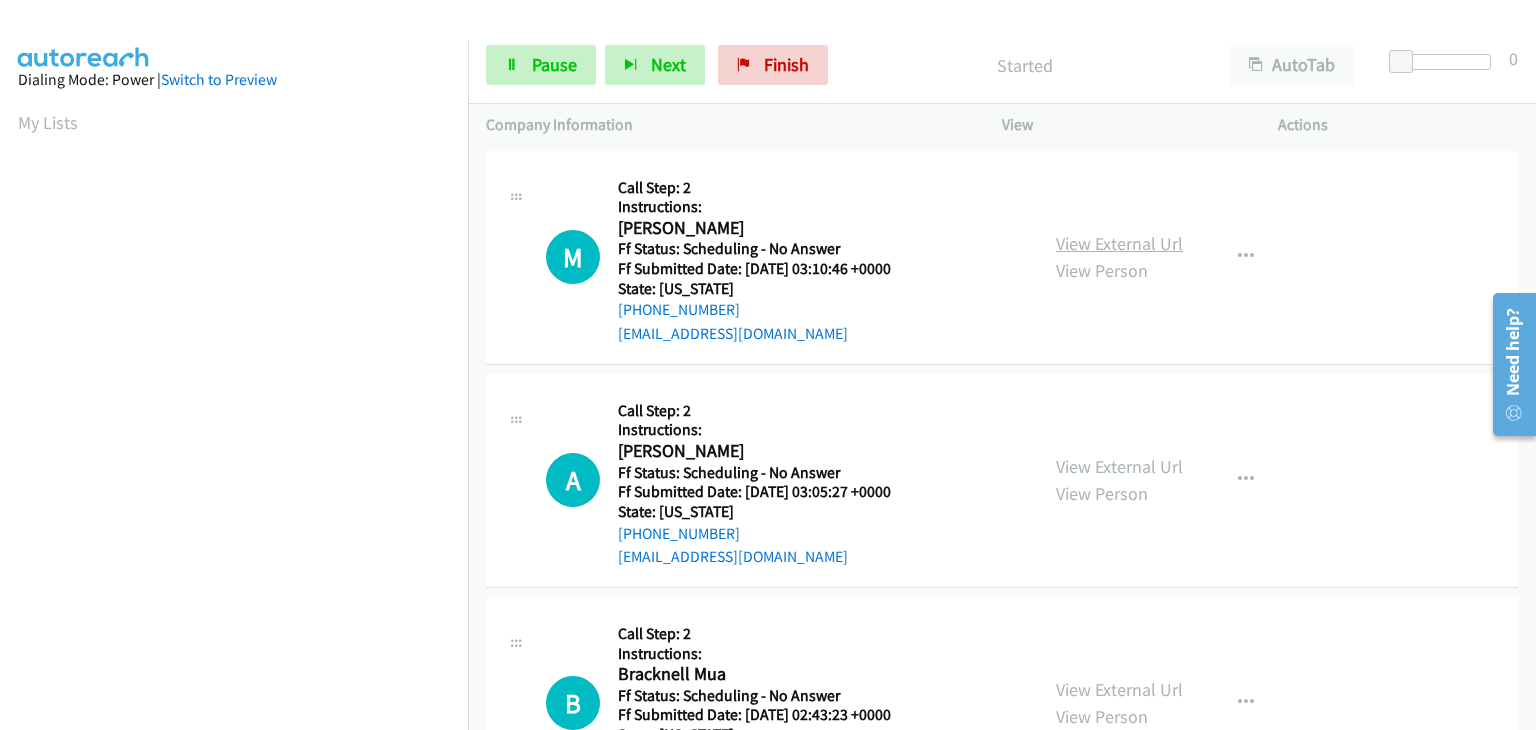click on "View External Url" at bounding box center [1119, 243] 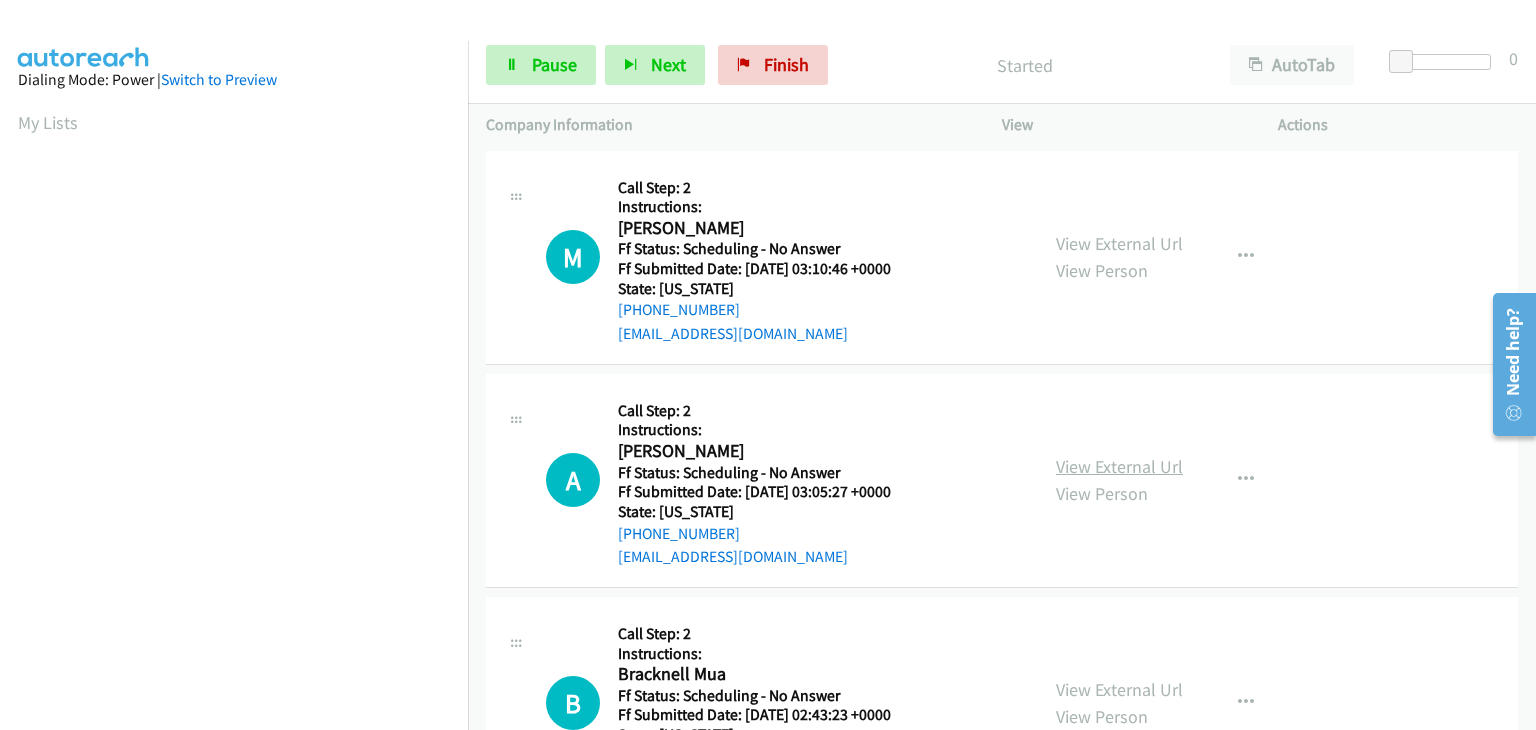 click on "View External Url" at bounding box center (1119, 466) 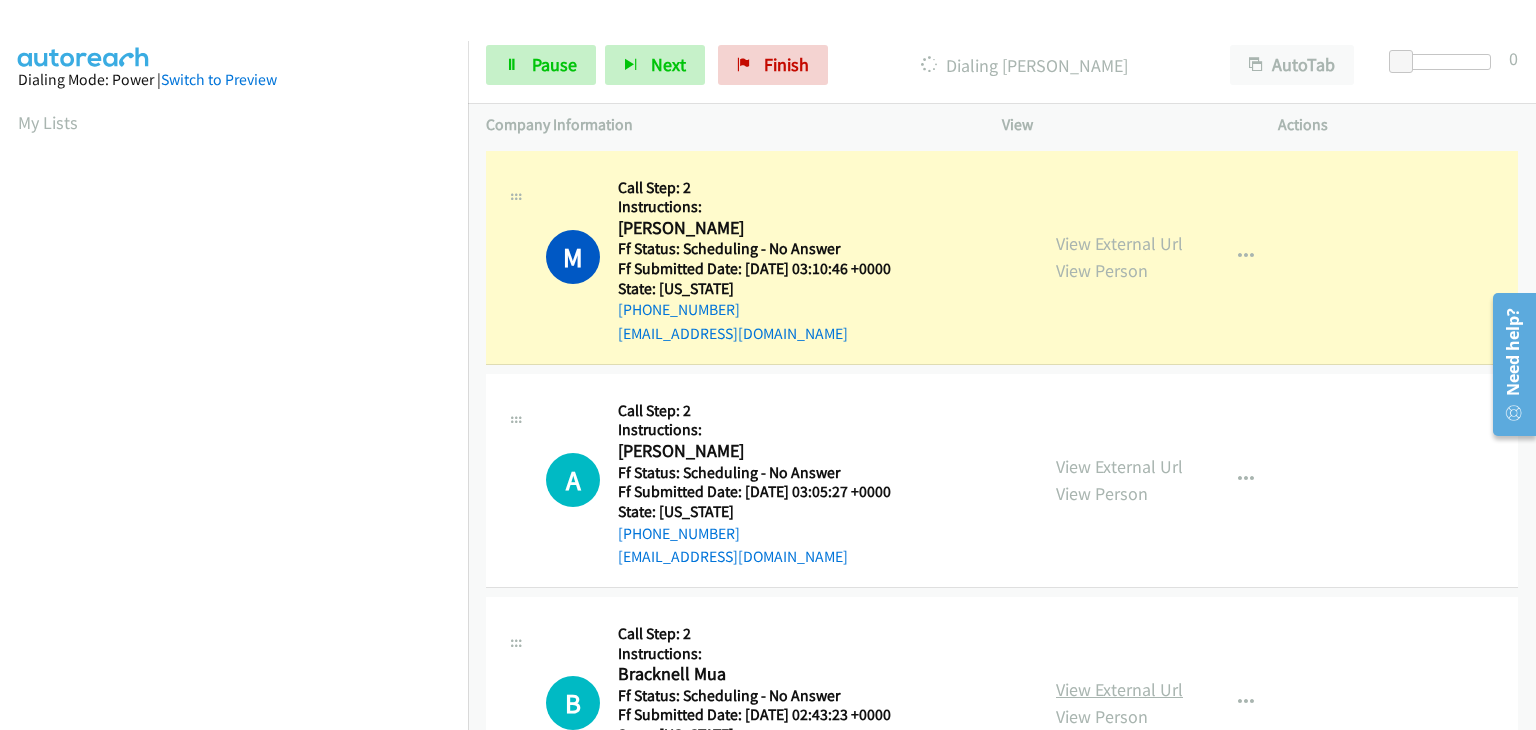 click on "View External Url" at bounding box center (1119, 689) 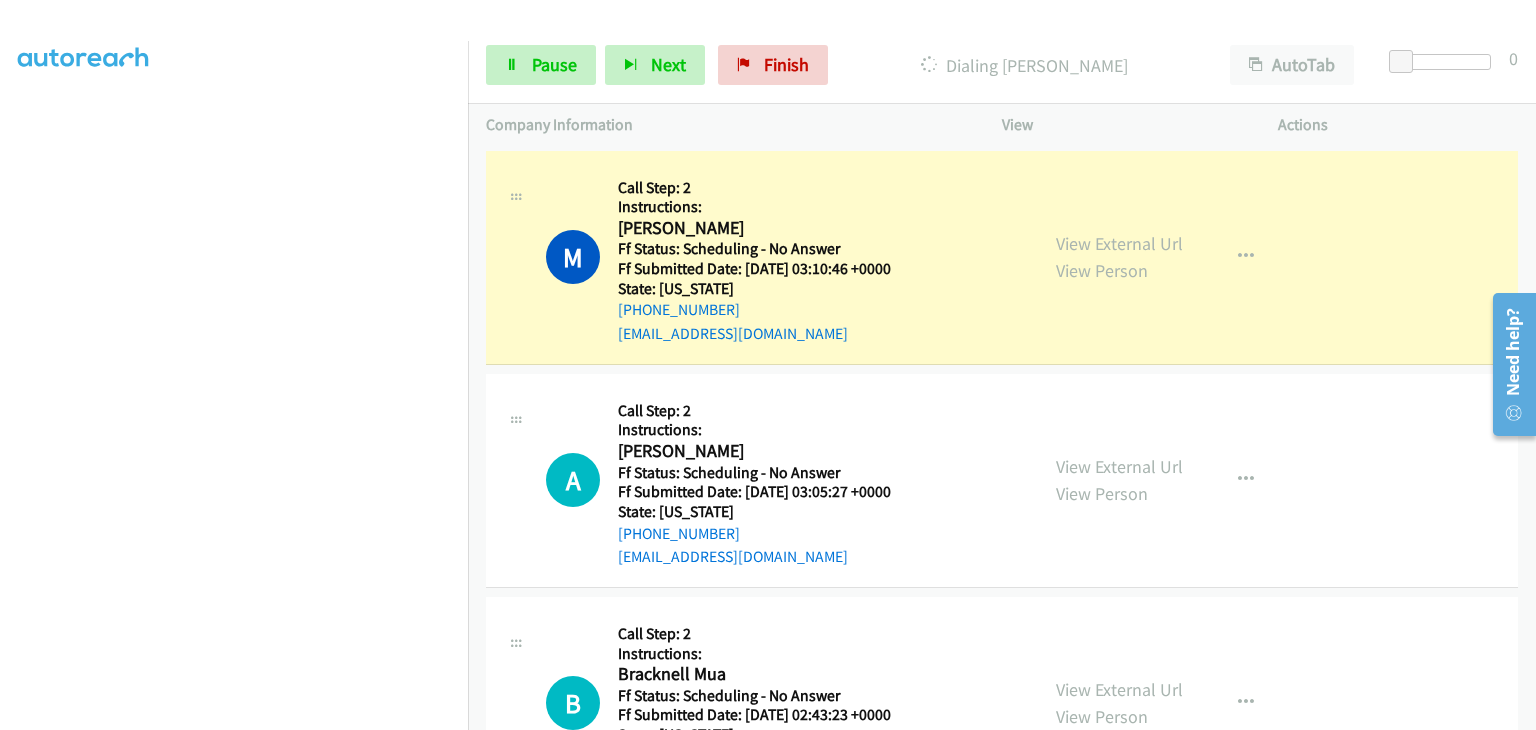 scroll, scrollTop: 392, scrollLeft: 0, axis: vertical 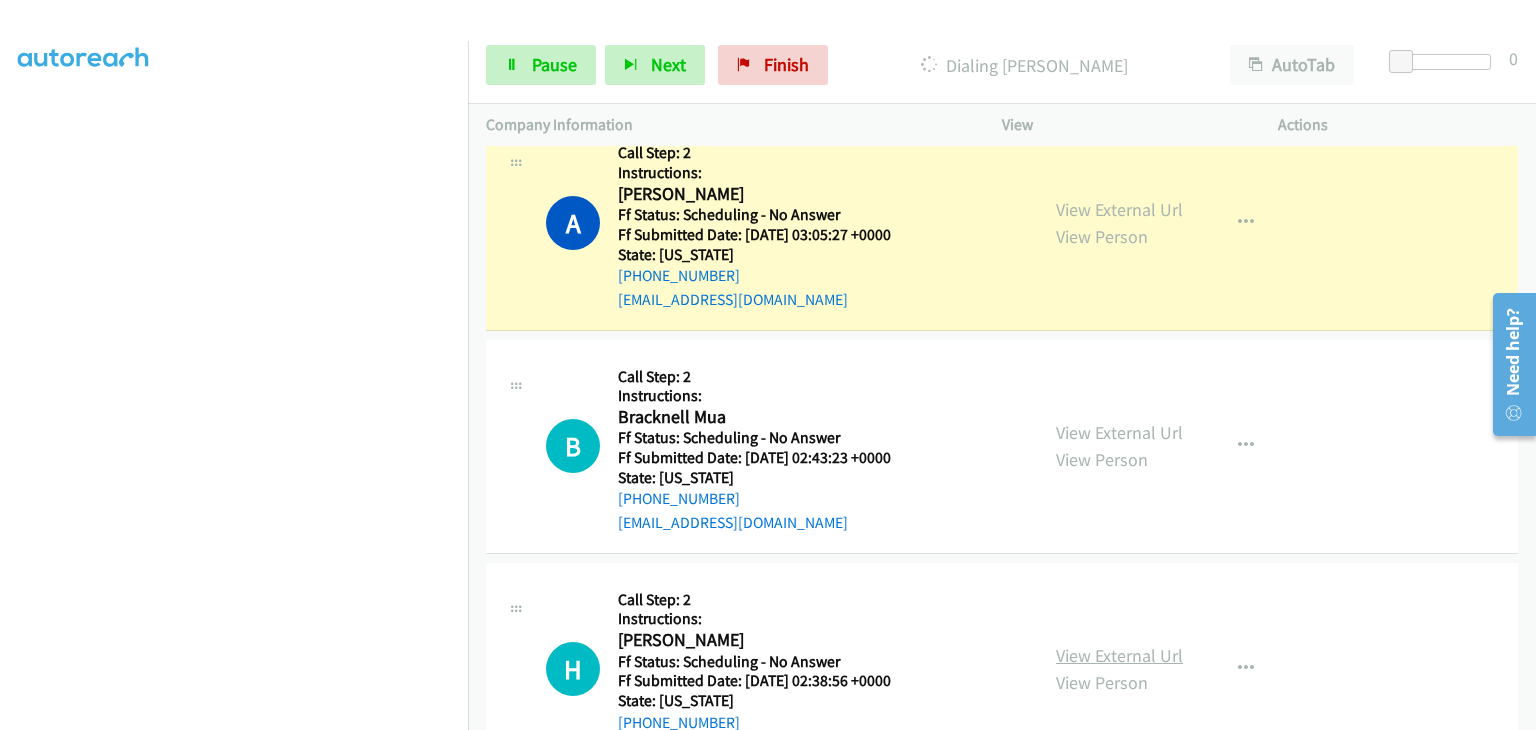 click on "View External Url" at bounding box center (1119, 655) 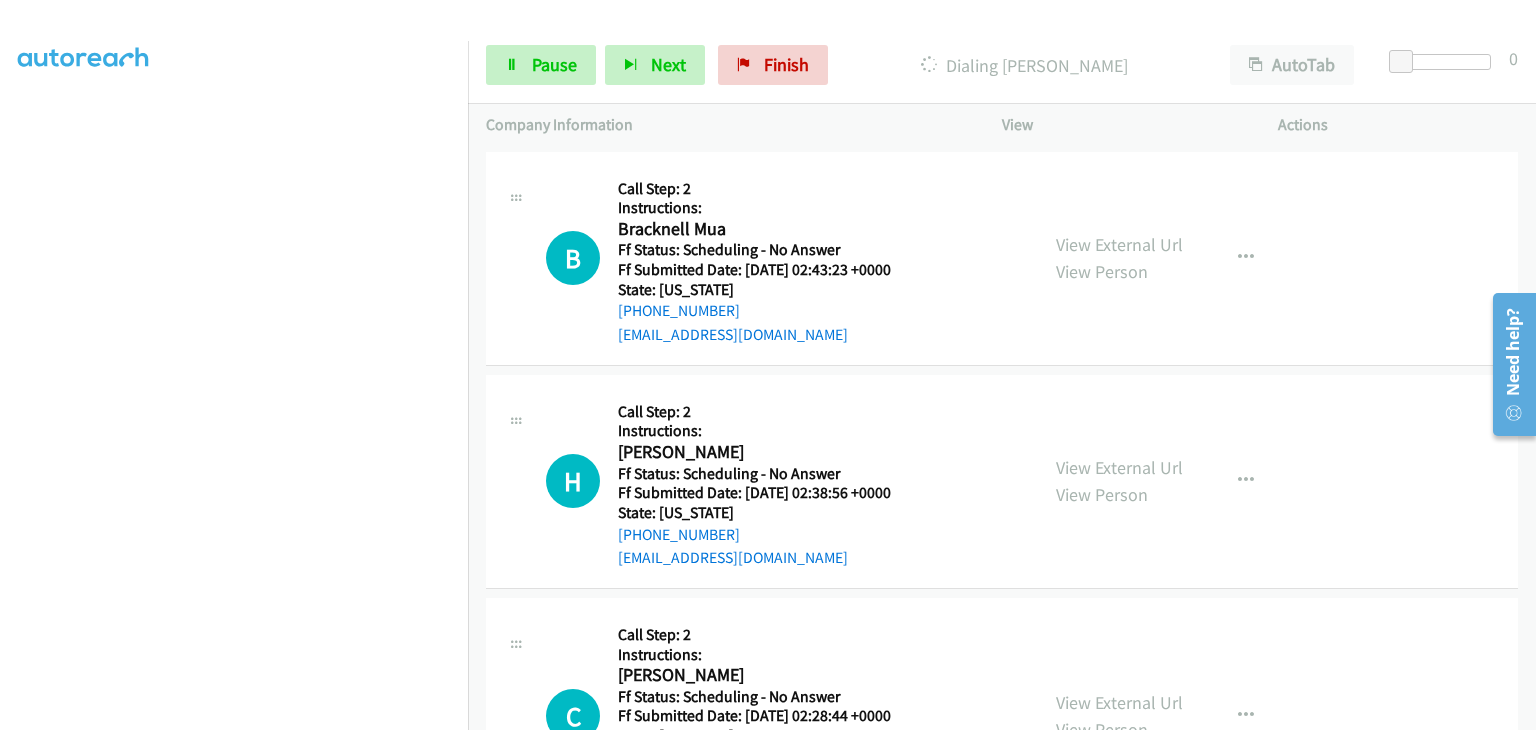 scroll, scrollTop: 500, scrollLeft: 0, axis: vertical 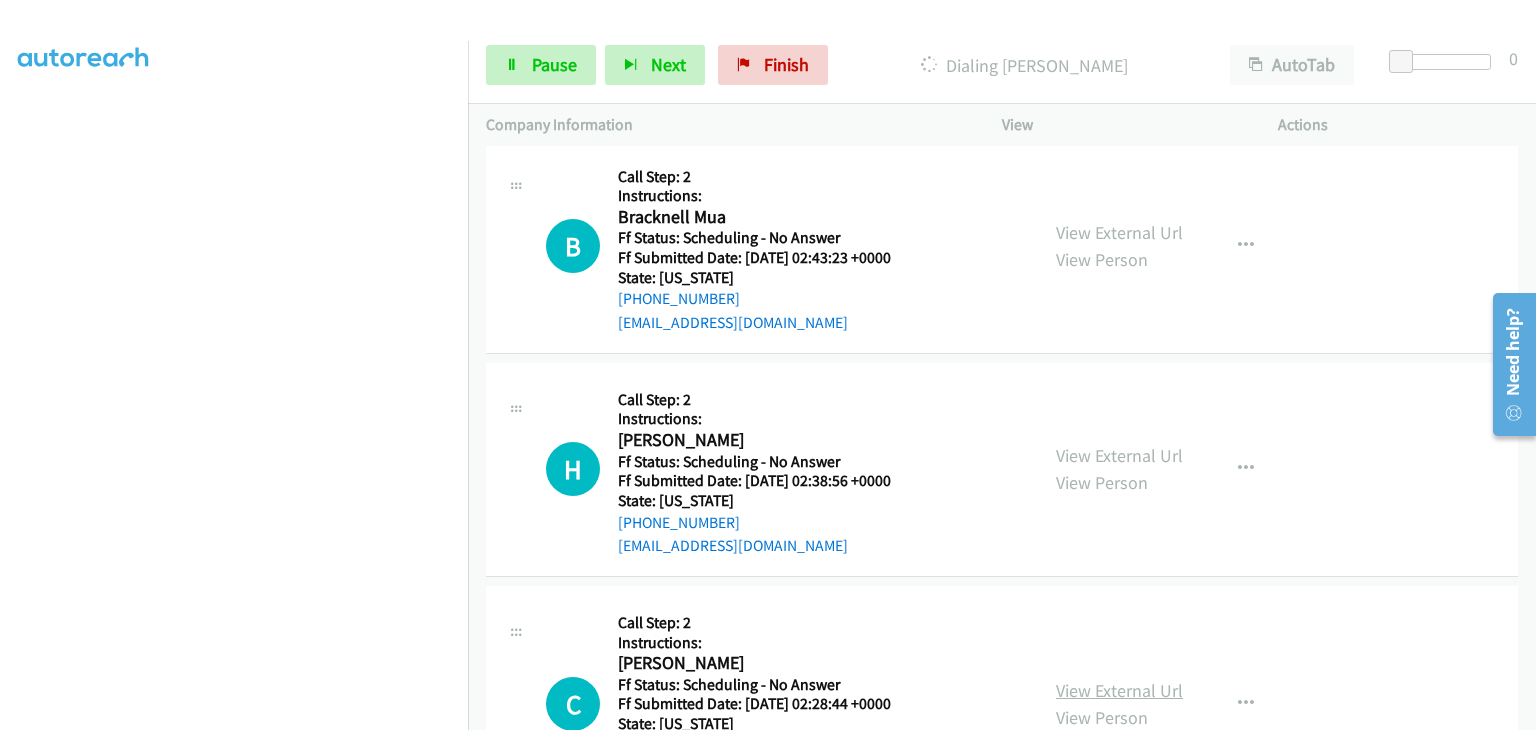 click on "View External Url" at bounding box center (1119, 690) 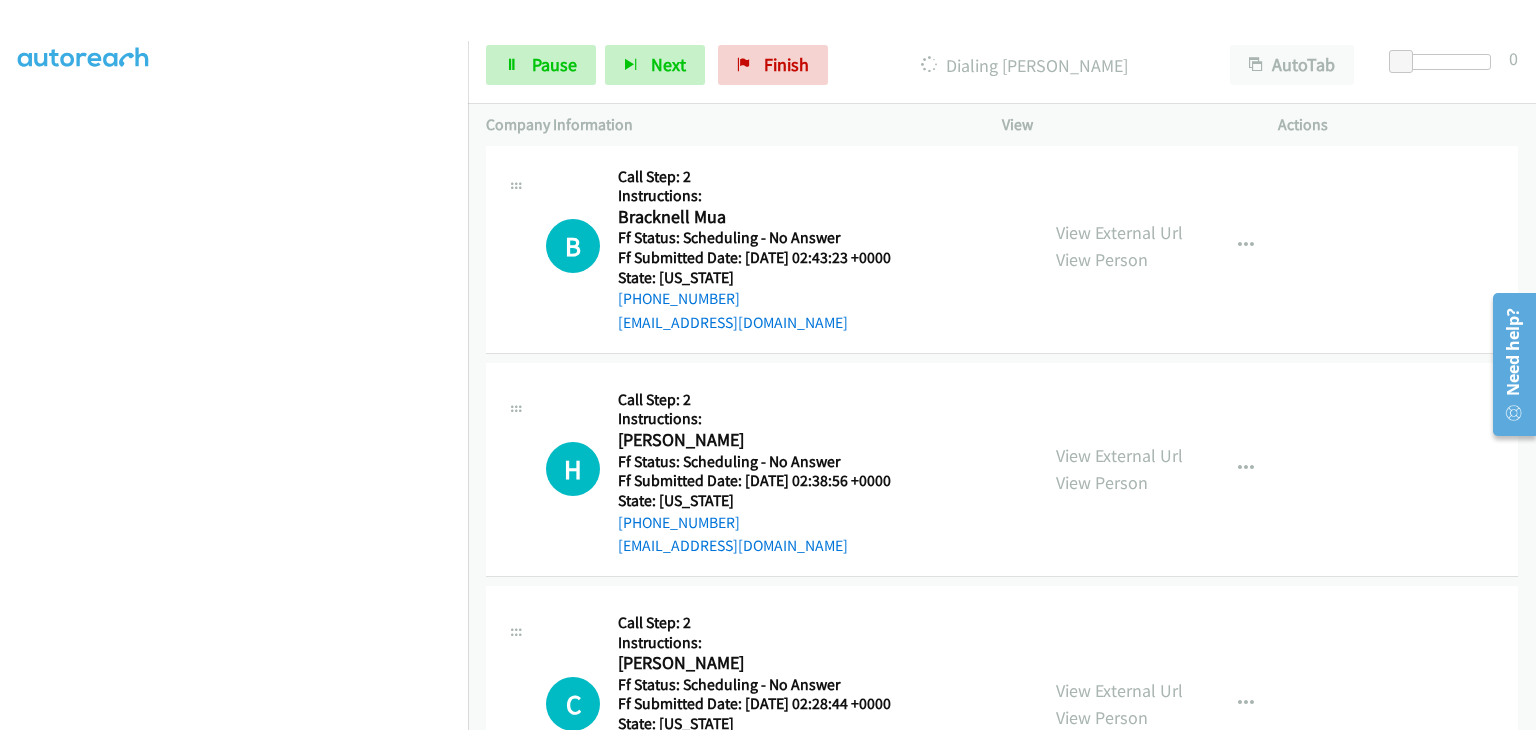 scroll, scrollTop: 392, scrollLeft: 0, axis: vertical 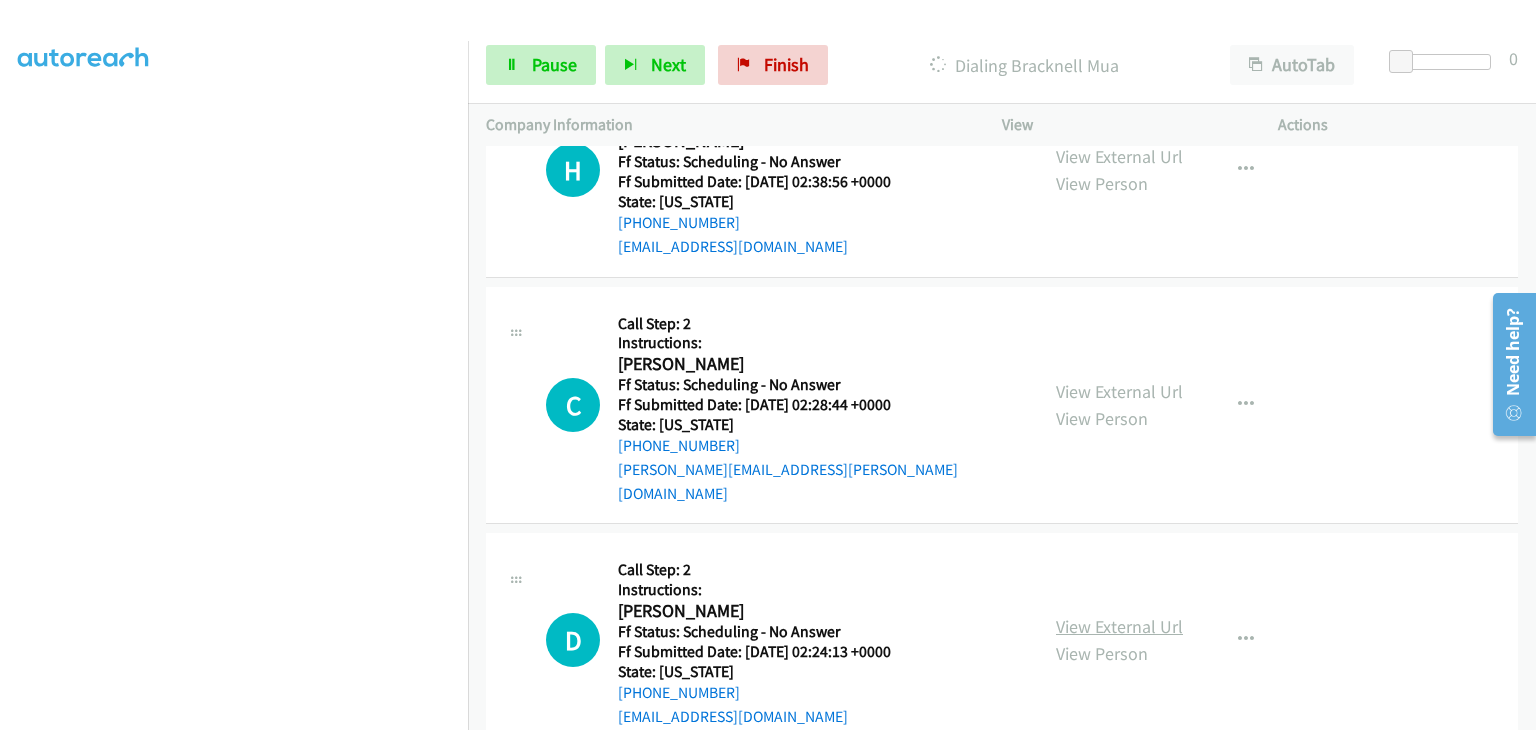 click on "View External Url" at bounding box center (1119, 626) 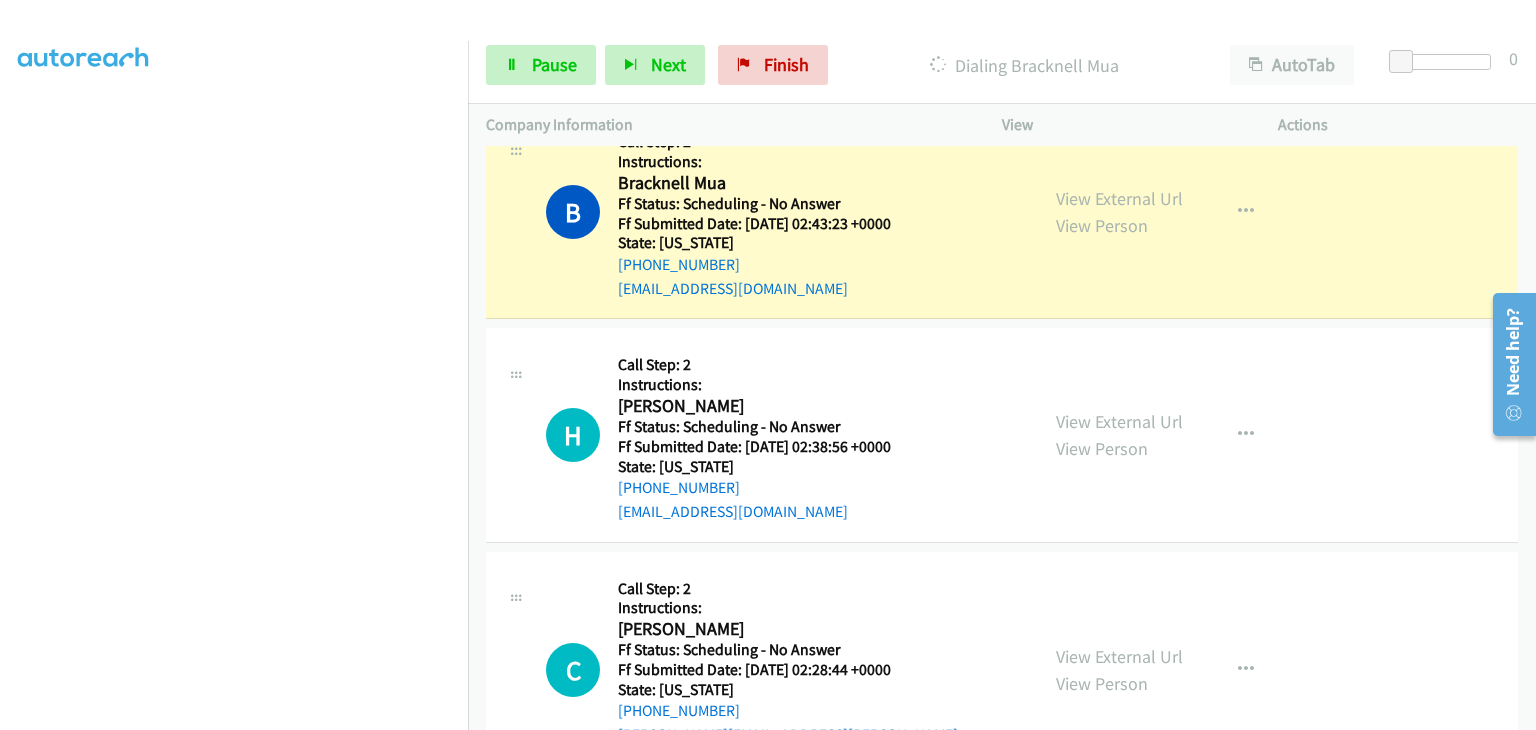 scroll, scrollTop: 542, scrollLeft: 0, axis: vertical 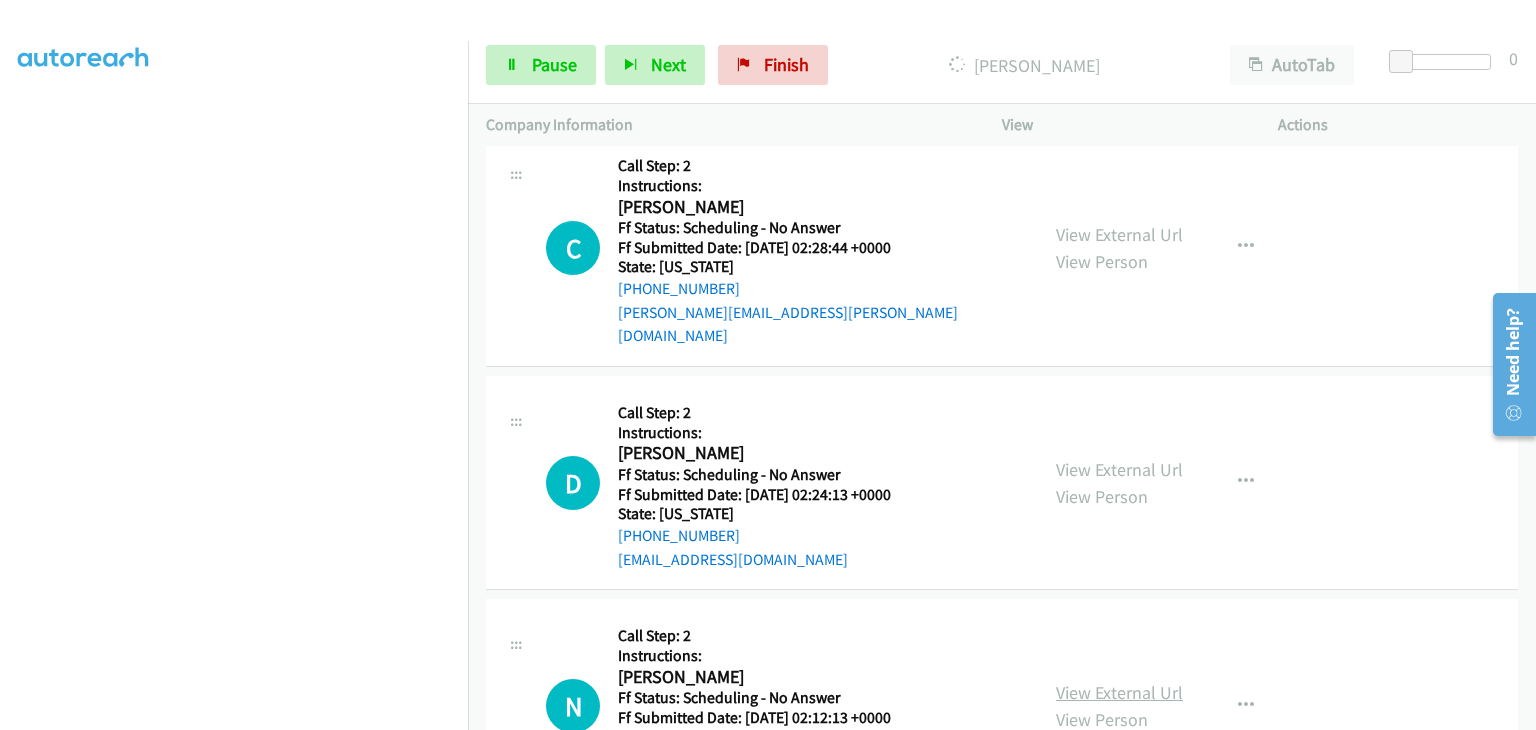 click on "View External Url" at bounding box center (1119, 692) 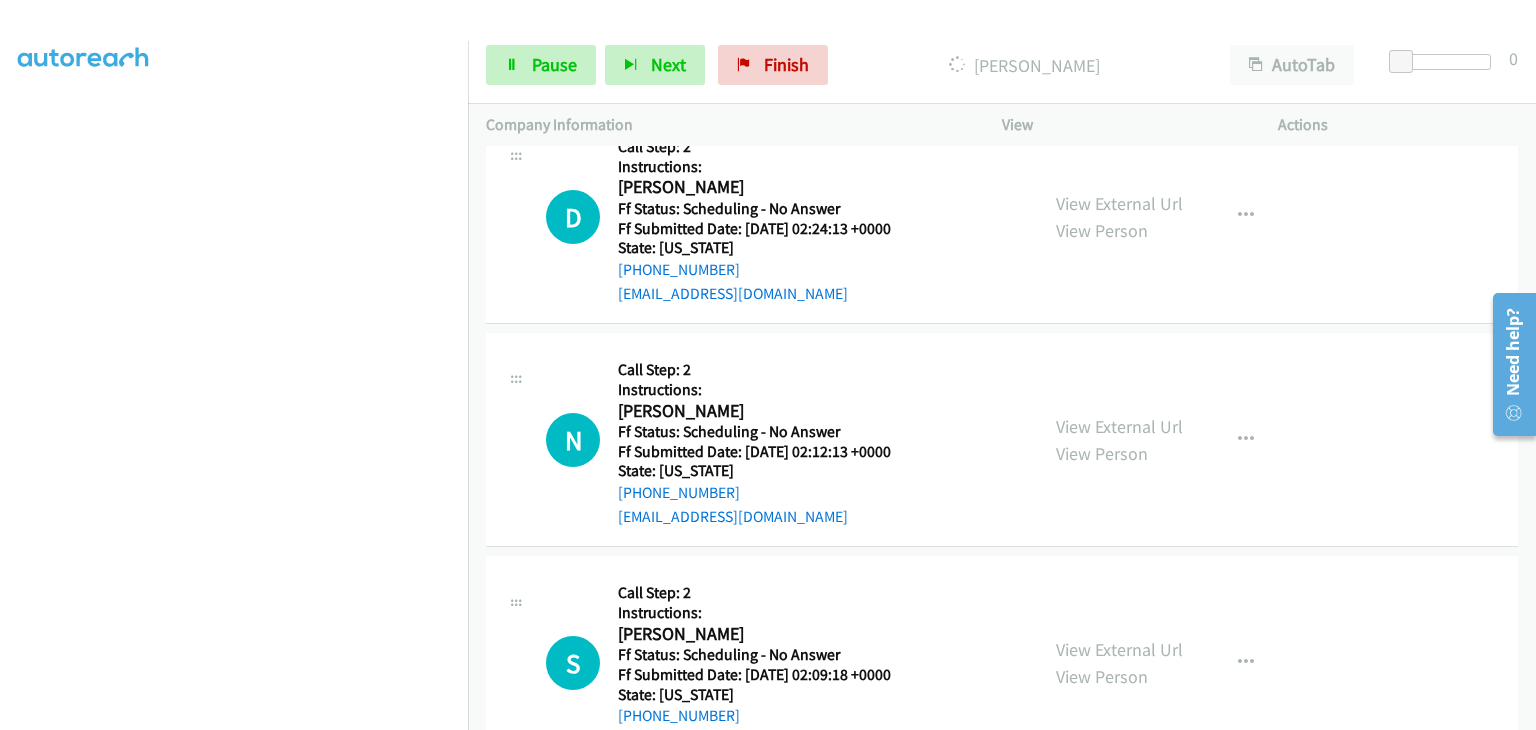 scroll, scrollTop: 1342, scrollLeft: 0, axis: vertical 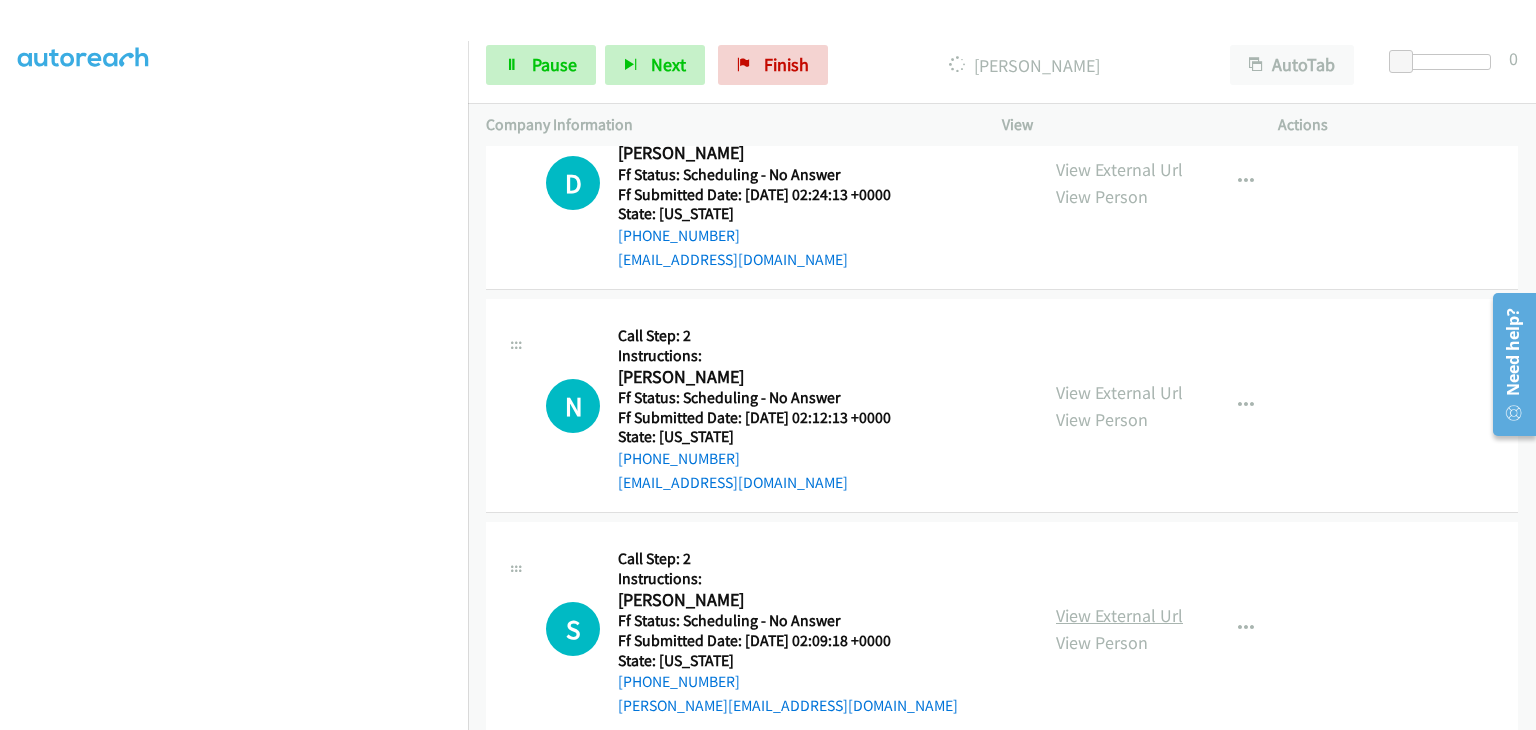 click on "View External Url" at bounding box center (1119, 615) 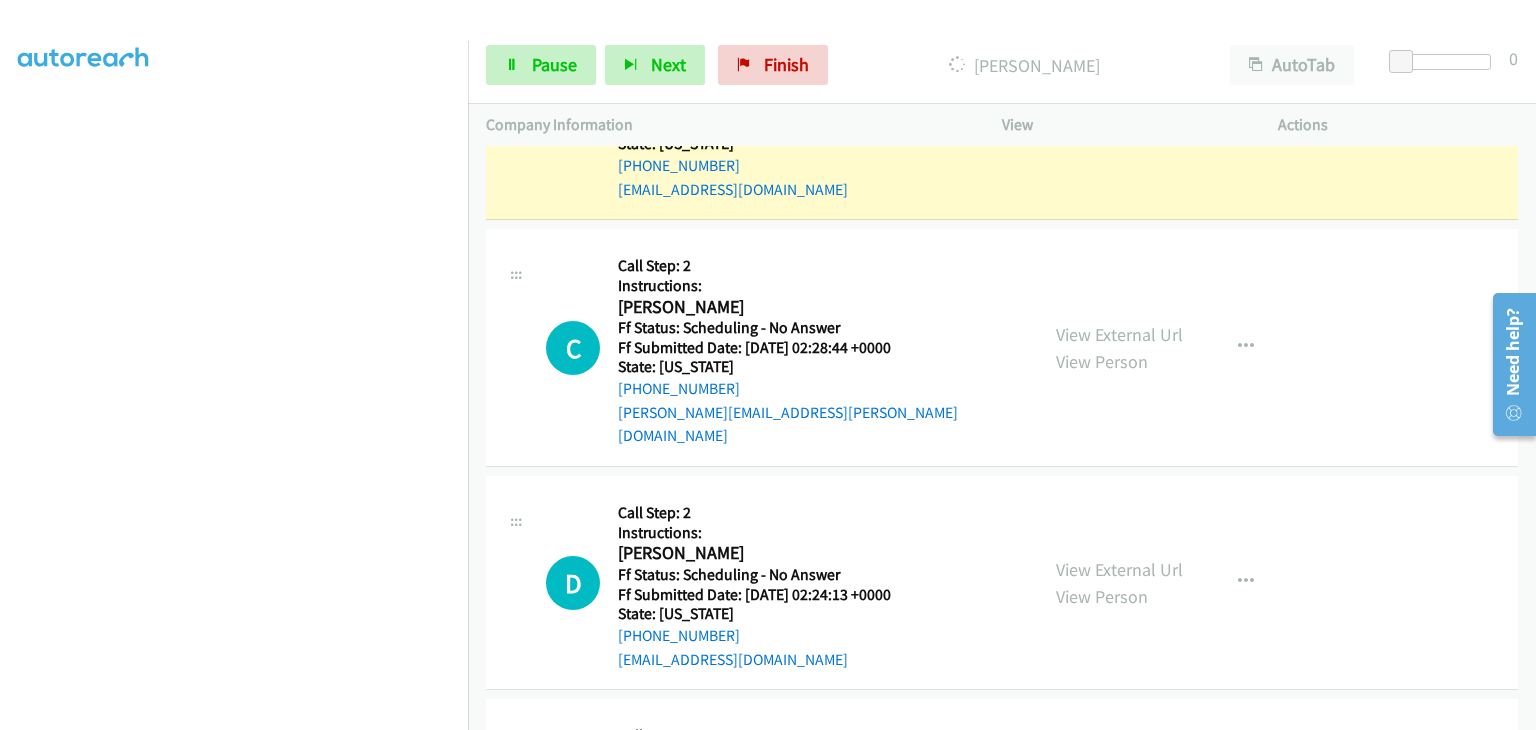 scroll, scrollTop: 842, scrollLeft: 0, axis: vertical 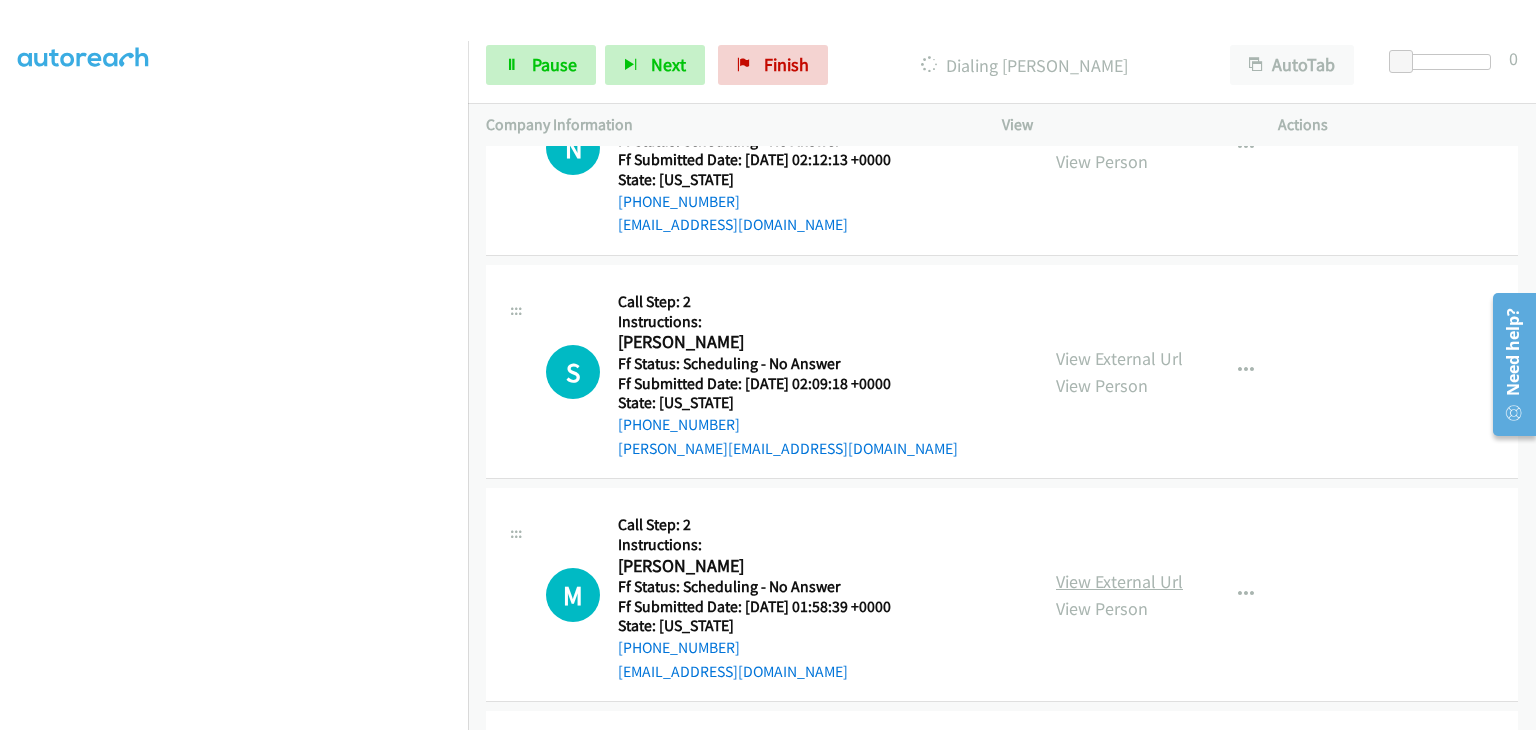 click on "View External Url" at bounding box center [1119, 581] 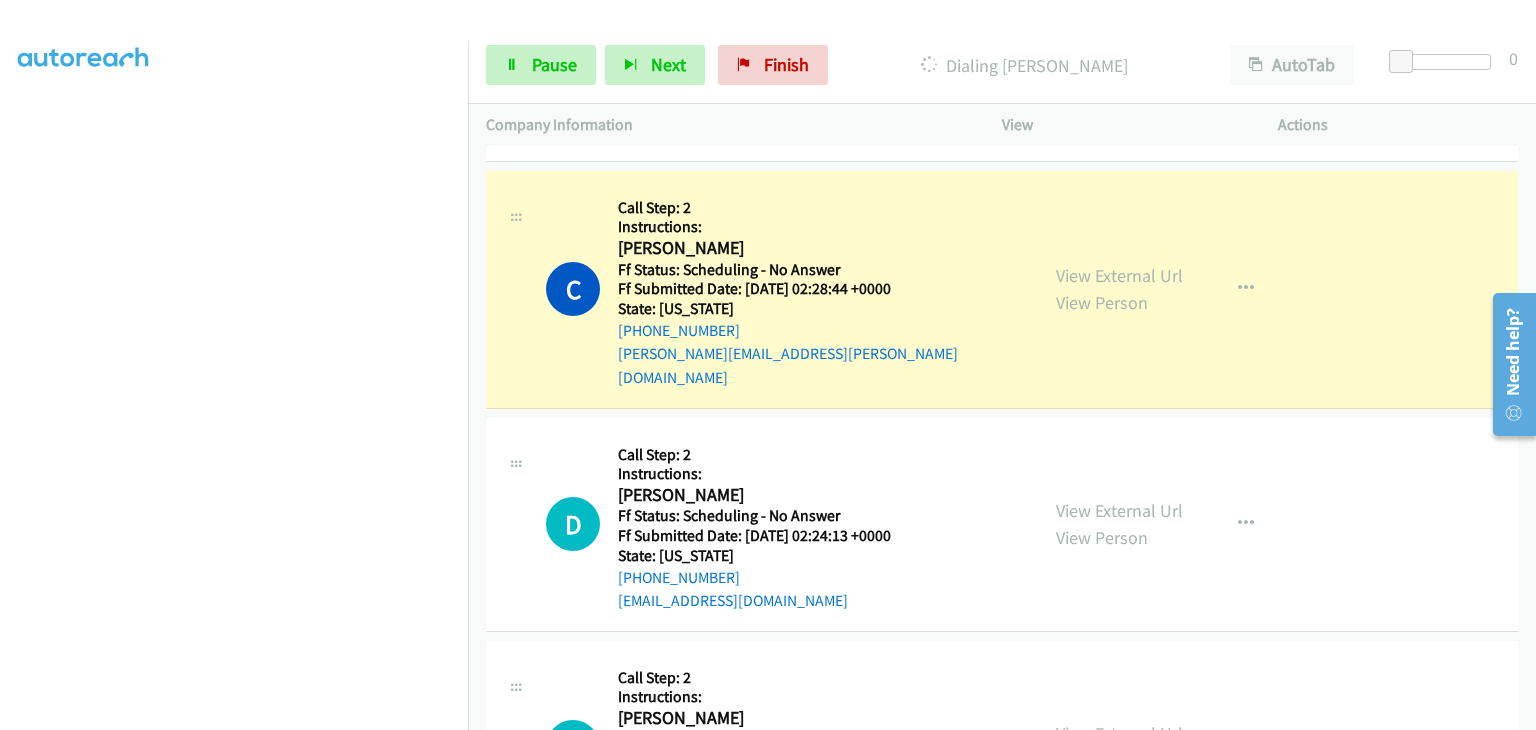 scroll, scrollTop: 1042, scrollLeft: 0, axis: vertical 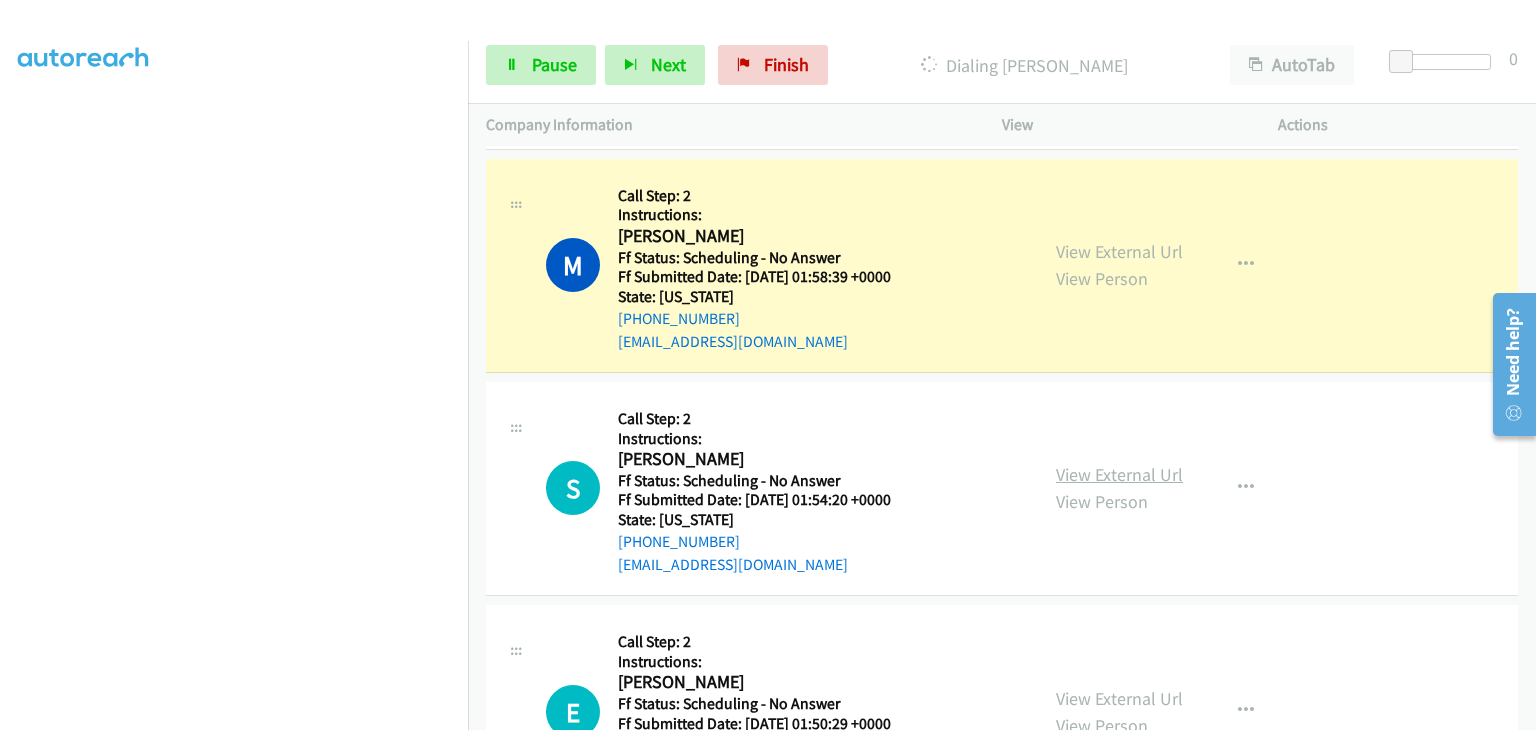 click on "View External Url" at bounding box center [1119, 474] 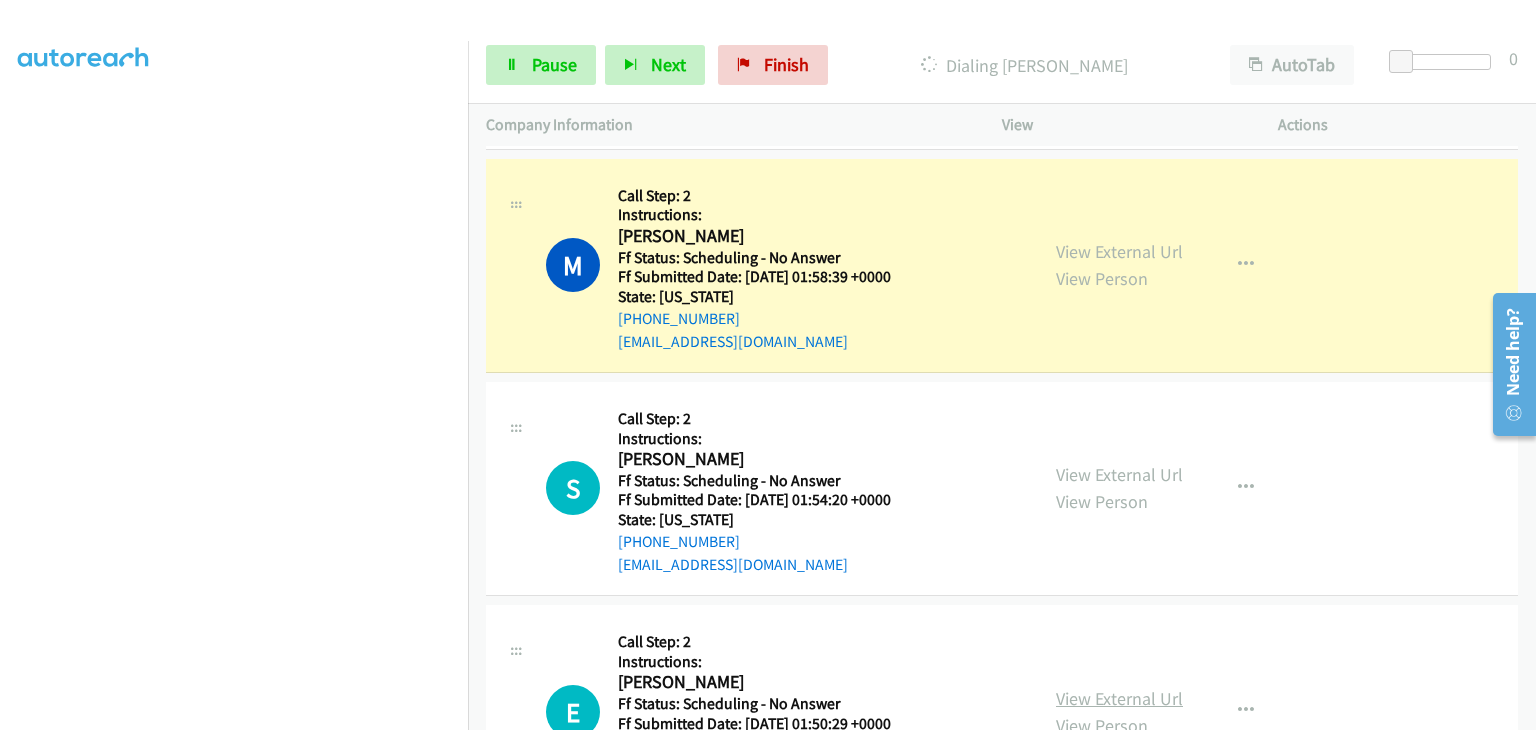 click on "View External Url" at bounding box center (1119, 698) 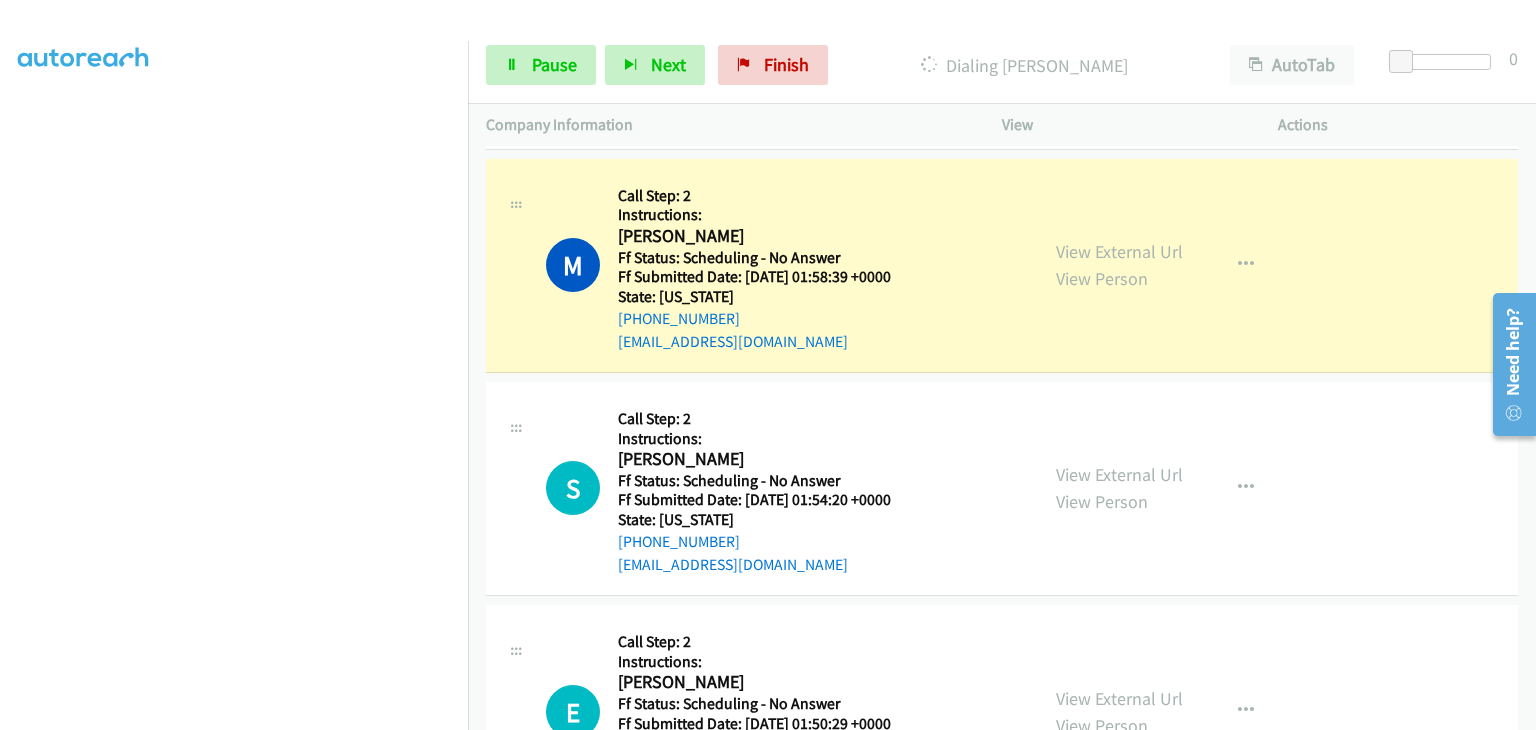 scroll, scrollTop: 392, scrollLeft: 0, axis: vertical 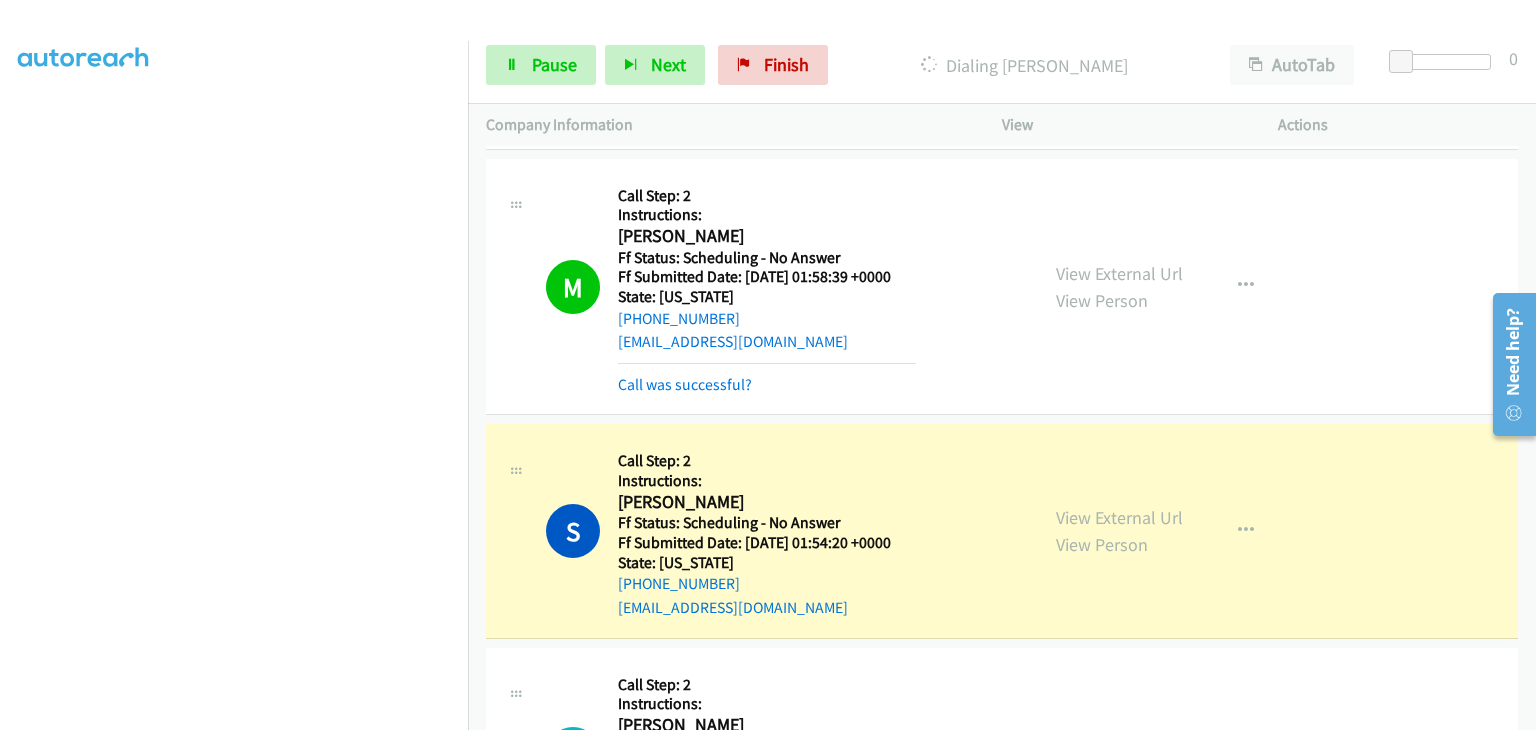 click at bounding box center [234, 255] 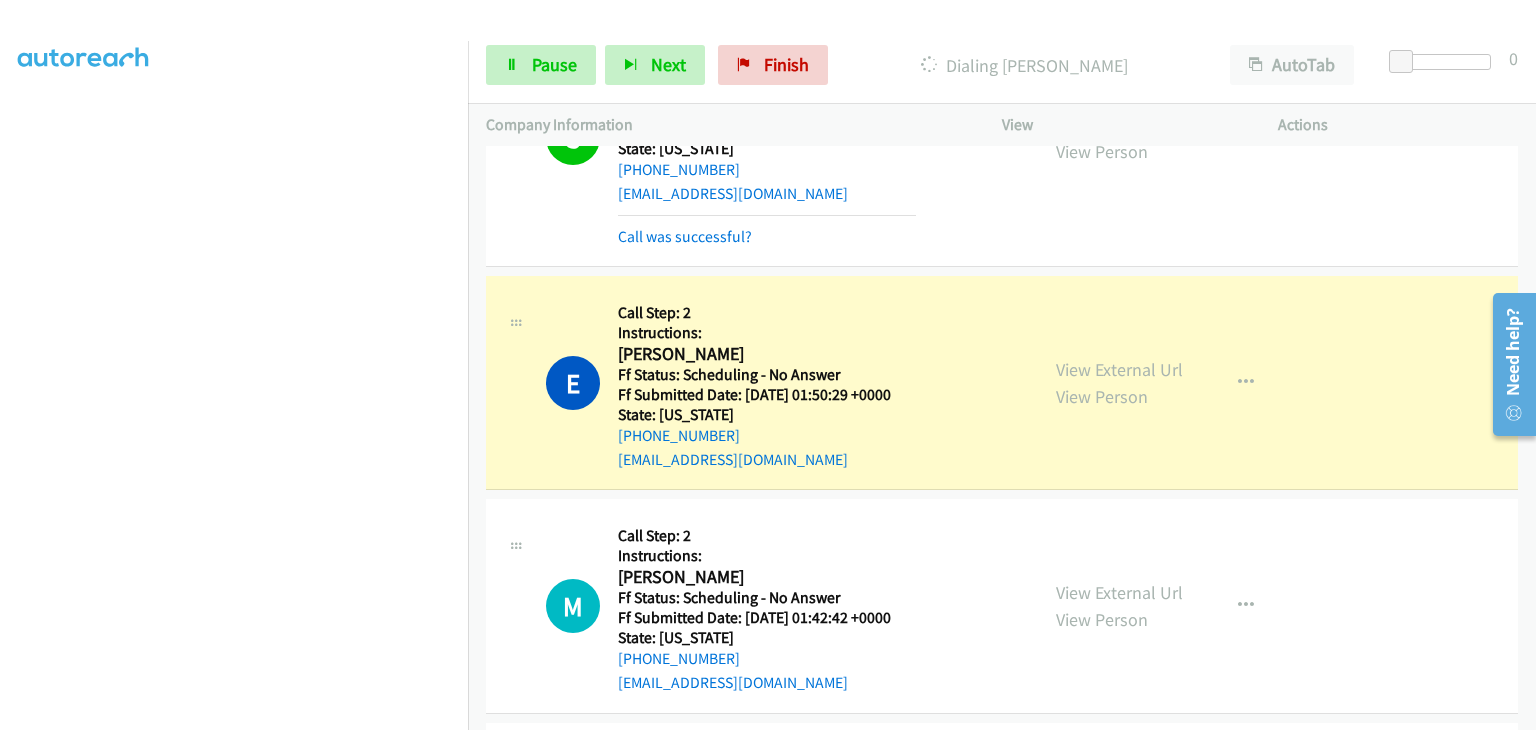 scroll, scrollTop: 2642, scrollLeft: 0, axis: vertical 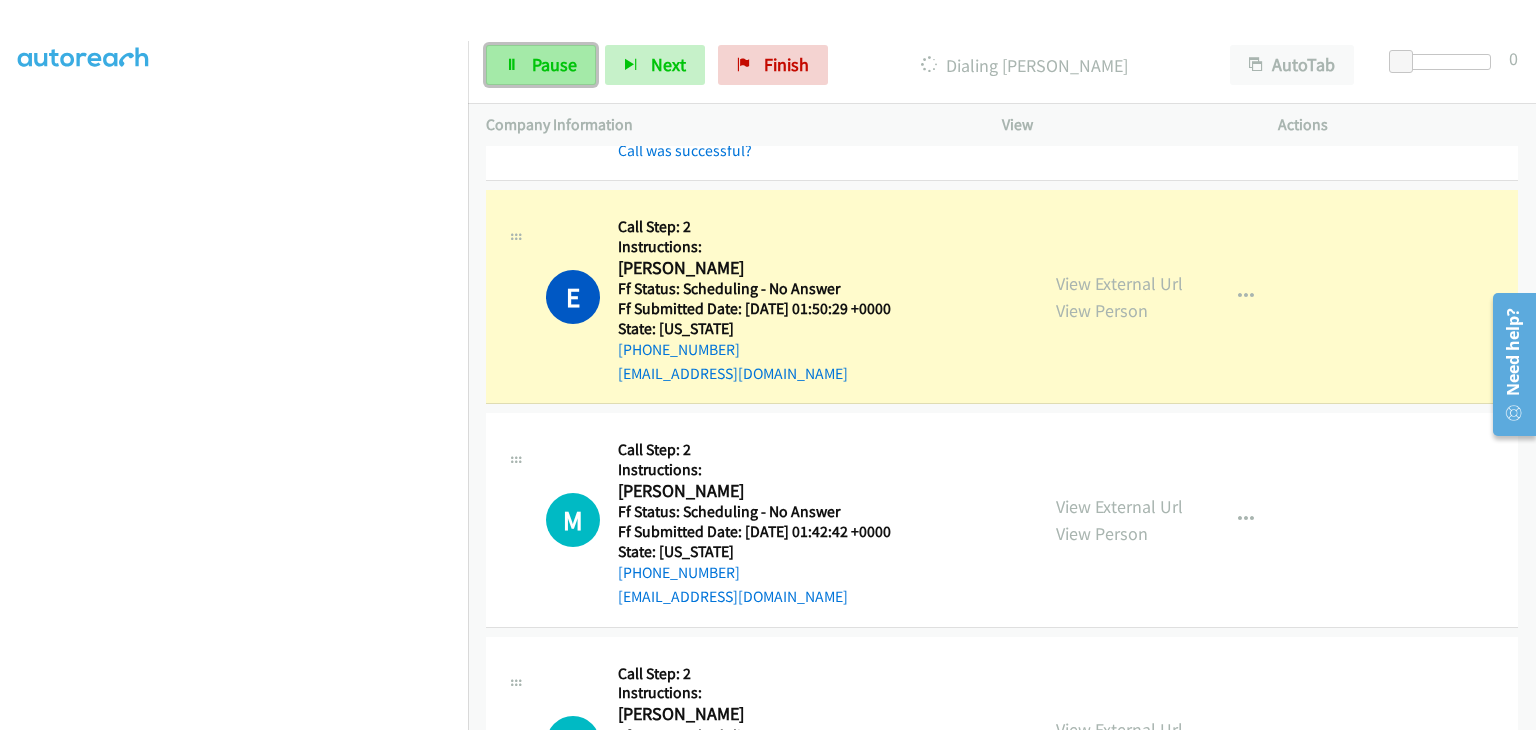 click on "Pause" at bounding box center (541, 65) 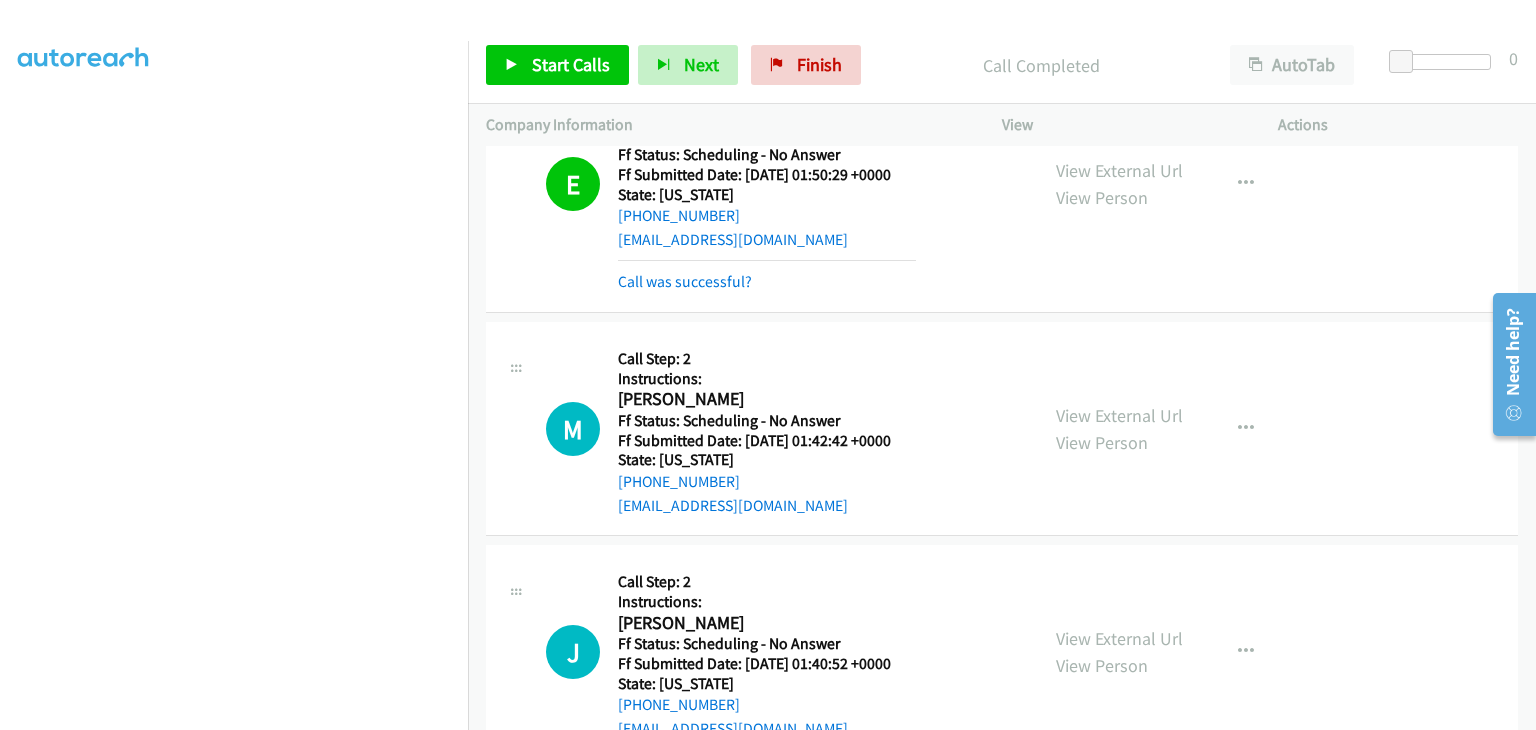 scroll, scrollTop: 2642, scrollLeft: 0, axis: vertical 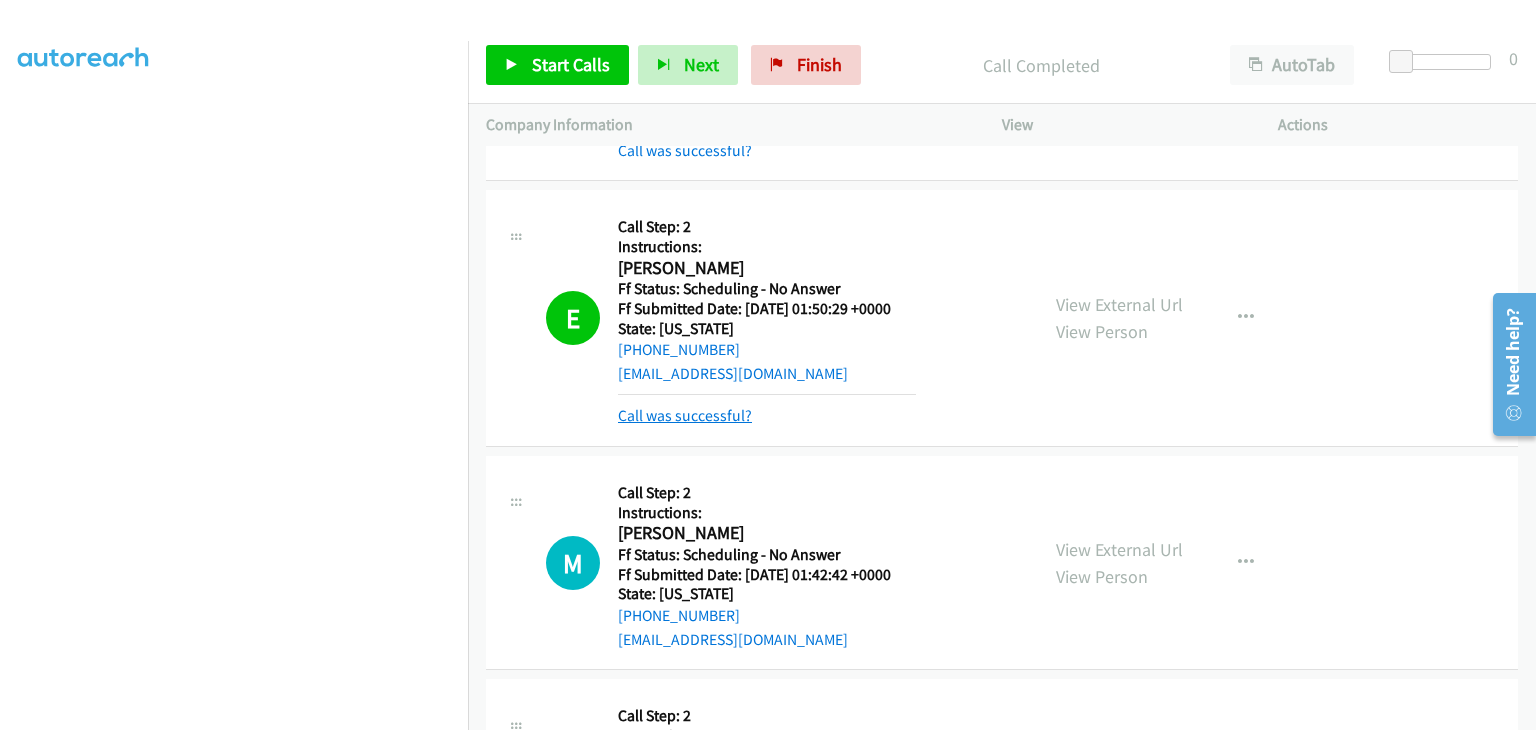 click on "Call was successful?" at bounding box center (685, 415) 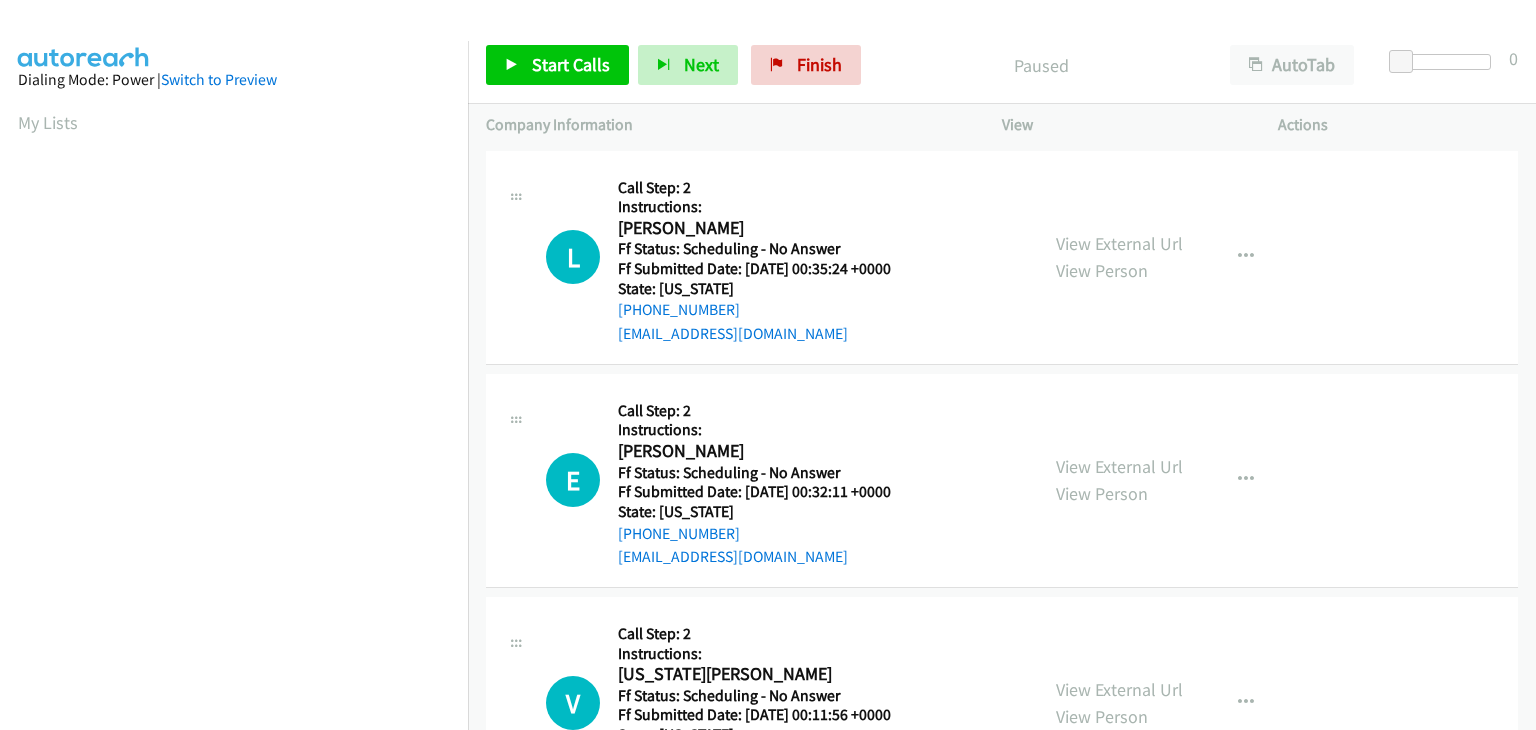scroll, scrollTop: 0, scrollLeft: 0, axis: both 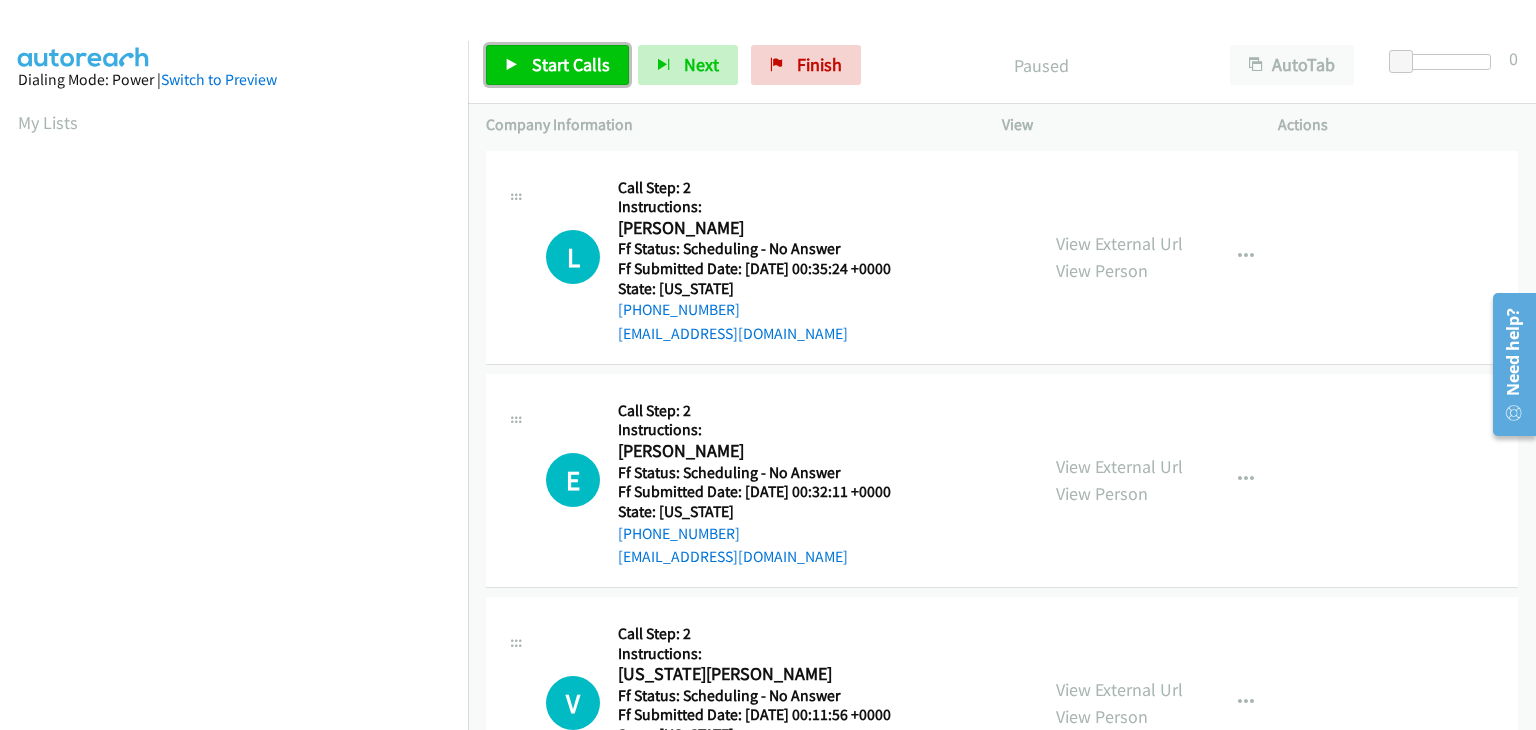 click on "Start Calls" at bounding box center (557, 65) 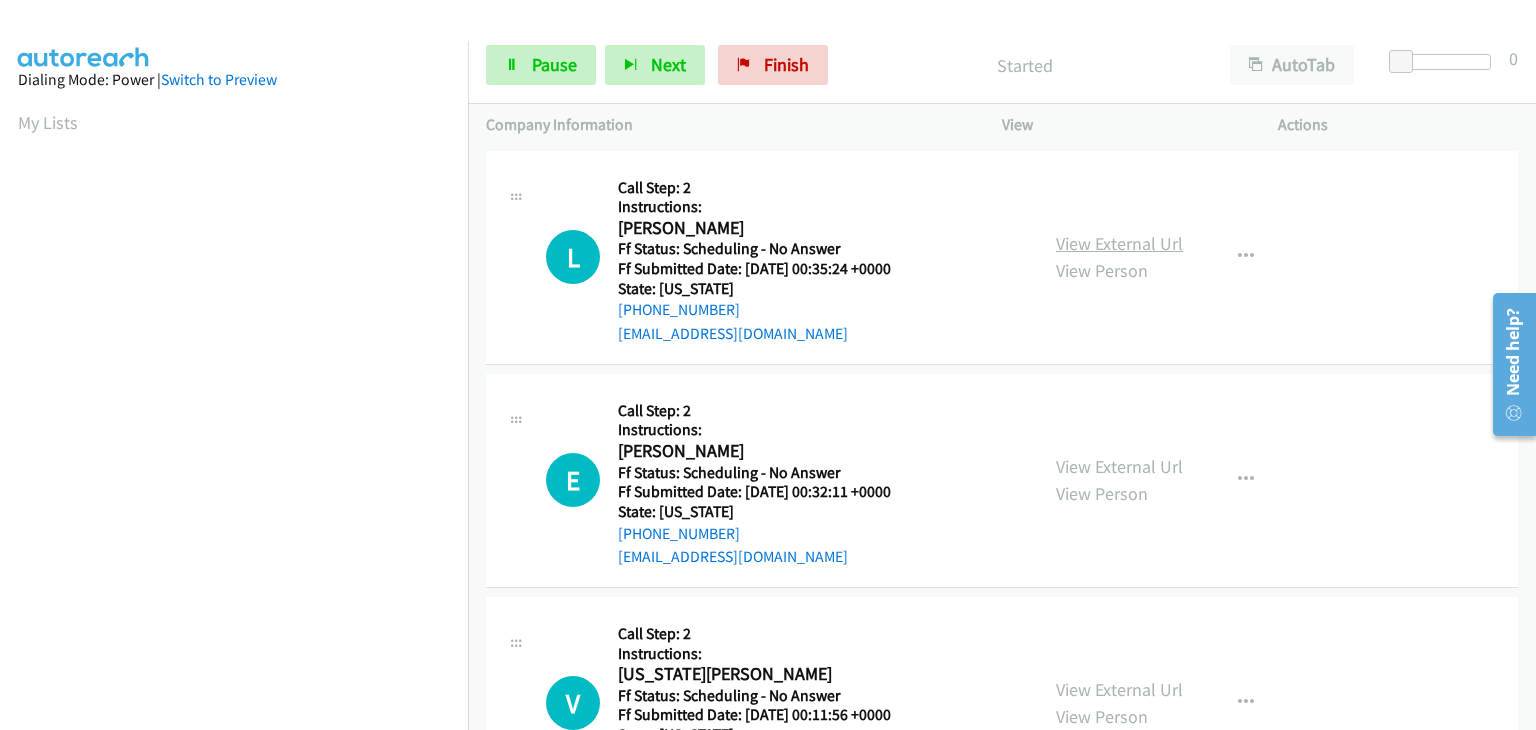 drag, startPoint x: 1116, startPoint y: 239, endPoint x: 1093, endPoint y: 233, distance: 23.769728 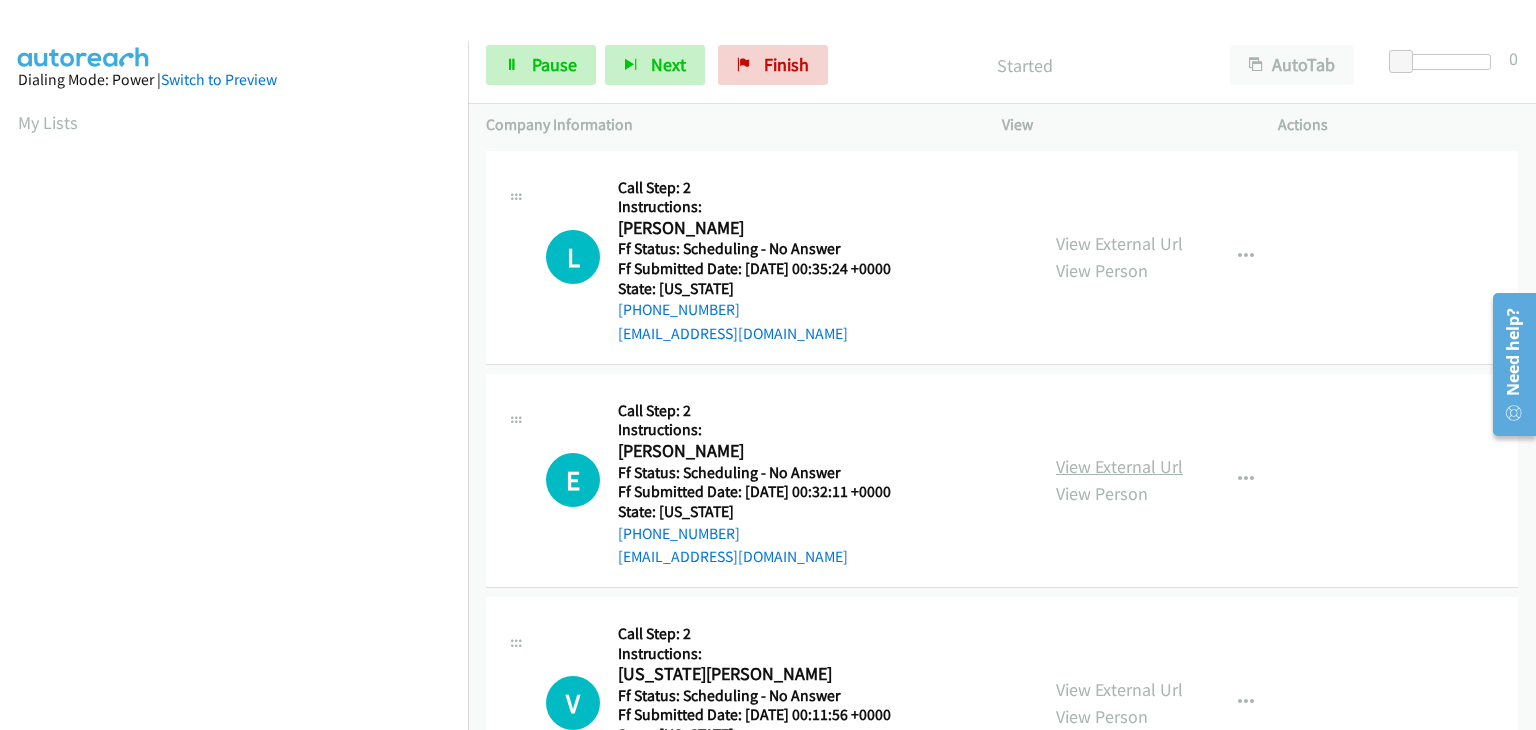 click on "View External Url" at bounding box center (1119, 466) 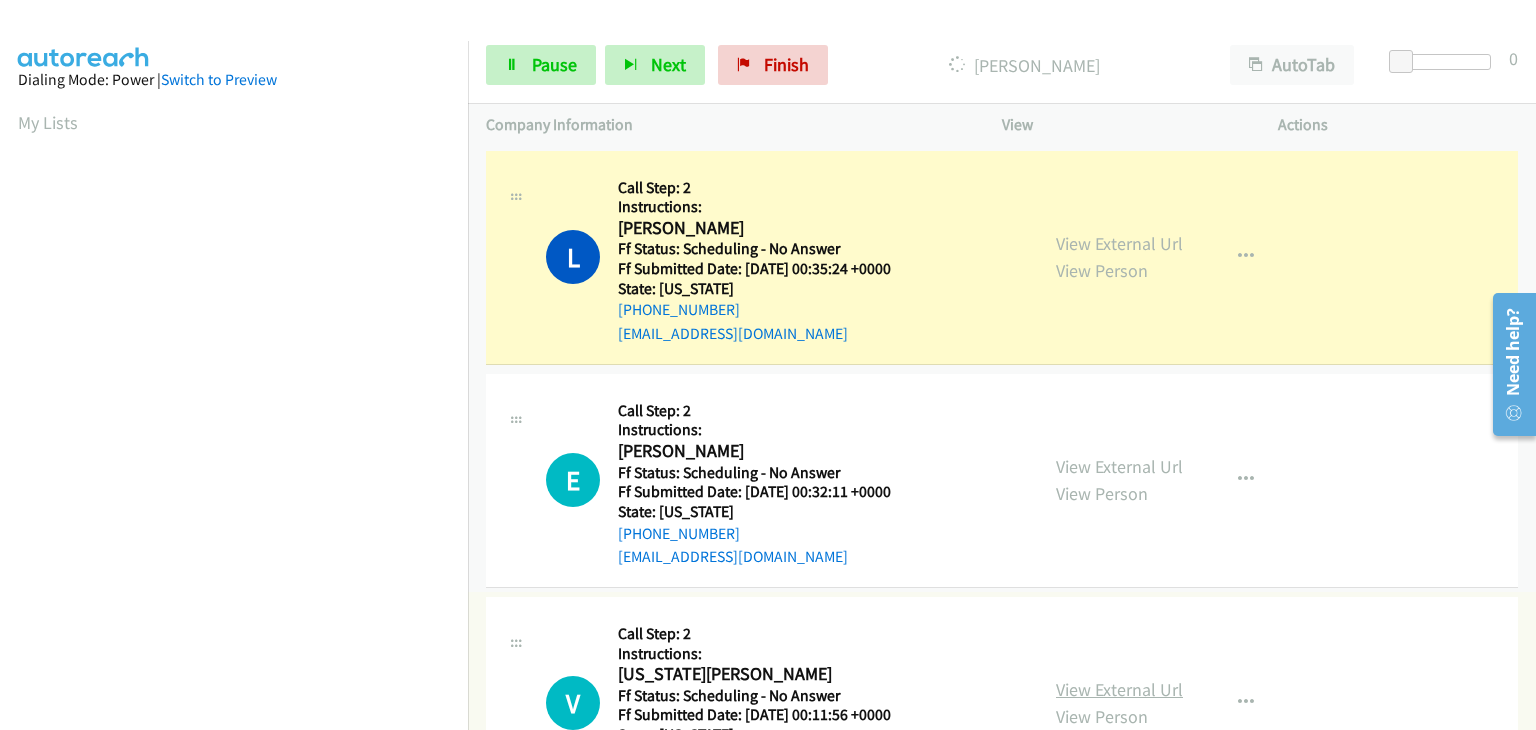 click on "View External Url" at bounding box center [1119, 689] 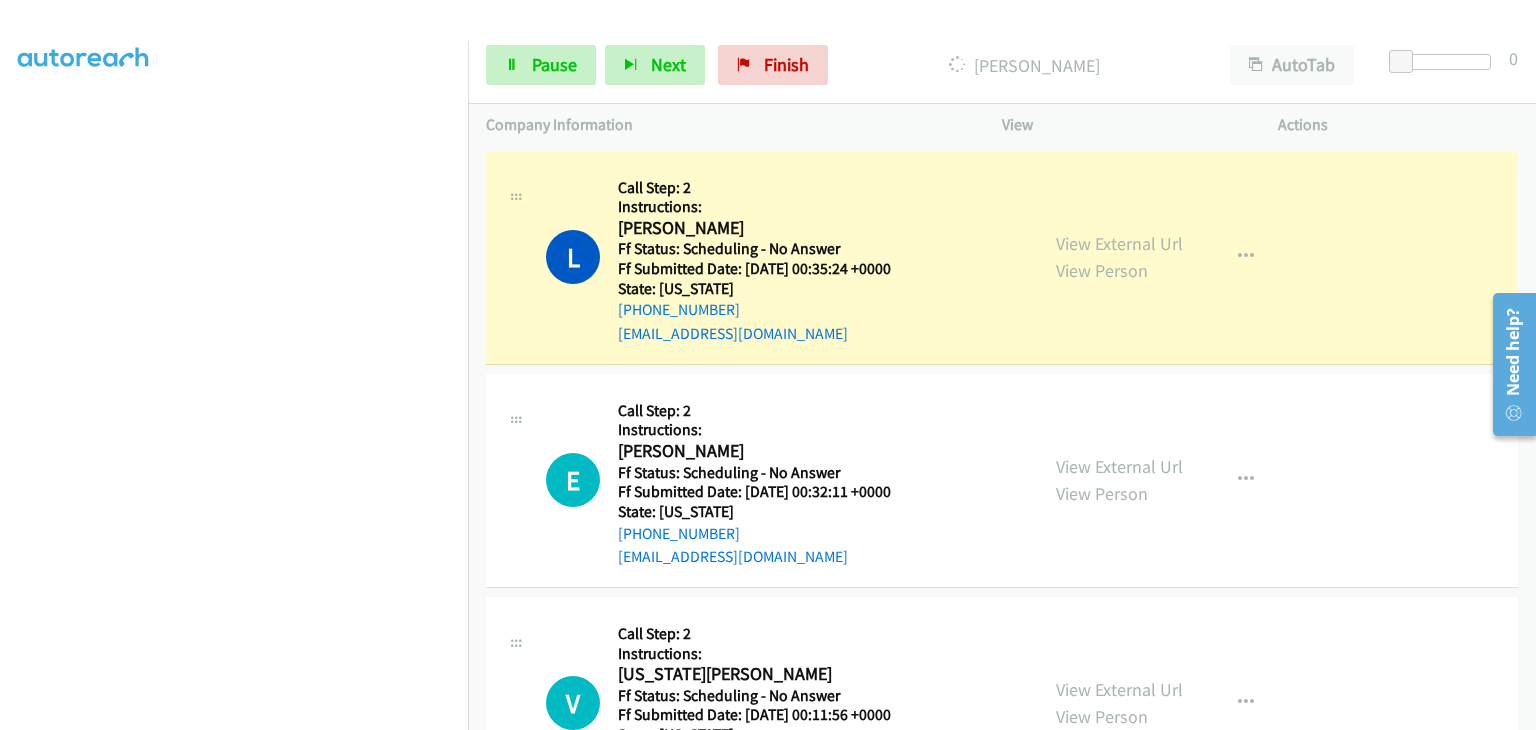 scroll, scrollTop: 392, scrollLeft: 0, axis: vertical 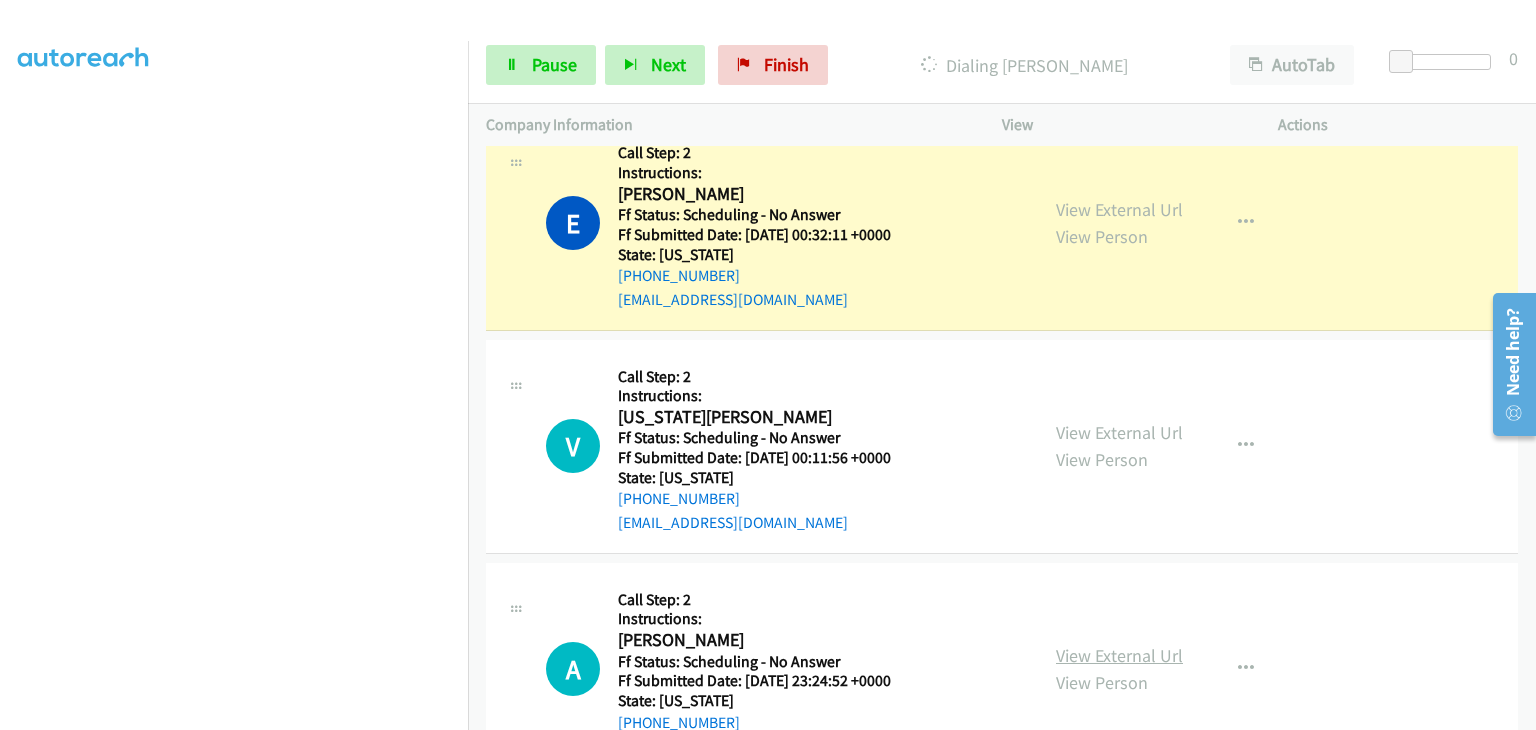 click on "View External Url" at bounding box center [1119, 655] 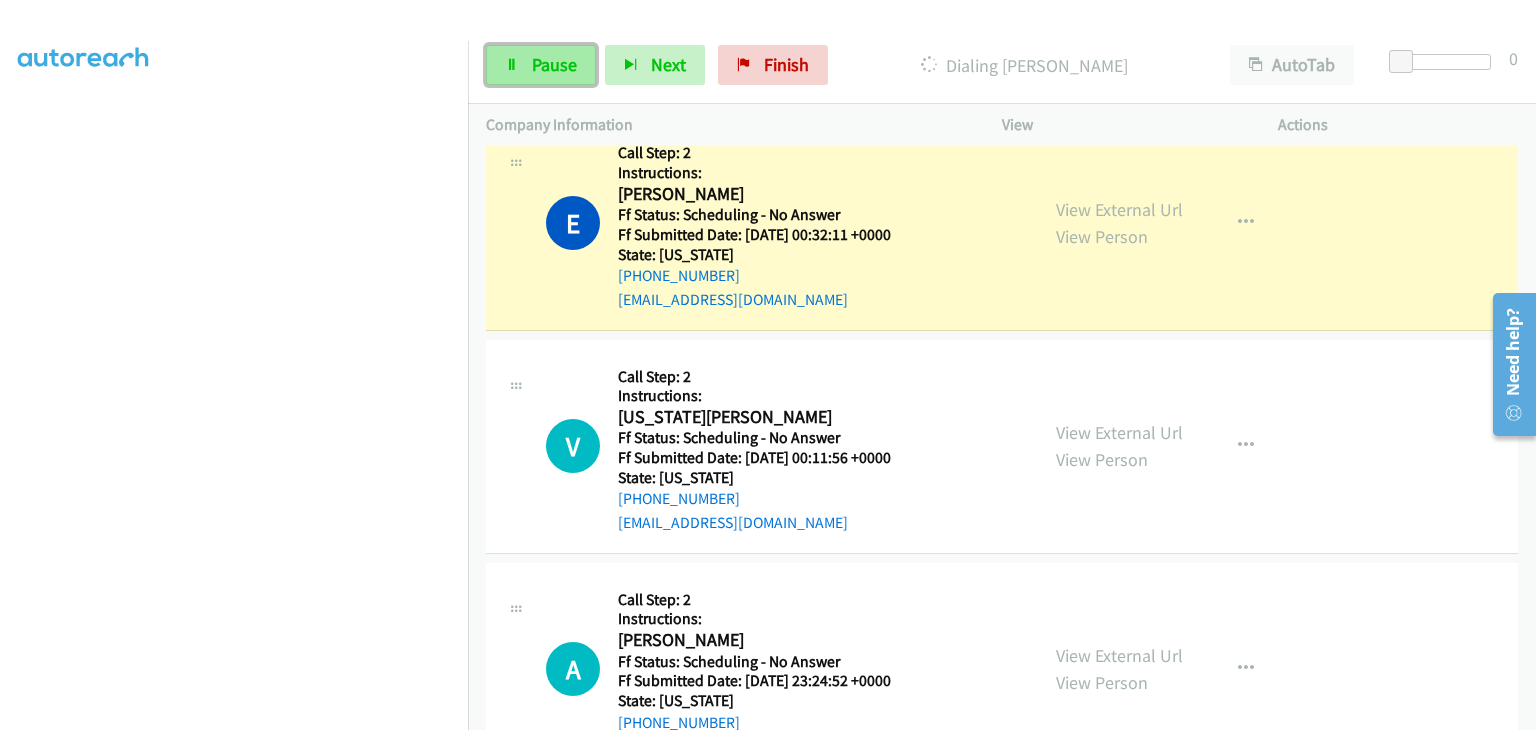 click on "Pause" at bounding box center (554, 64) 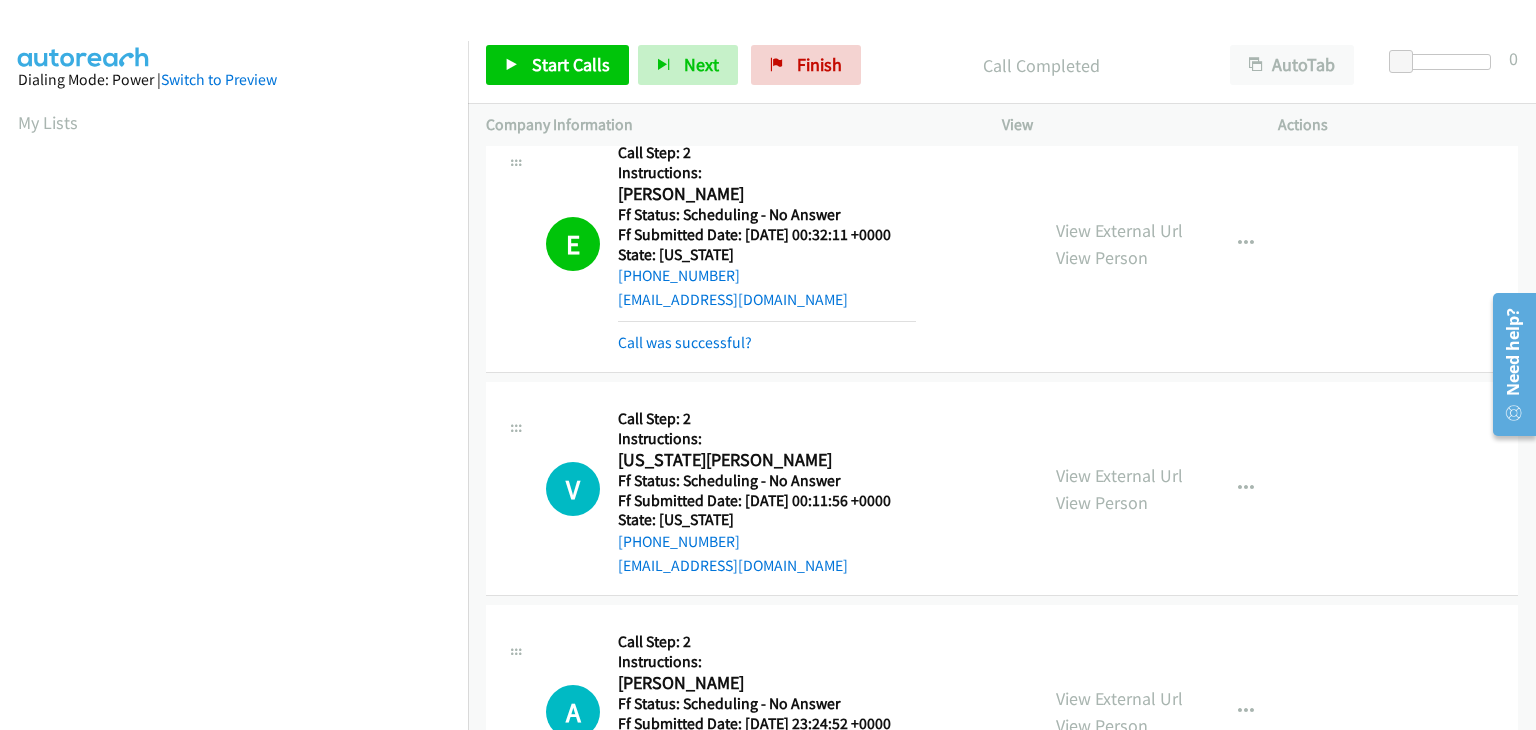 scroll, scrollTop: 392, scrollLeft: 0, axis: vertical 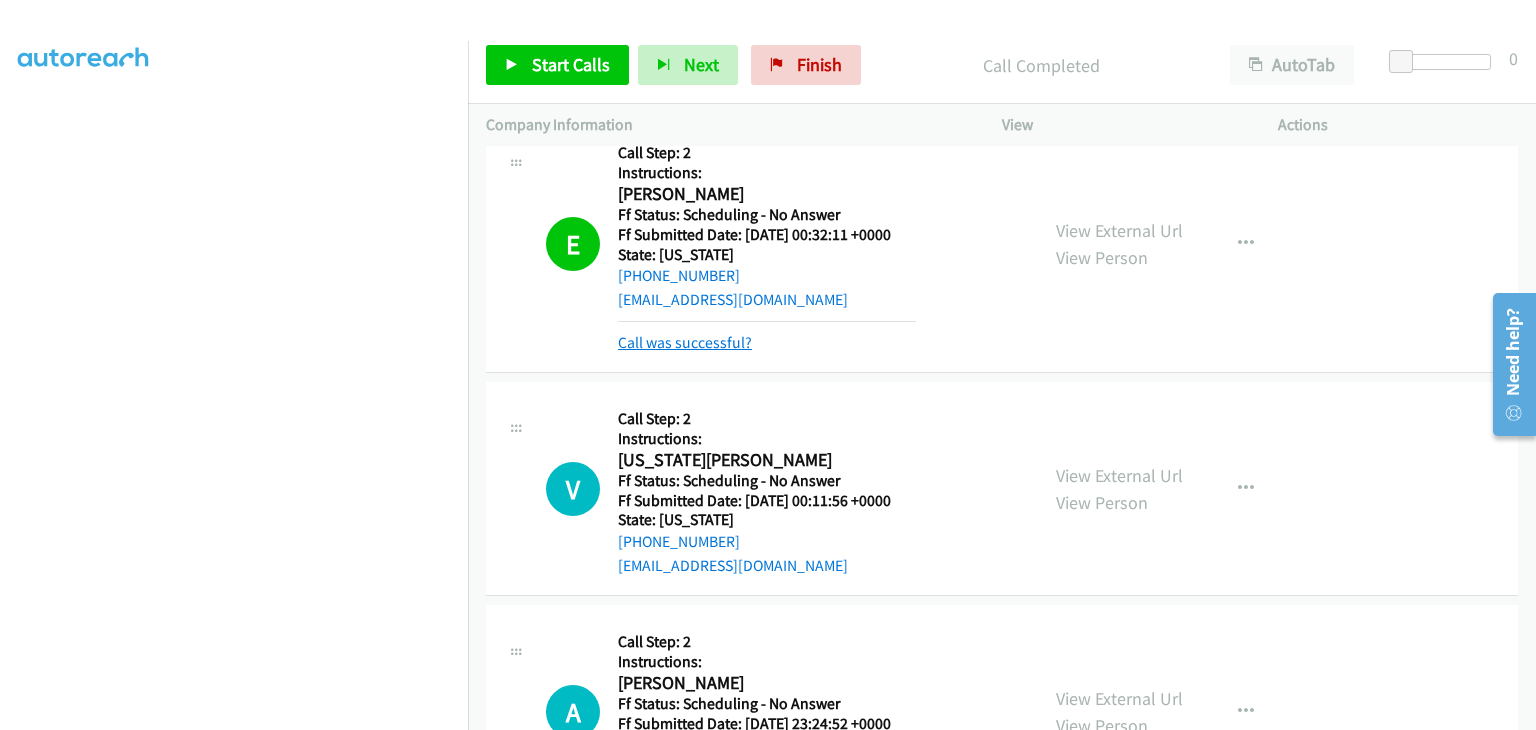 click on "Call was successful?" at bounding box center [685, 342] 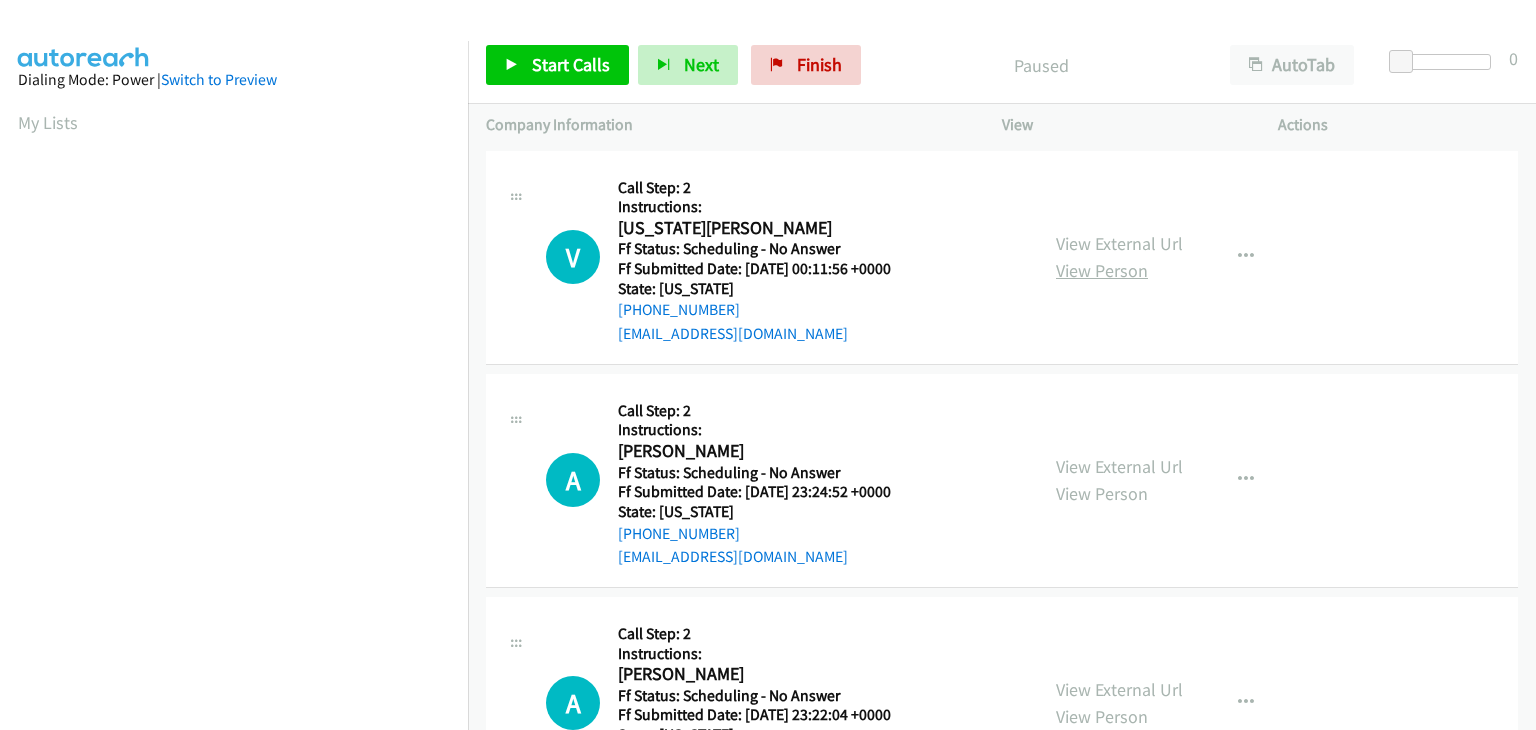 scroll, scrollTop: 0, scrollLeft: 0, axis: both 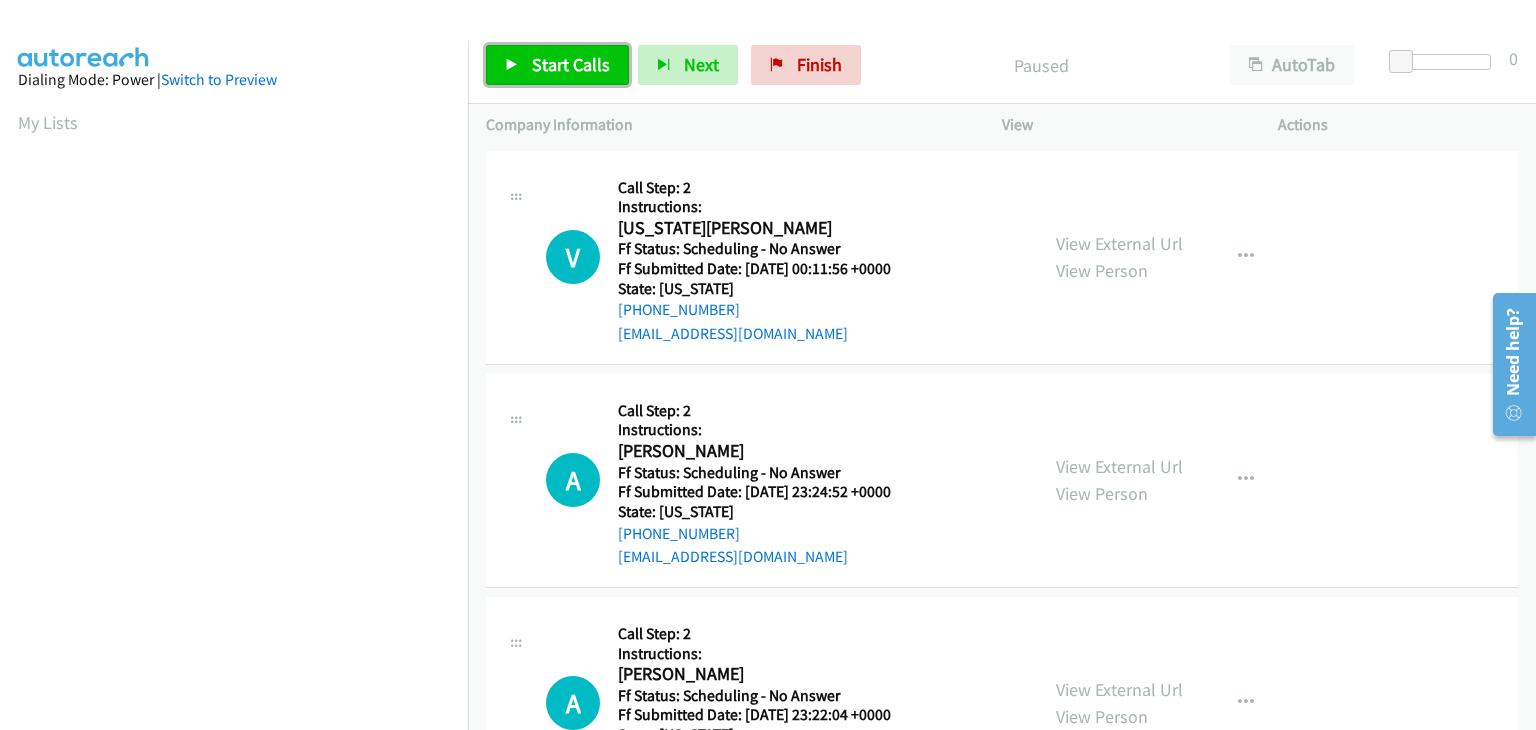 click on "Start Calls" at bounding box center (571, 64) 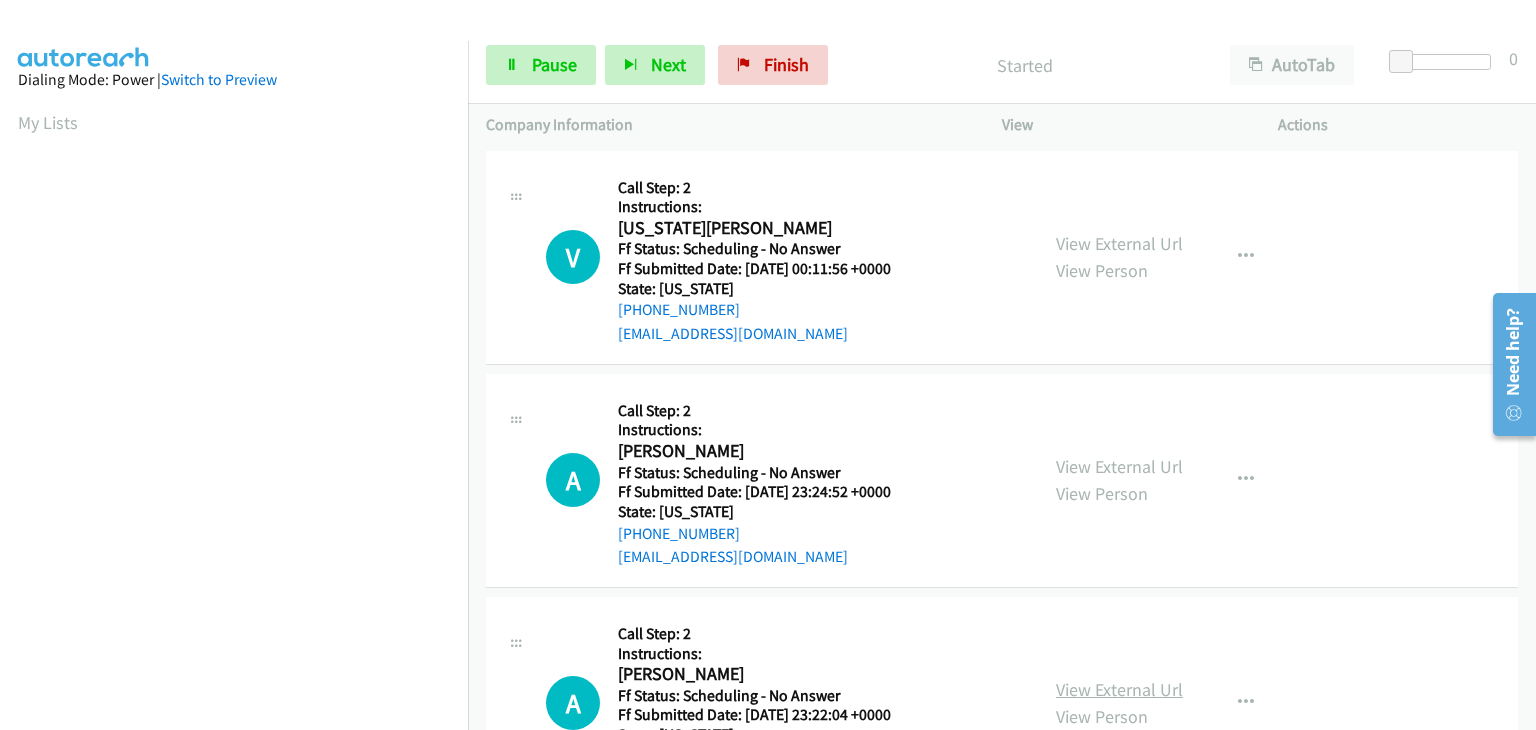 click on "View External Url" at bounding box center [1119, 689] 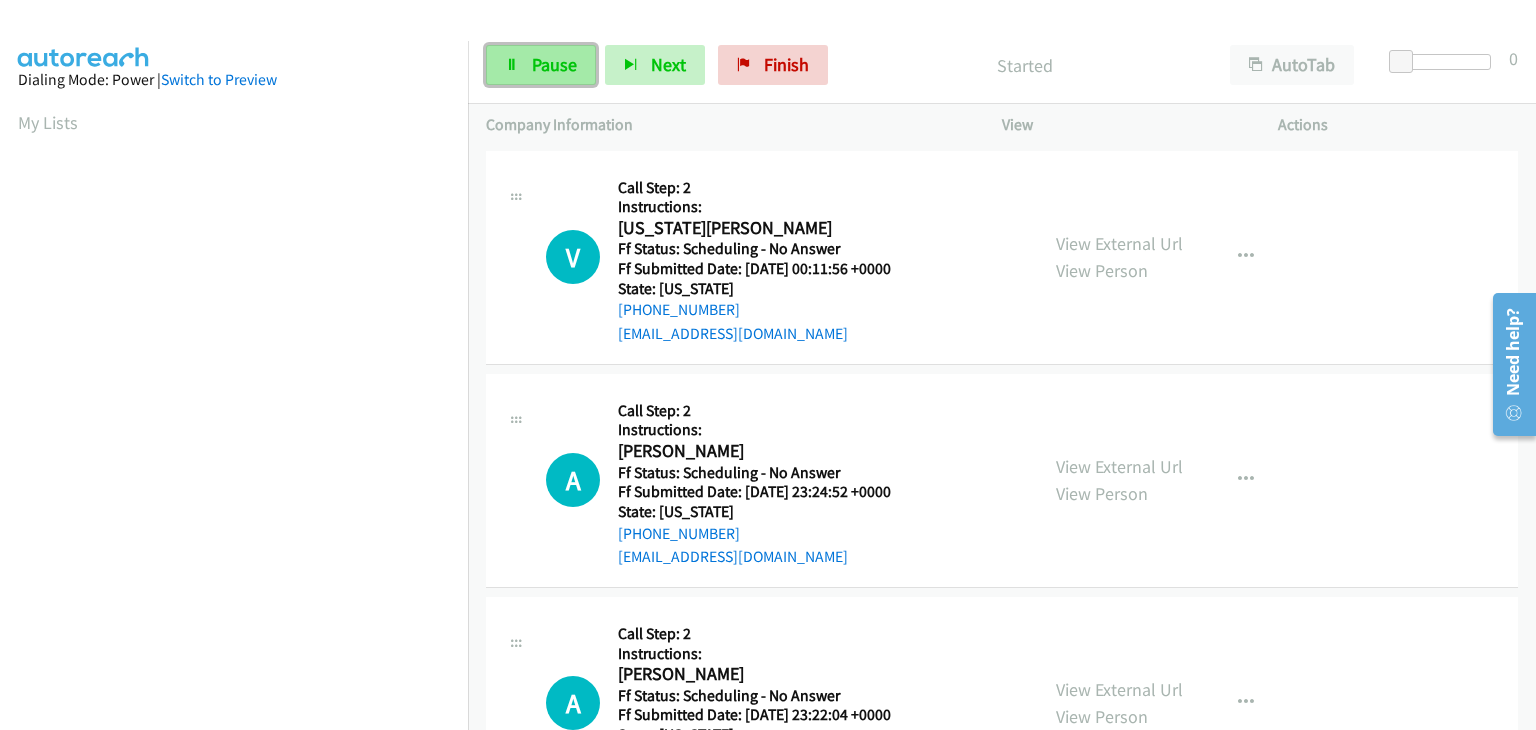 drag, startPoint x: 566, startPoint y: 64, endPoint x: 689, endPoint y: 129, distance: 139.11865 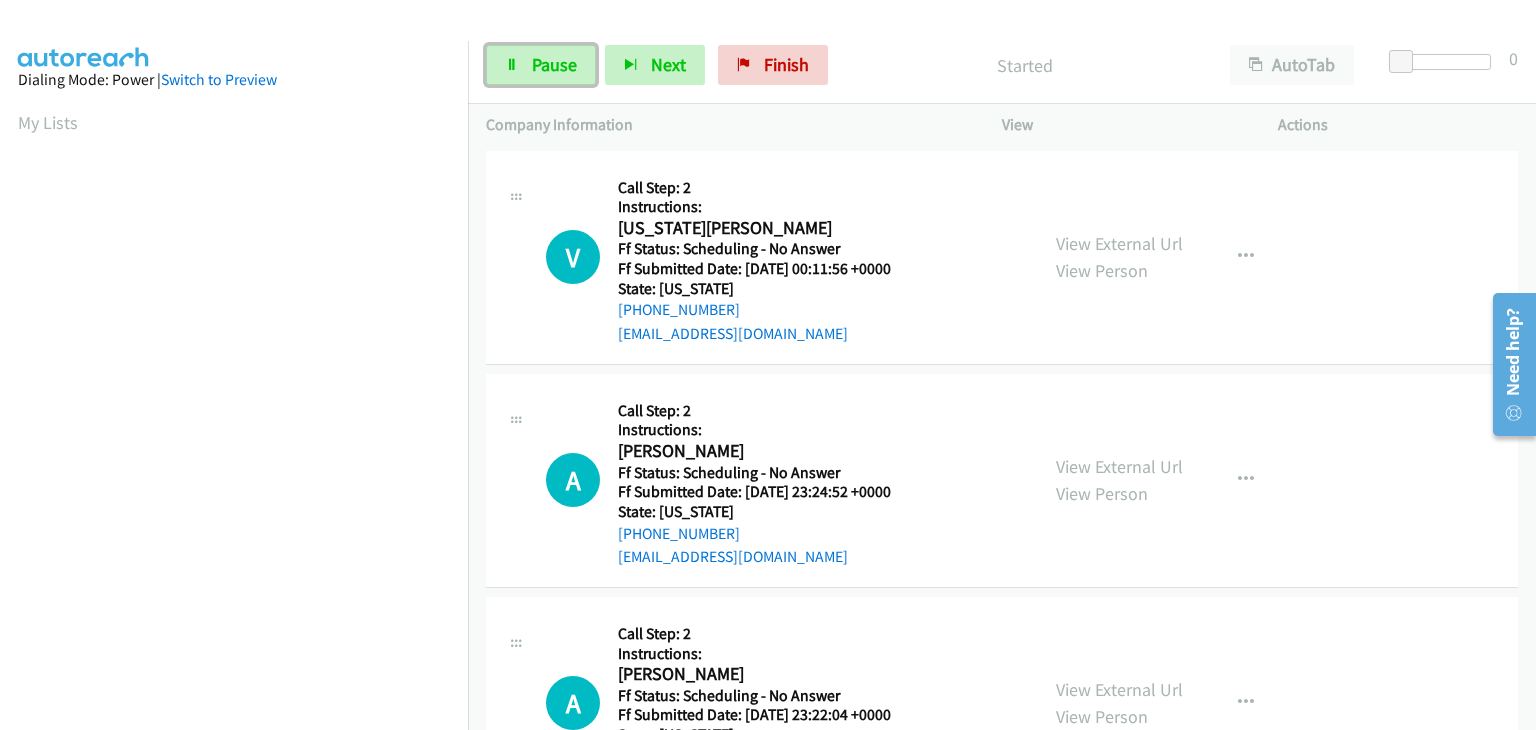 click on "Pause" at bounding box center [554, 64] 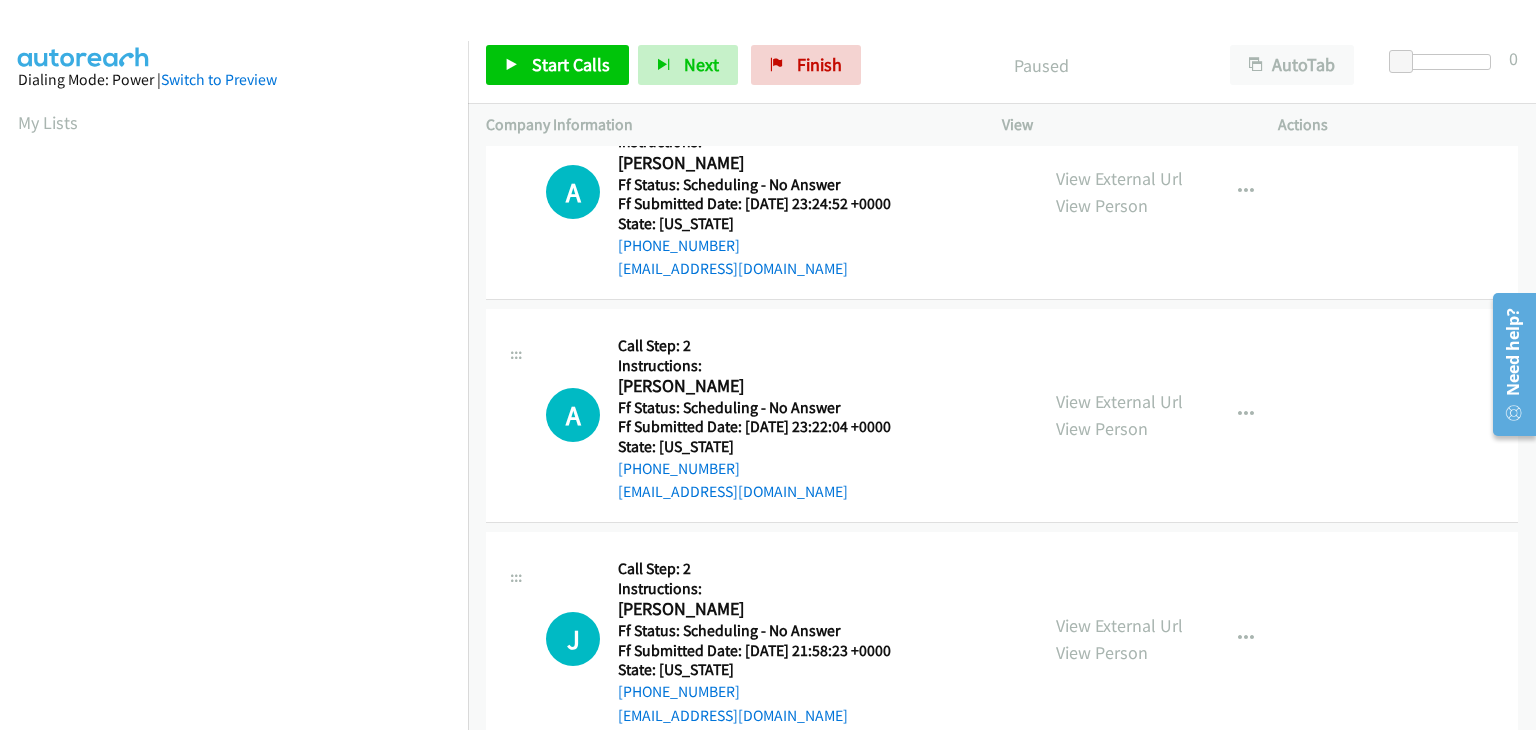 scroll, scrollTop: 700, scrollLeft: 0, axis: vertical 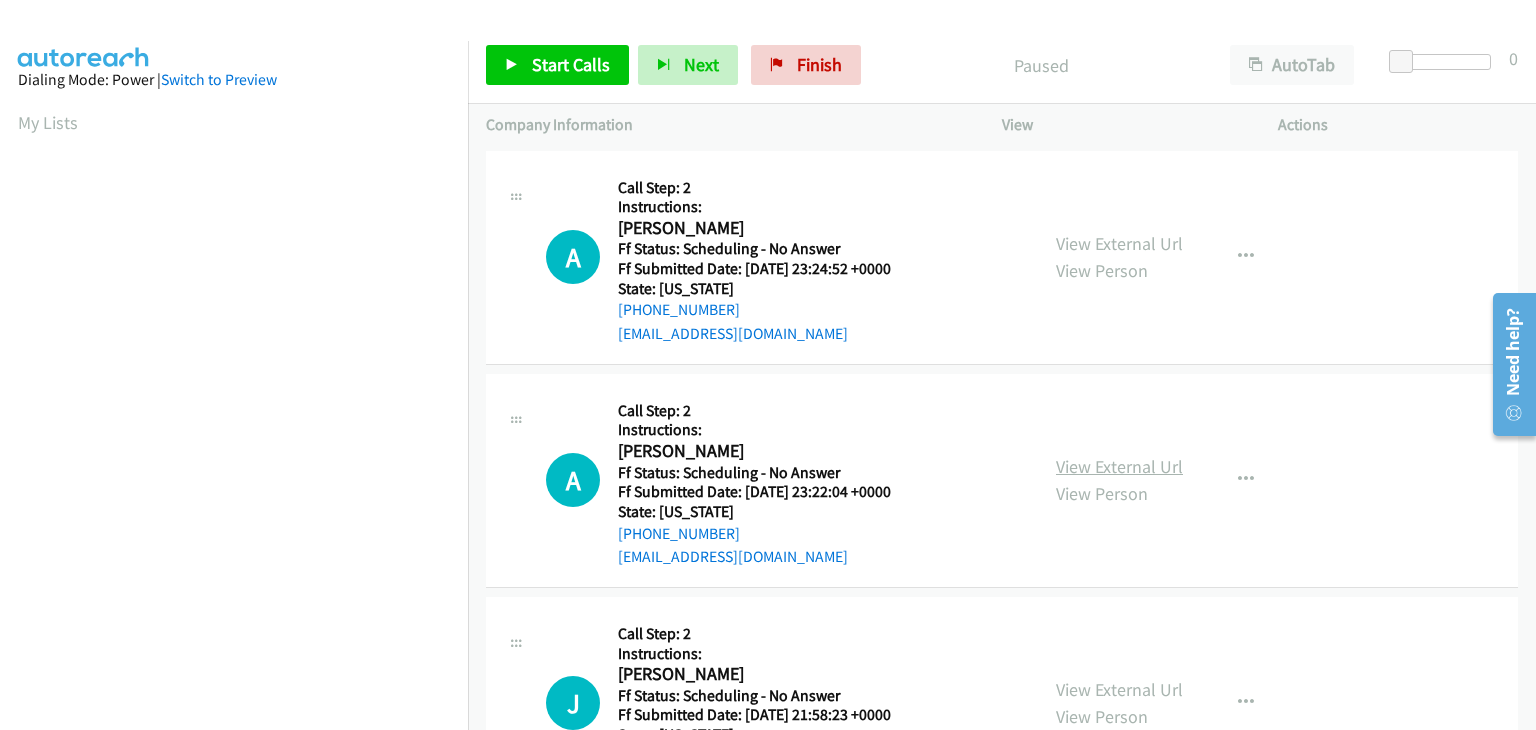 click on "View External Url" at bounding box center [1119, 466] 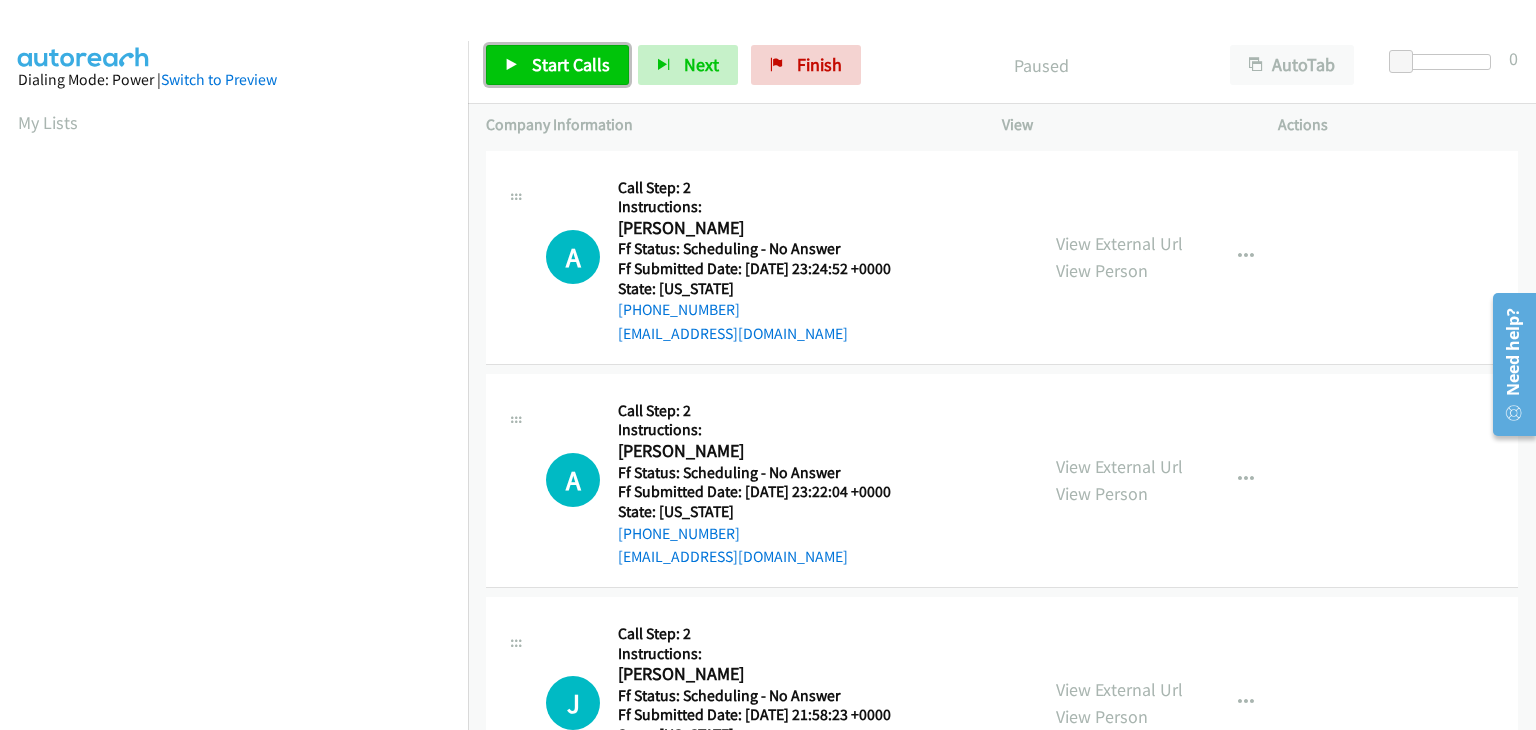 click on "Start Calls" at bounding box center [571, 64] 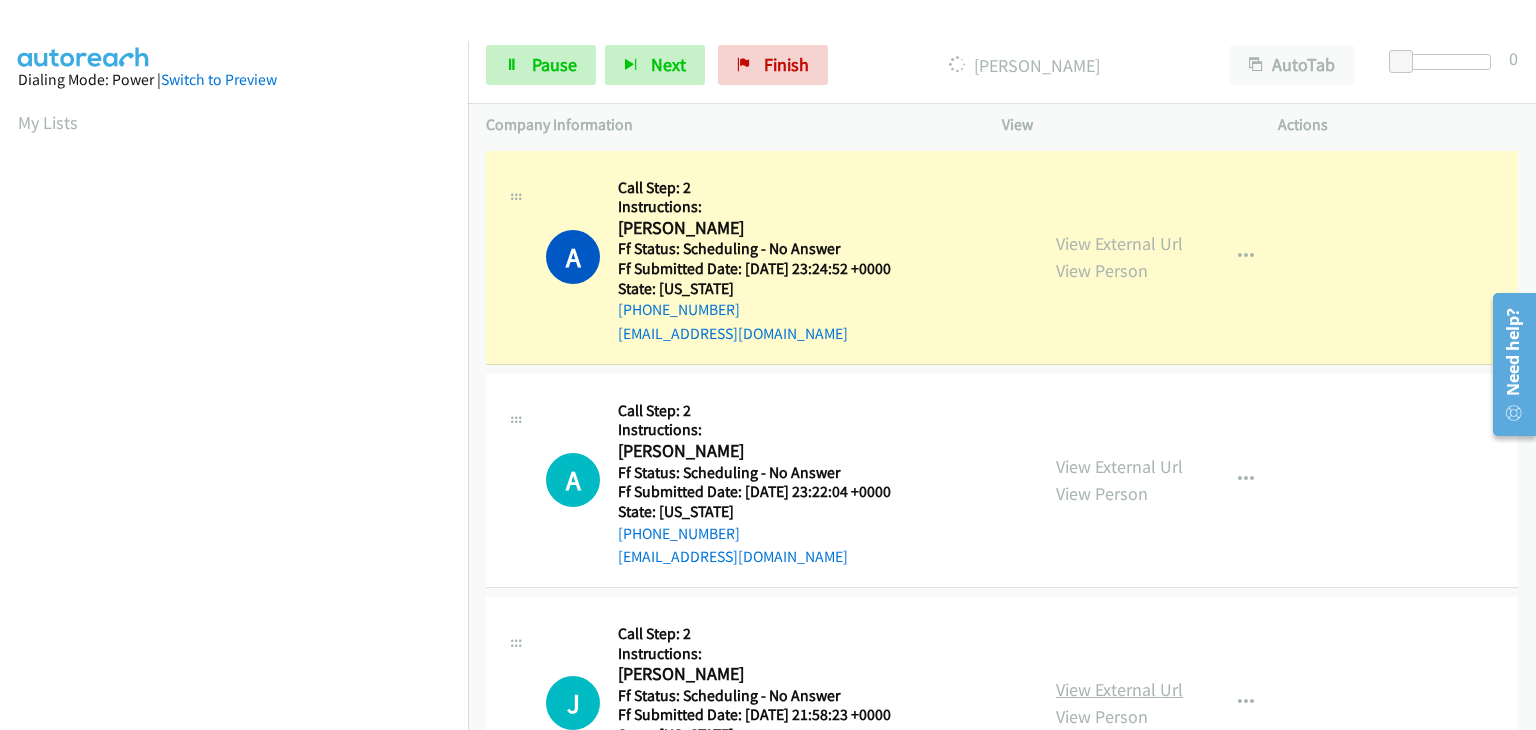 click on "View External Url" at bounding box center [1119, 689] 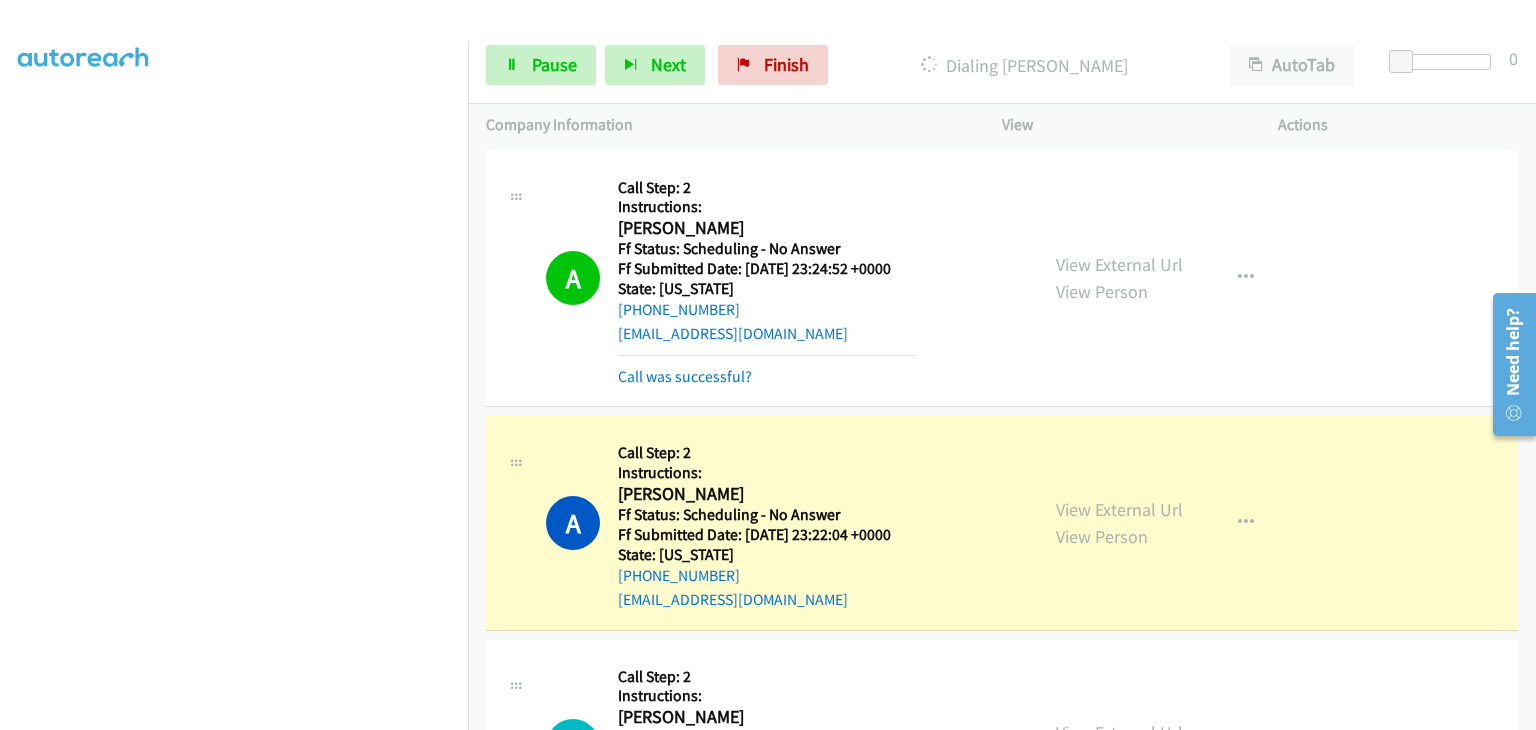 scroll, scrollTop: 392, scrollLeft: 0, axis: vertical 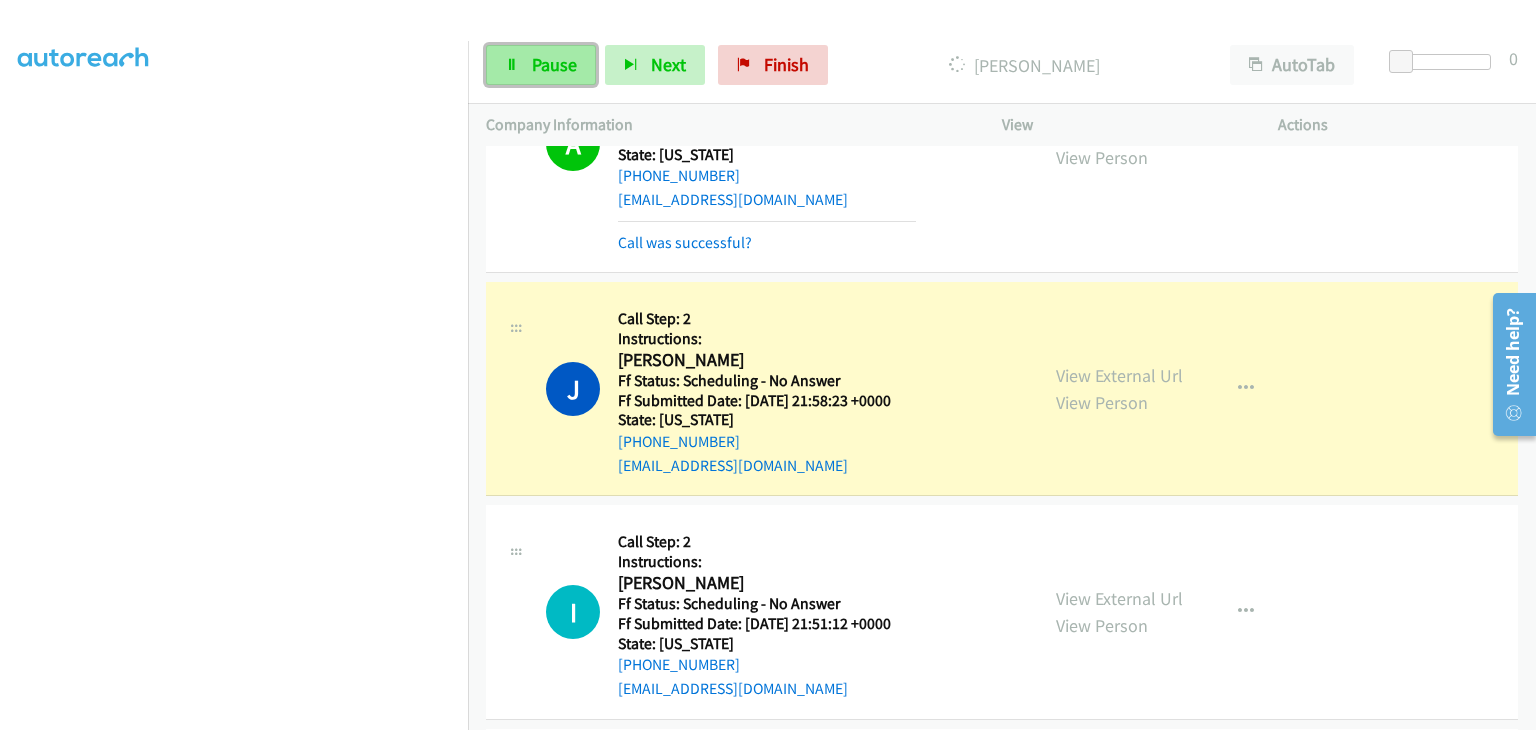 click on "Pause" at bounding box center [554, 64] 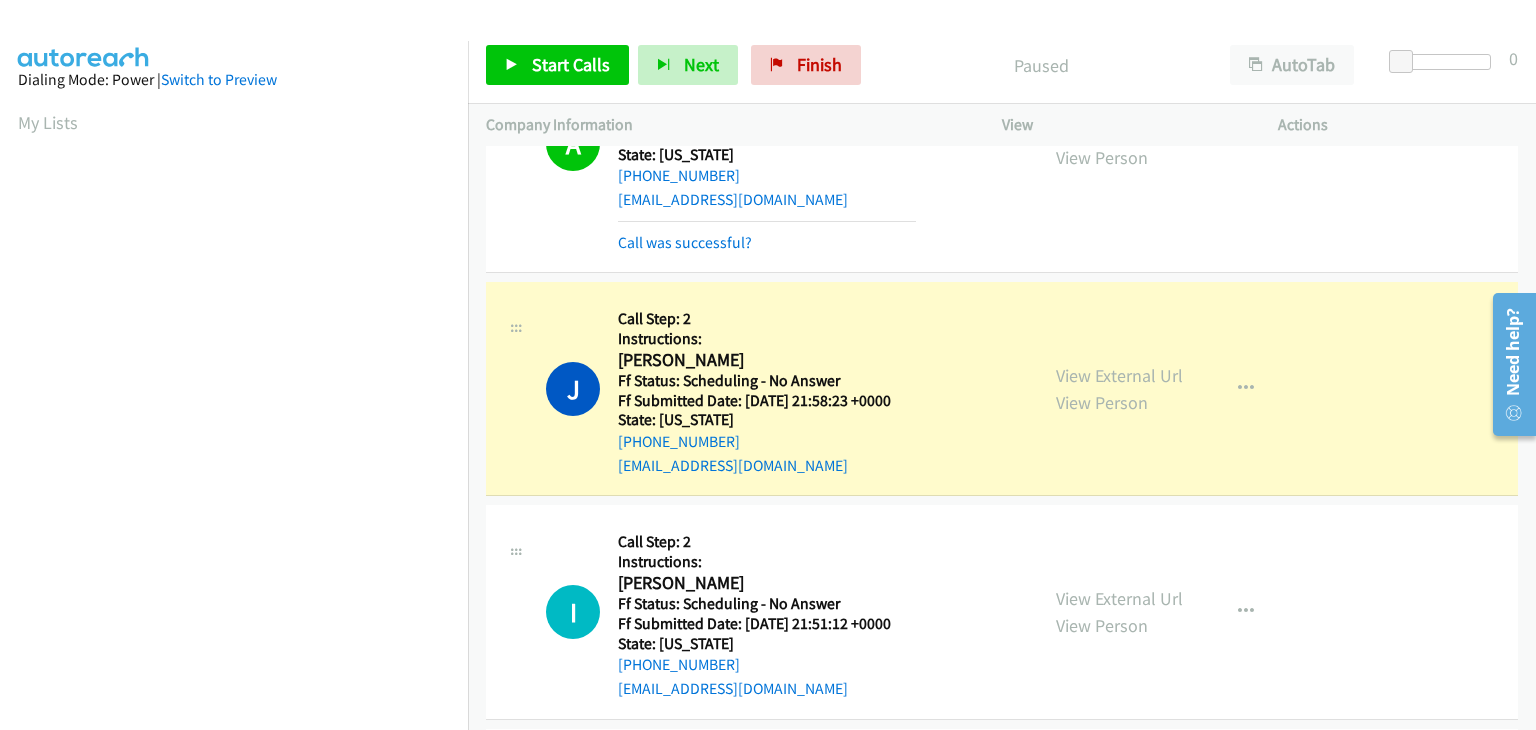 scroll, scrollTop: 392, scrollLeft: 0, axis: vertical 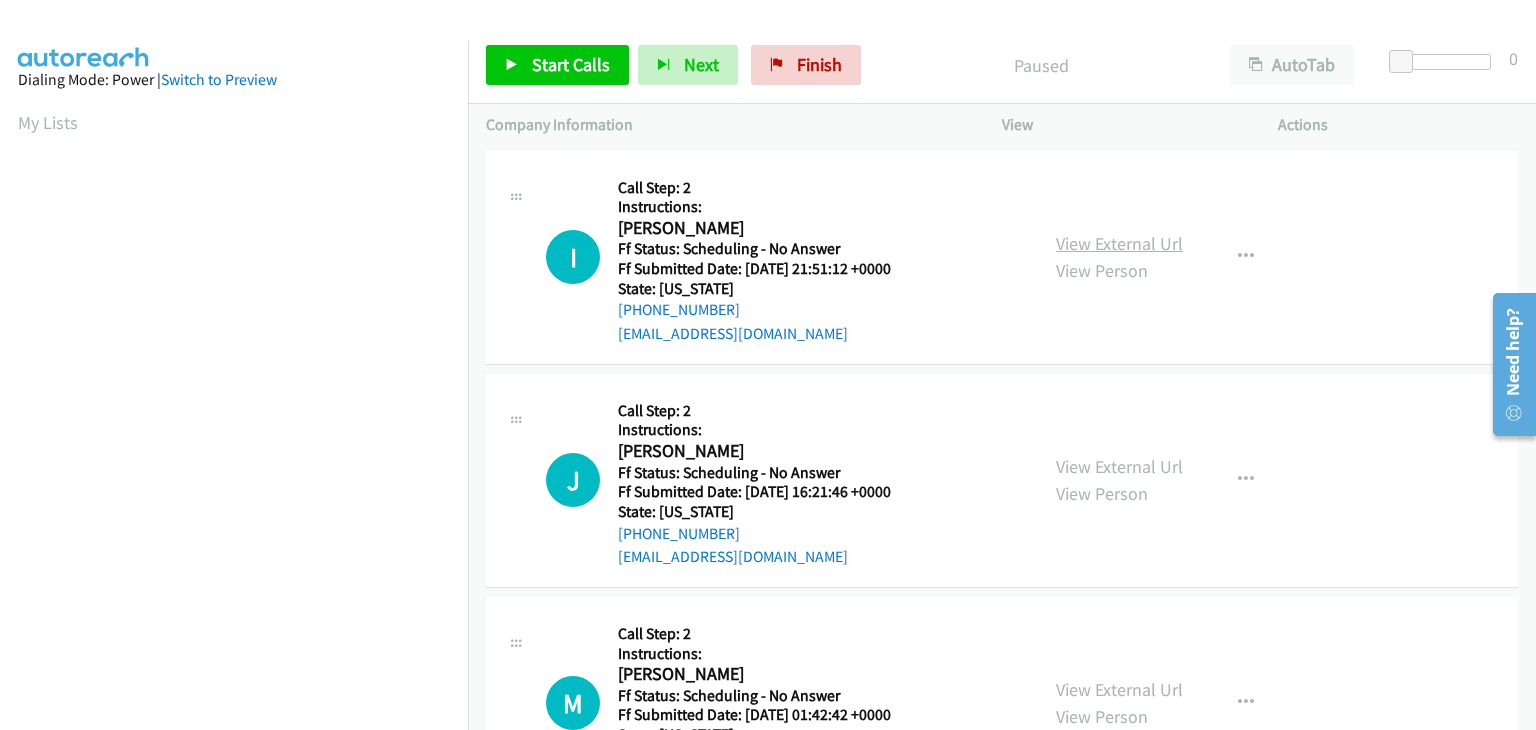 click on "View External Url" at bounding box center [1119, 243] 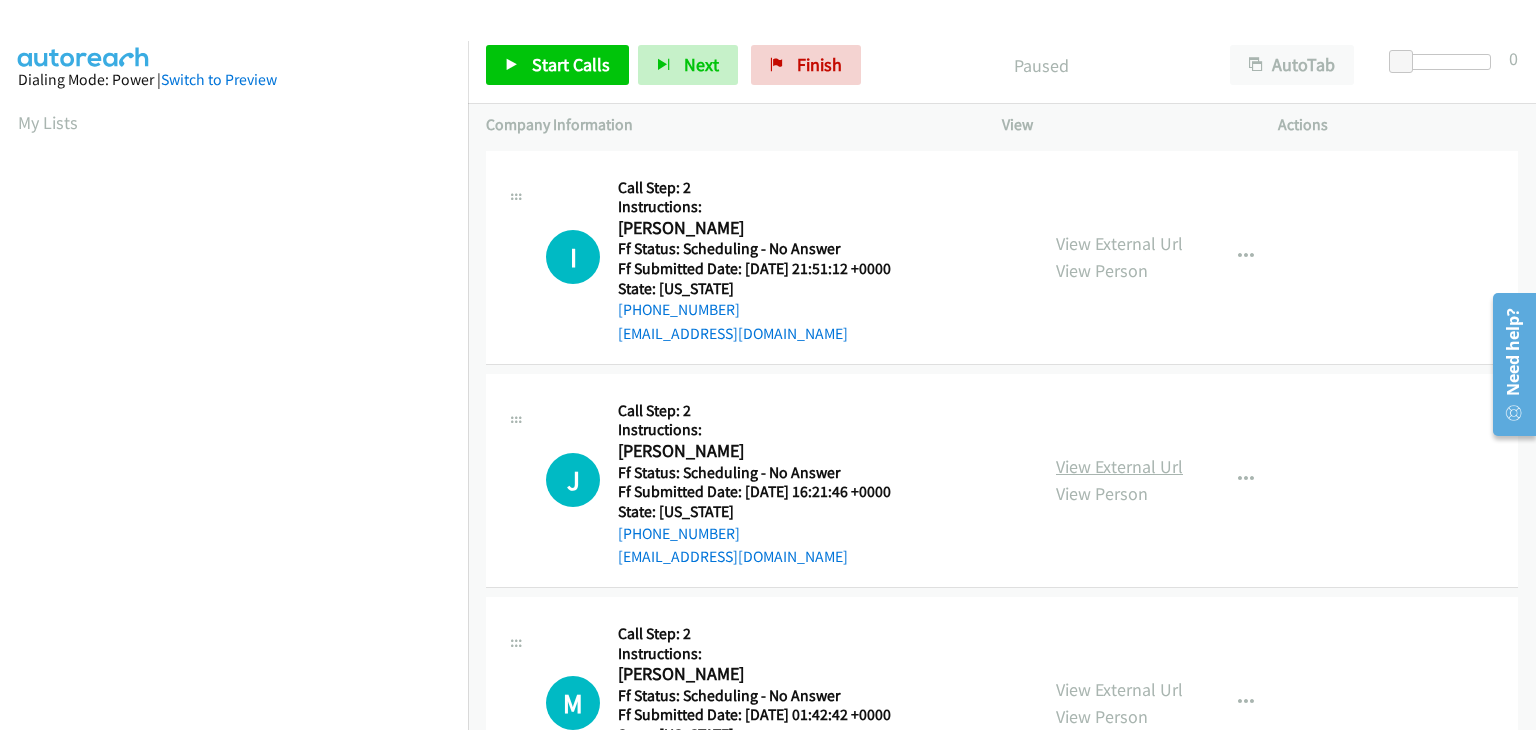 click on "View External Url" at bounding box center (1119, 466) 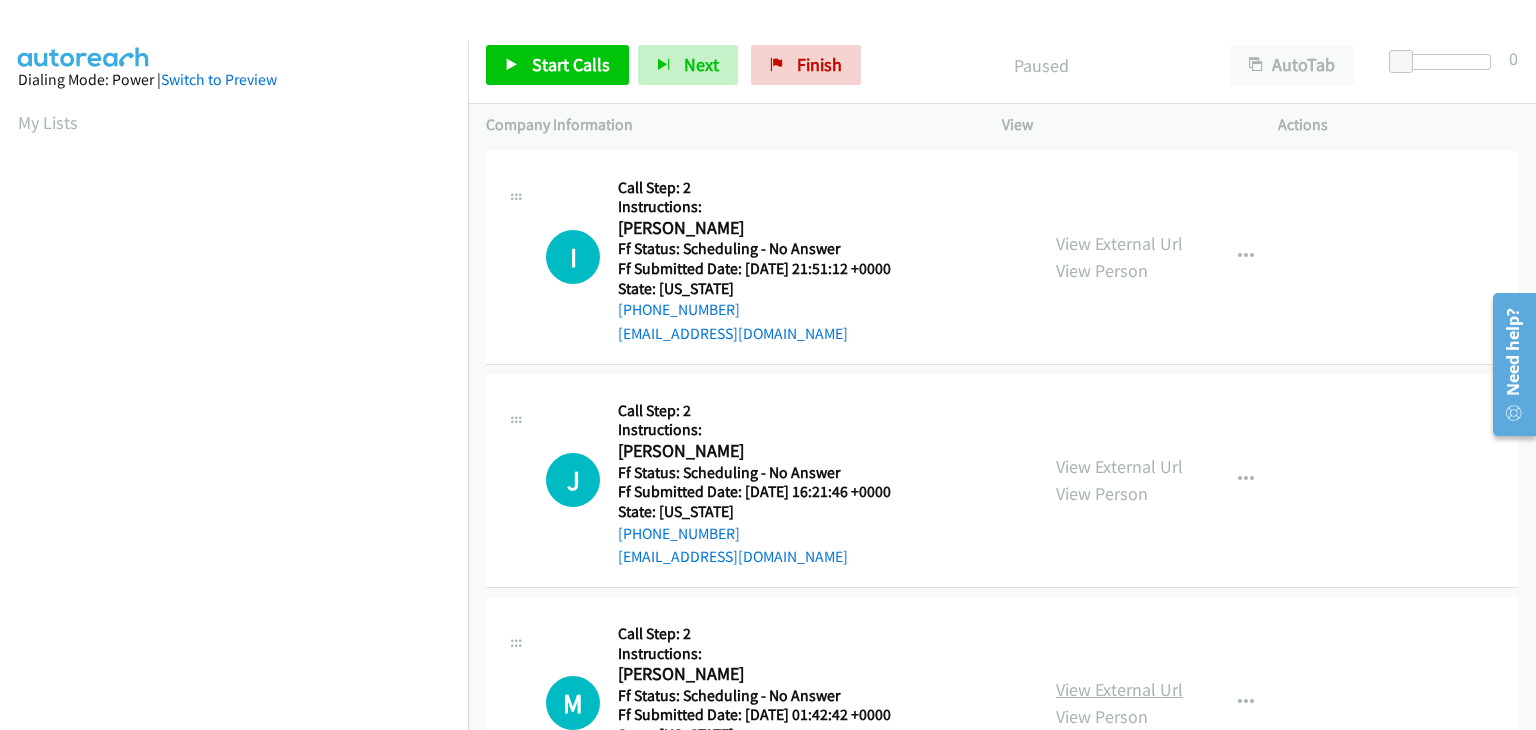 click on "View External Url" at bounding box center [1119, 689] 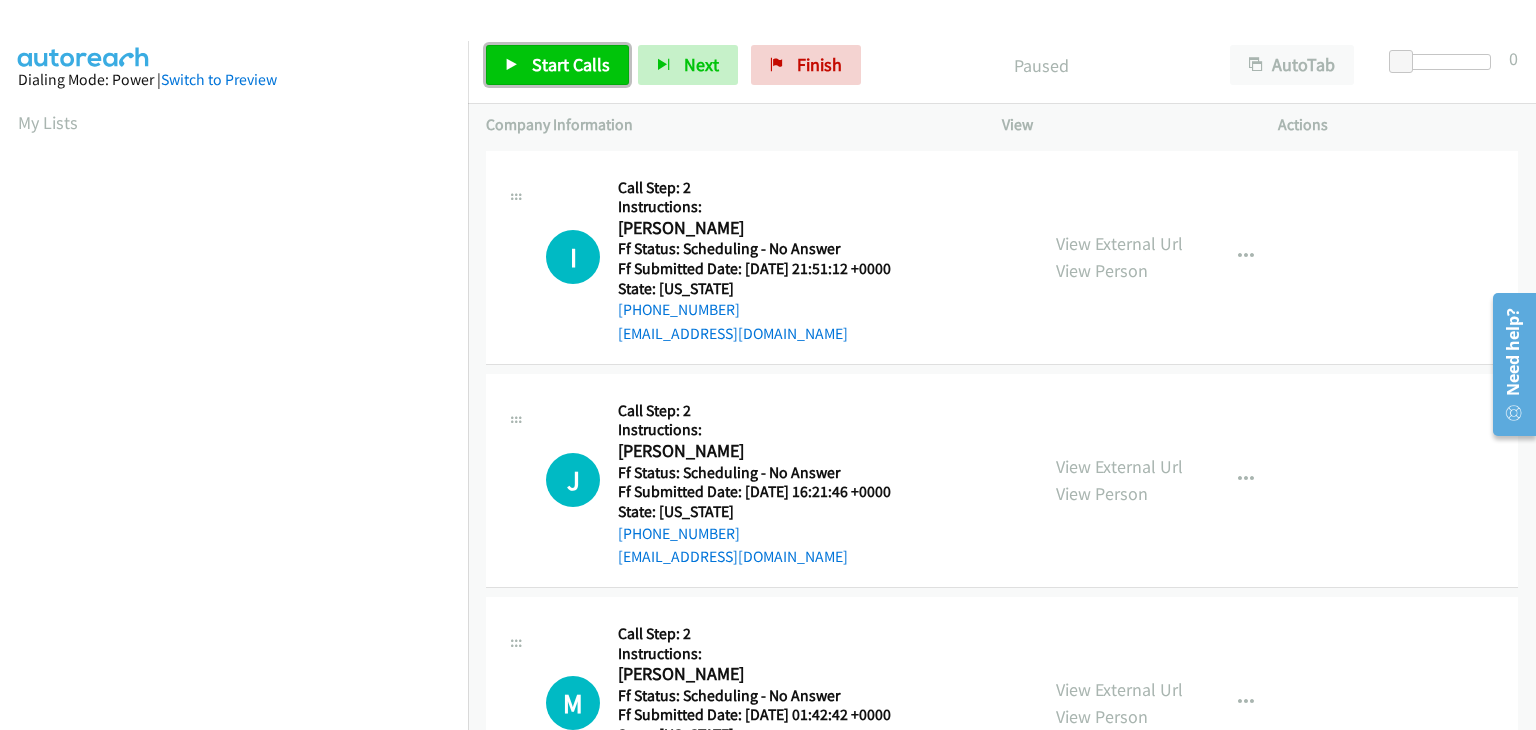 click on "Start Calls" at bounding box center [571, 64] 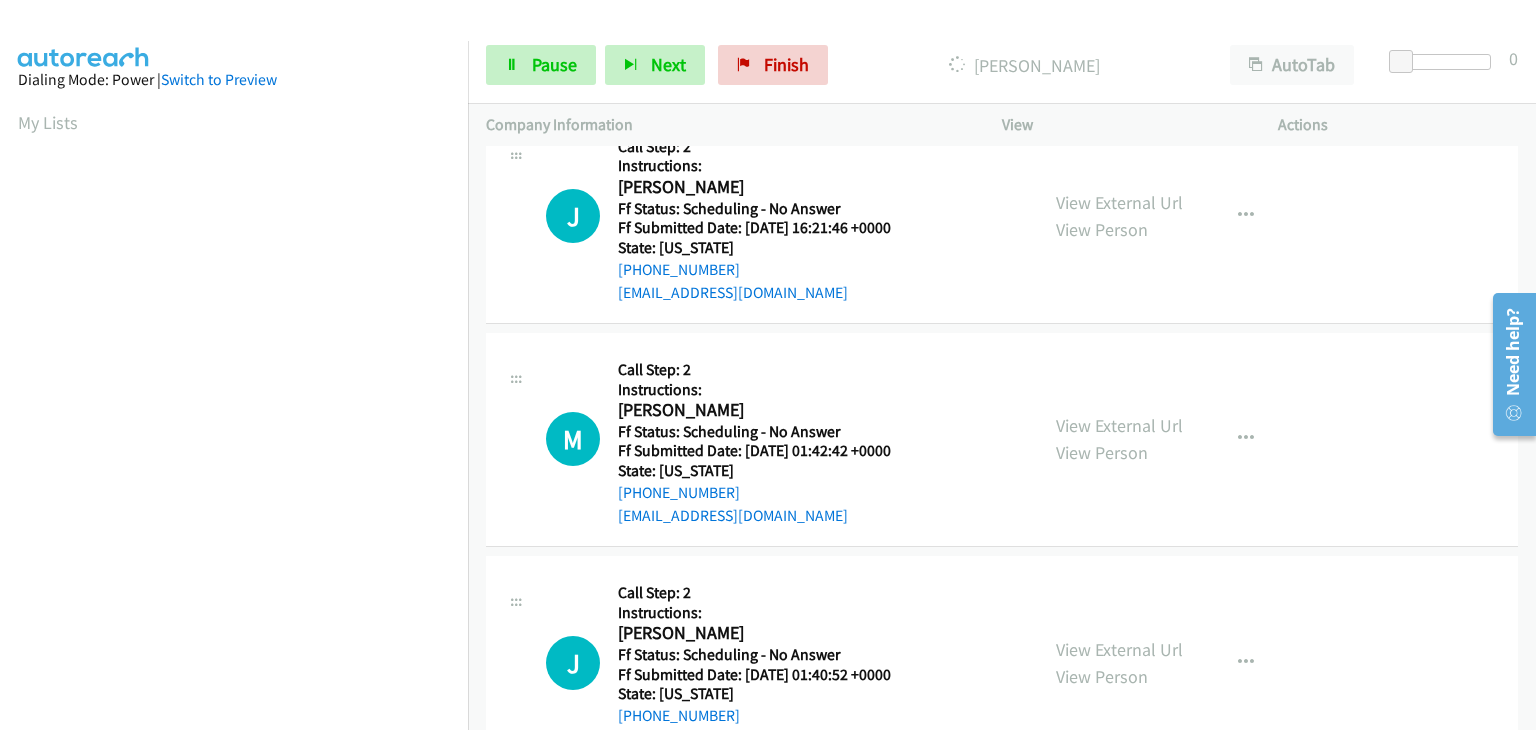 scroll, scrollTop: 300, scrollLeft: 0, axis: vertical 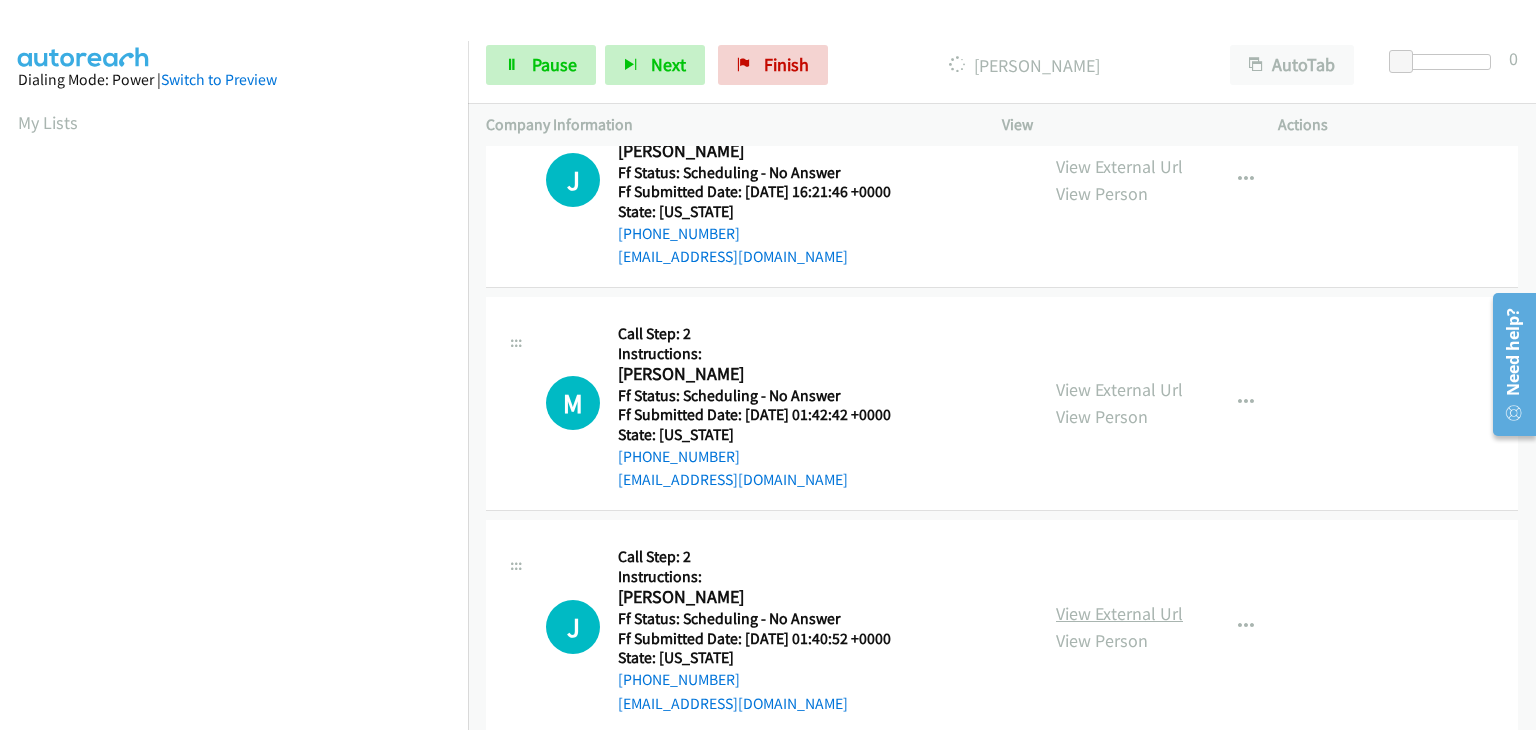click on "View External Url" at bounding box center [1119, 613] 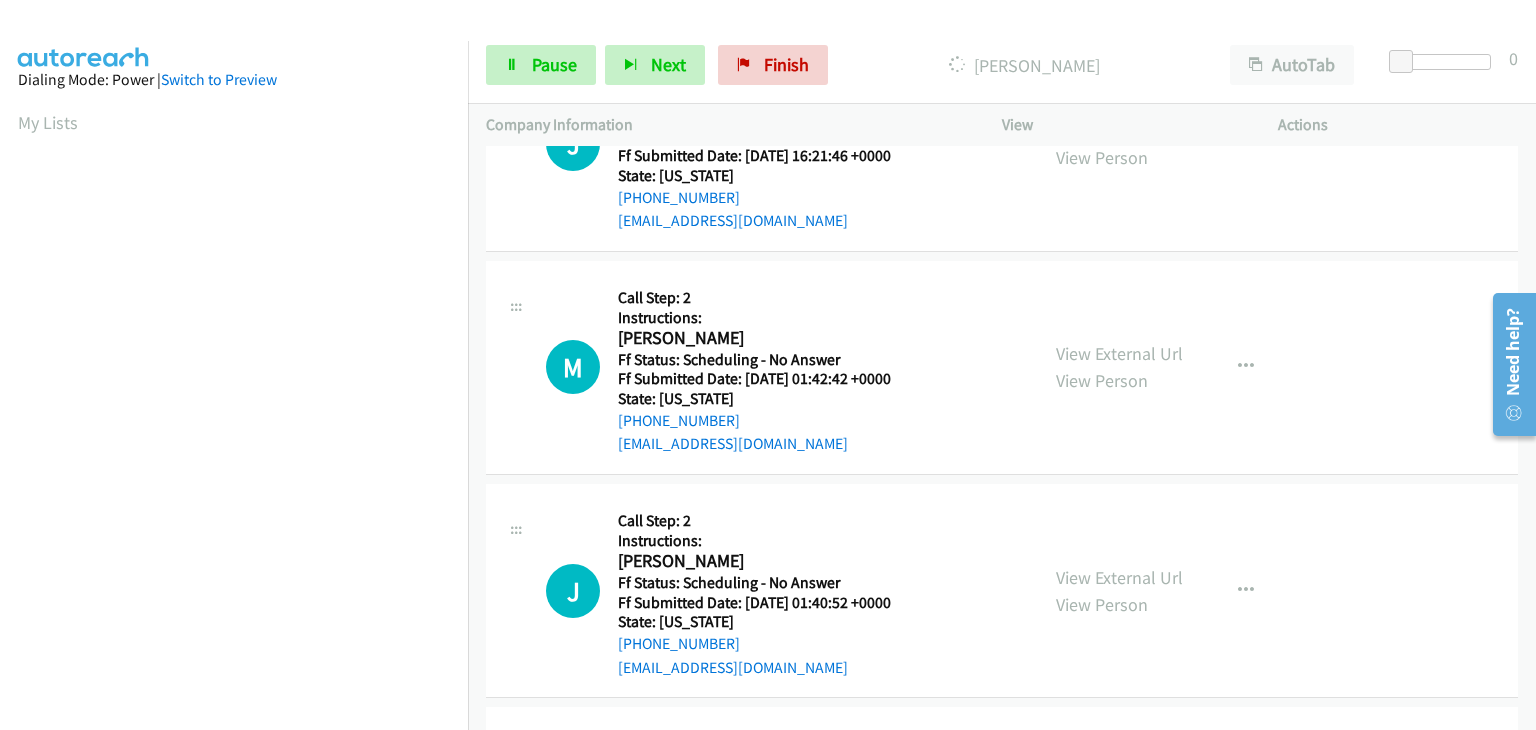 scroll, scrollTop: 400, scrollLeft: 0, axis: vertical 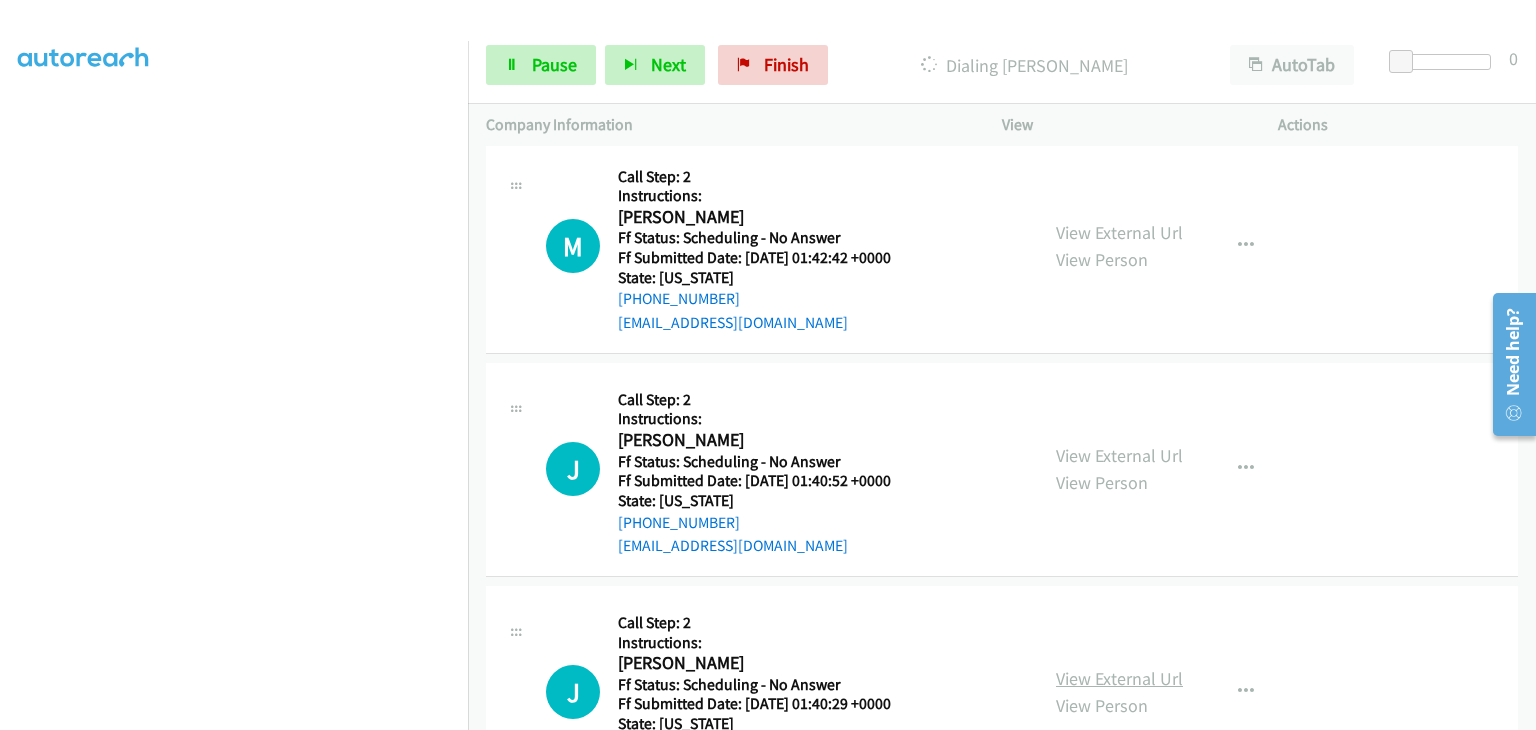 click on "View External Url" at bounding box center [1119, 678] 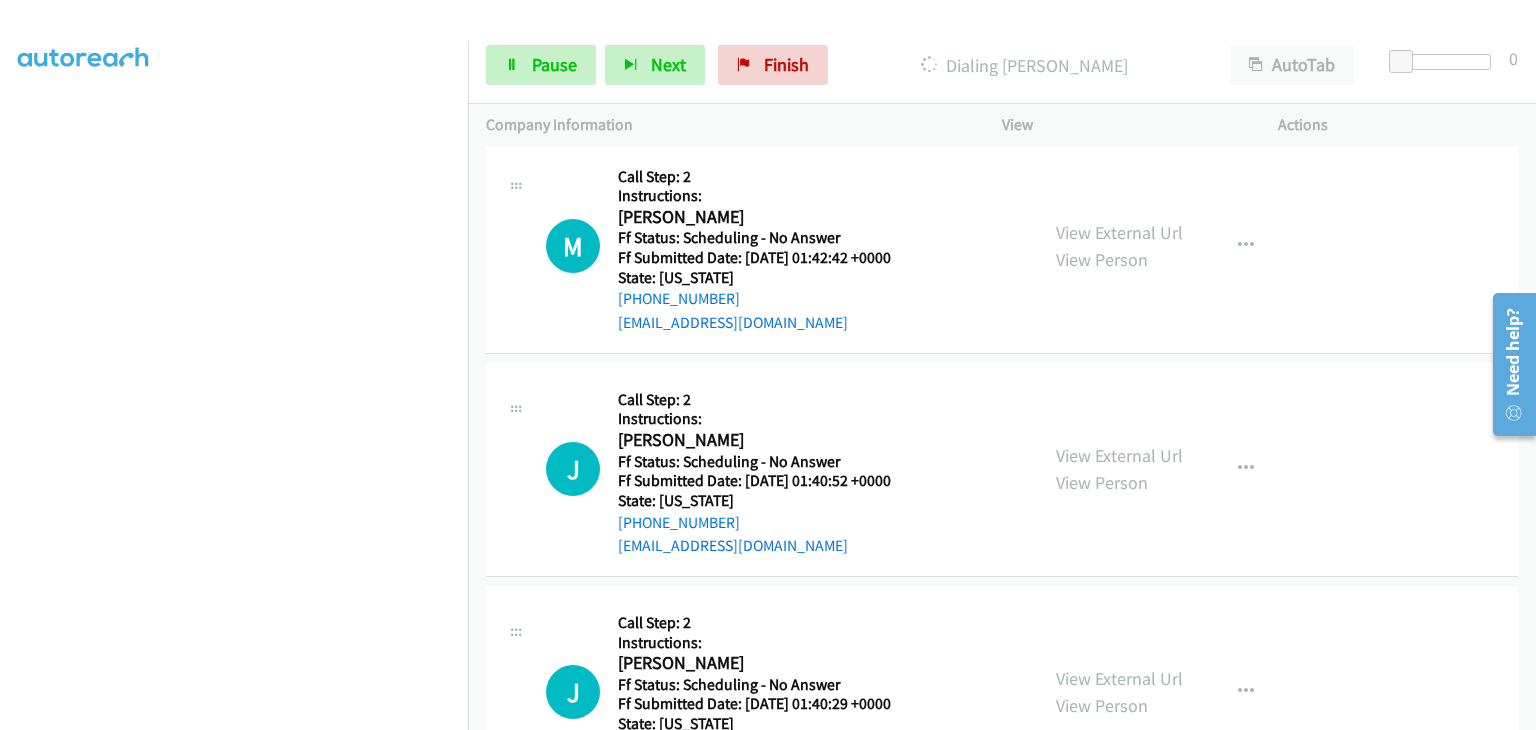 scroll, scrollTop: 392, scrollLeft: 0, axis: vertical 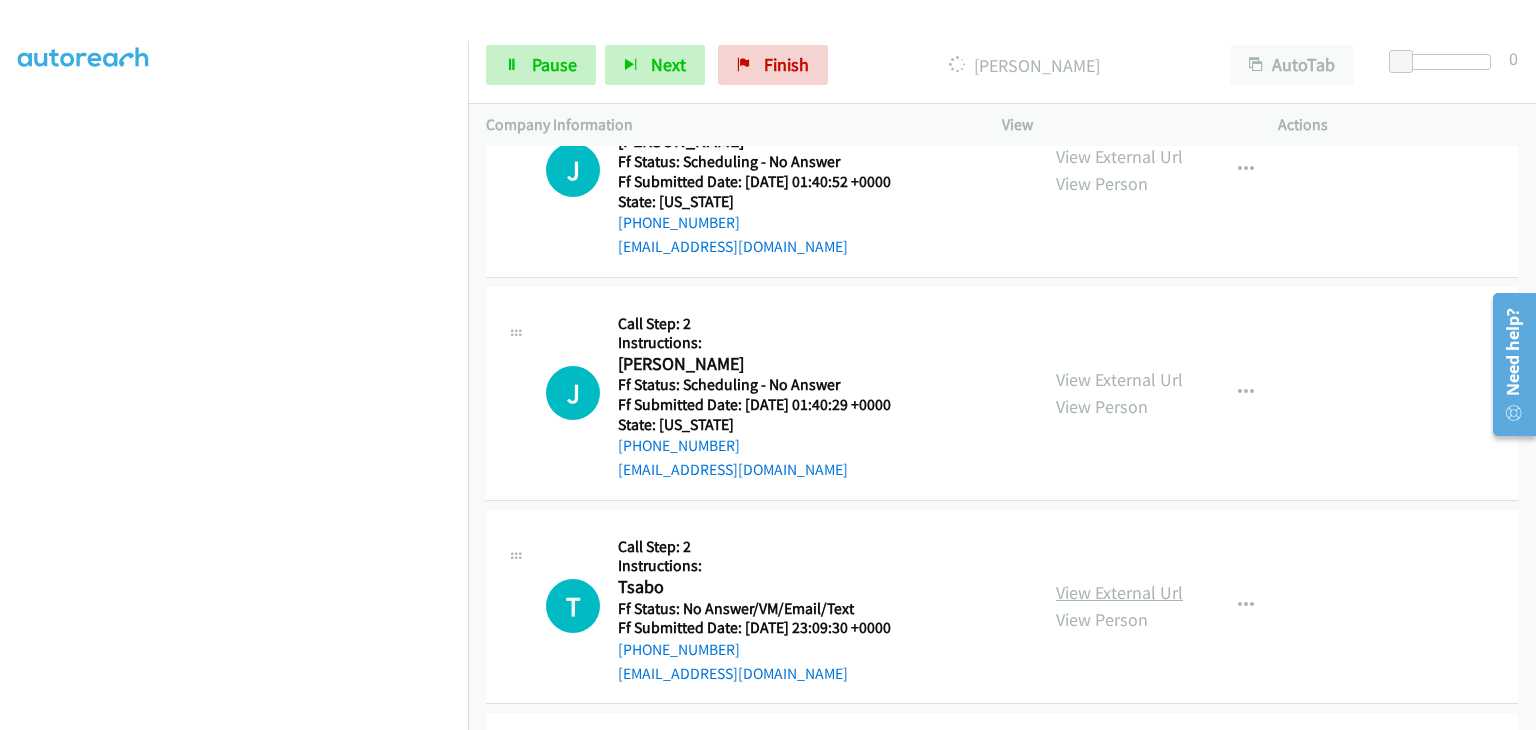 click on "View External Url" at bounding box center [1119, 592] 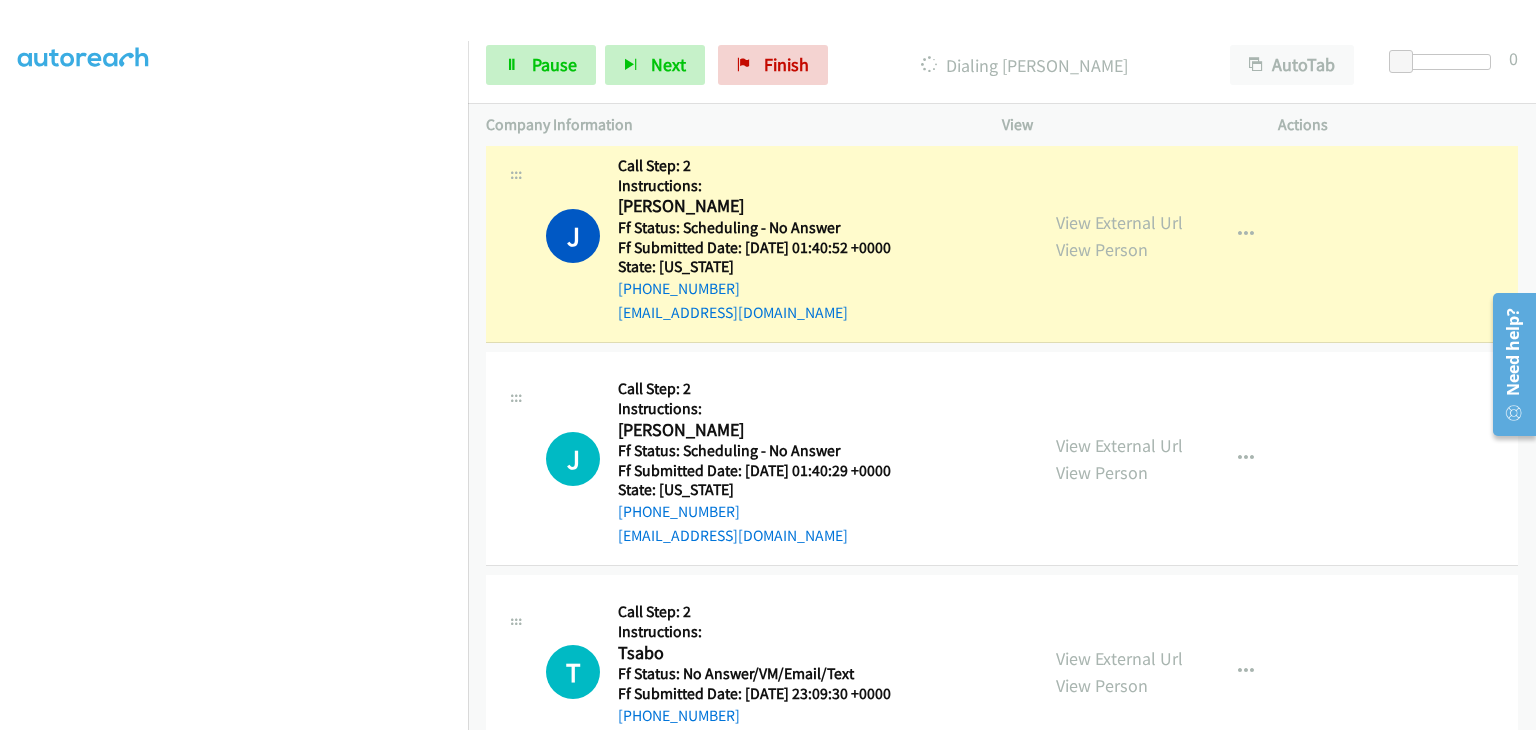 scroll, scrollTop: 784, scrollLeft: 0, axis: vertical 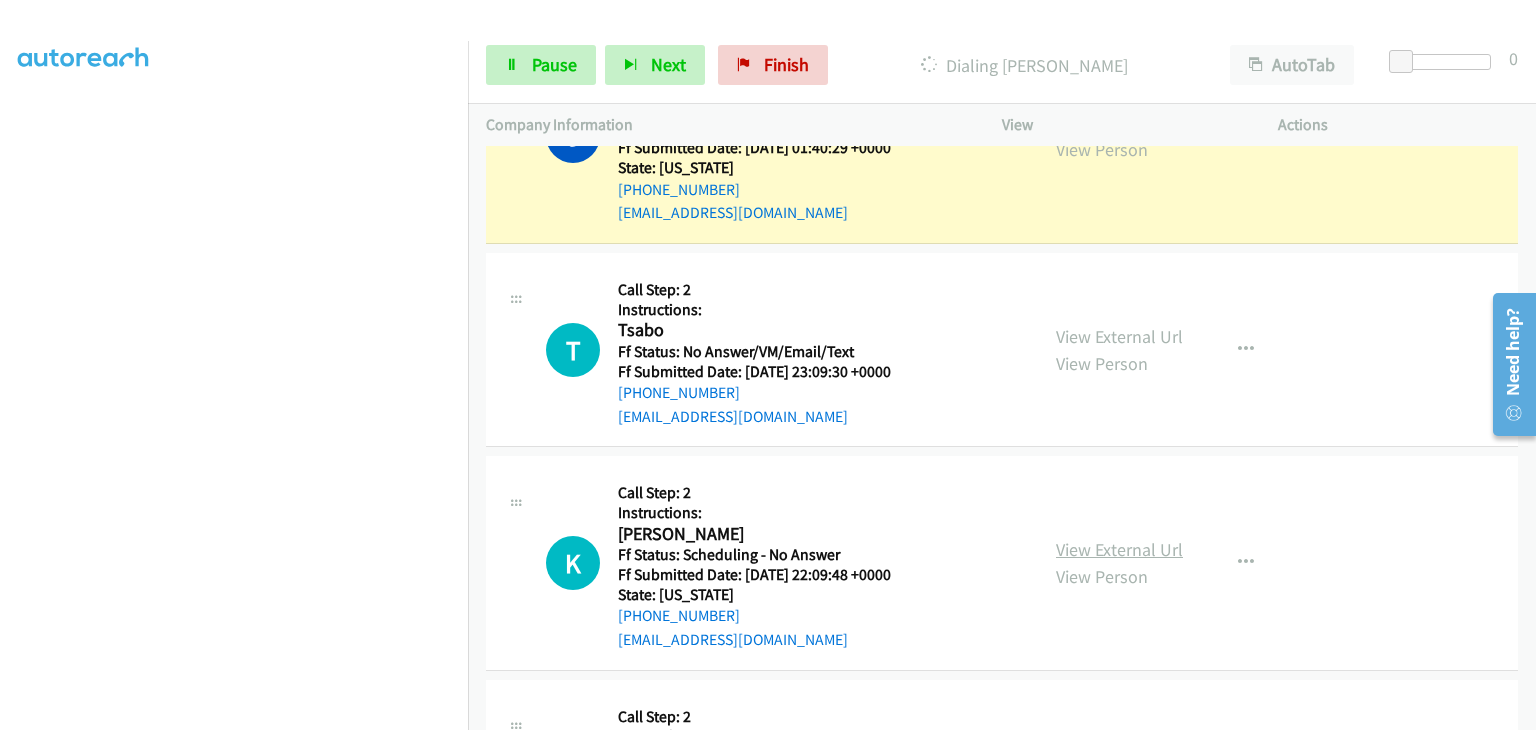 click on "View External Url" at bounding box center (1119, 549) 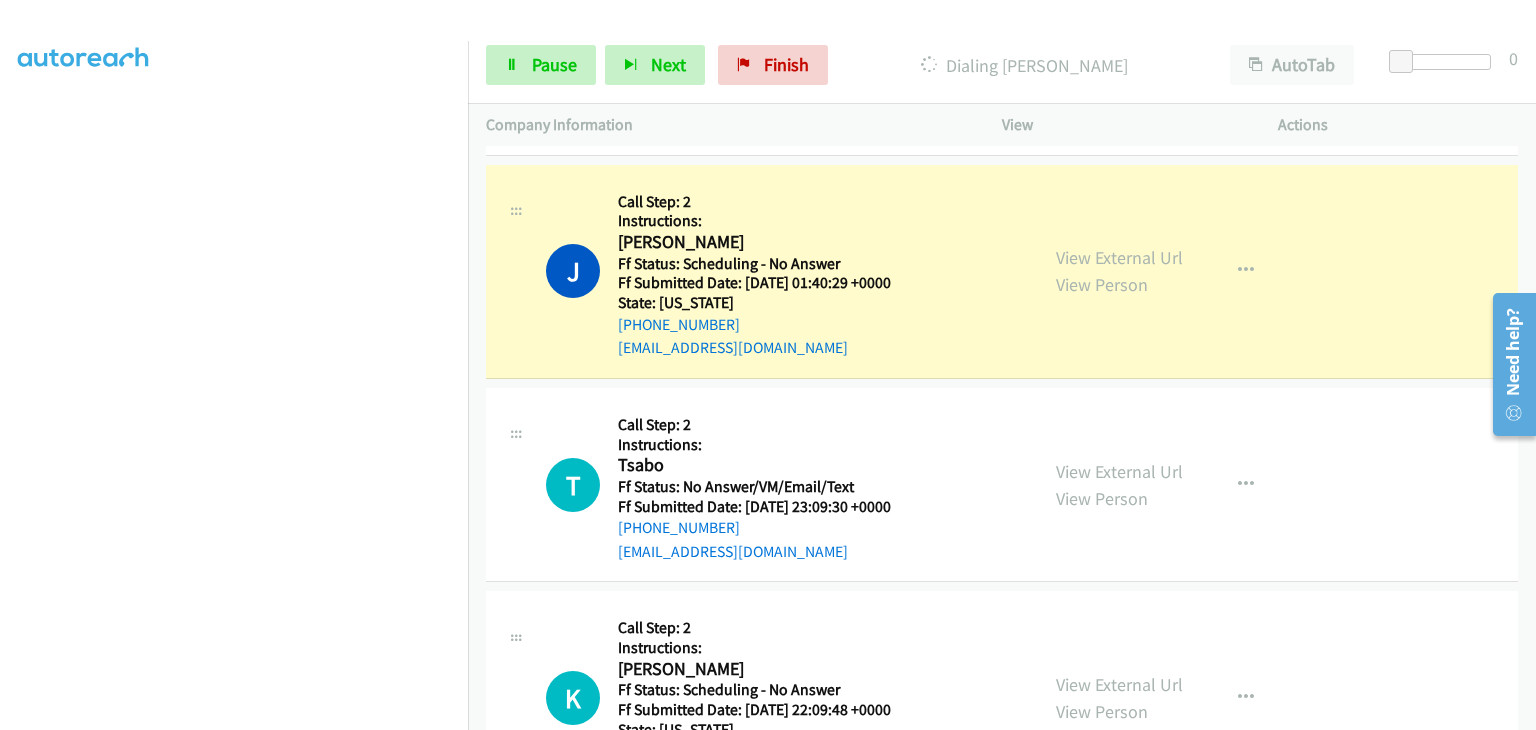 scroll, scrollTop: 1084, scrollLeft: 0, axis: vertical 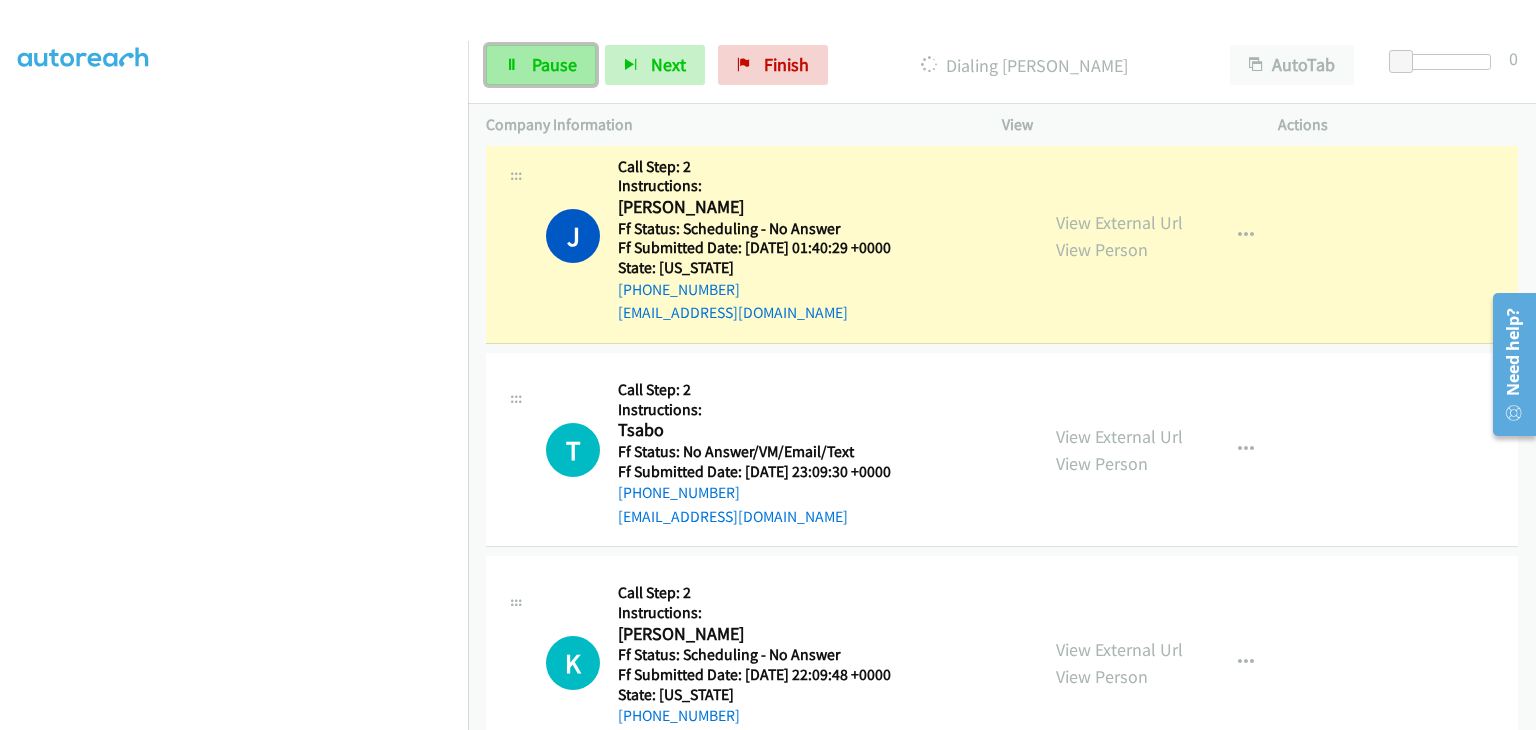 click on "Pause" at bounding box center (541, 65) 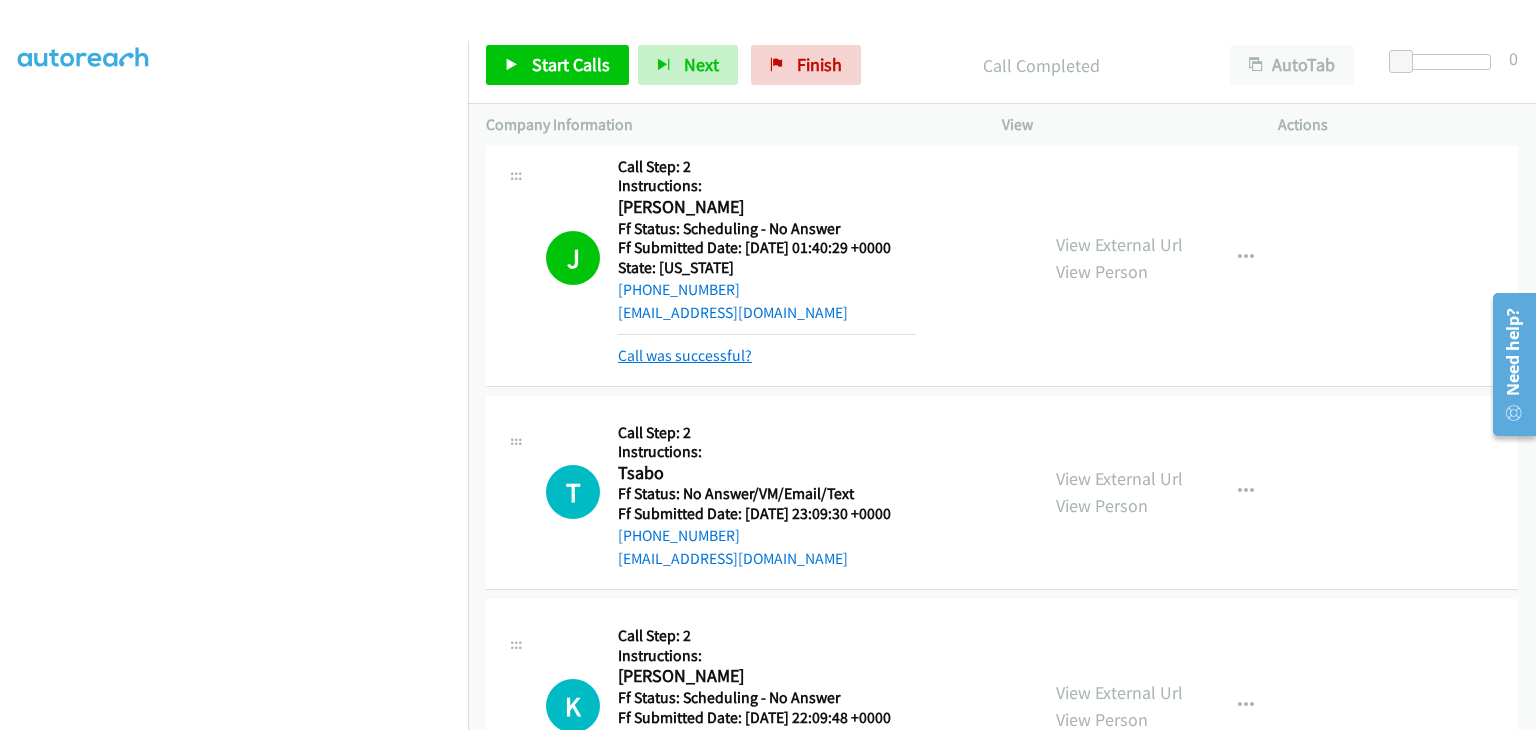 click on "Call was successful?" at bounding box center [685, 355] 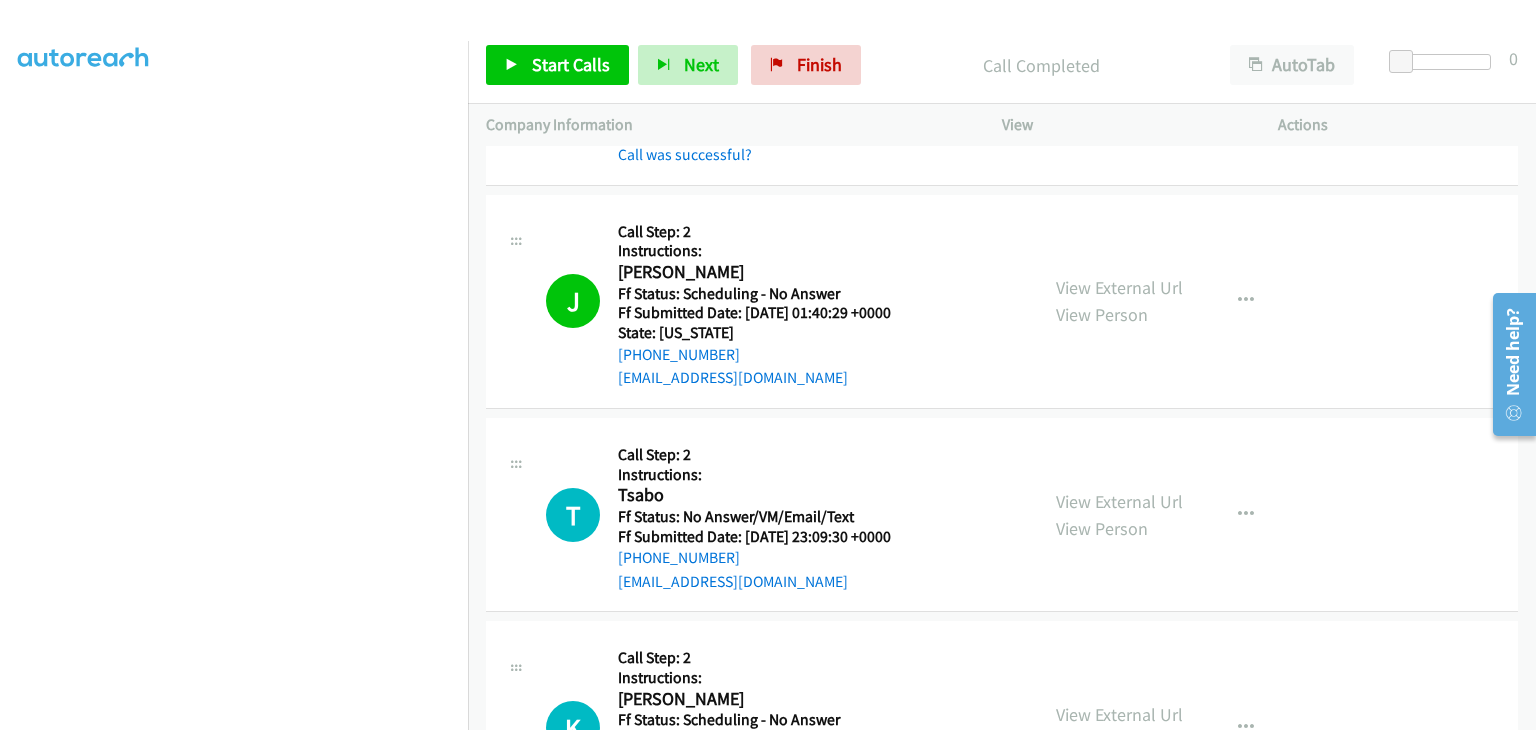 scroll, scrollTop: 984, scrollLeft: 0, axis: vertical 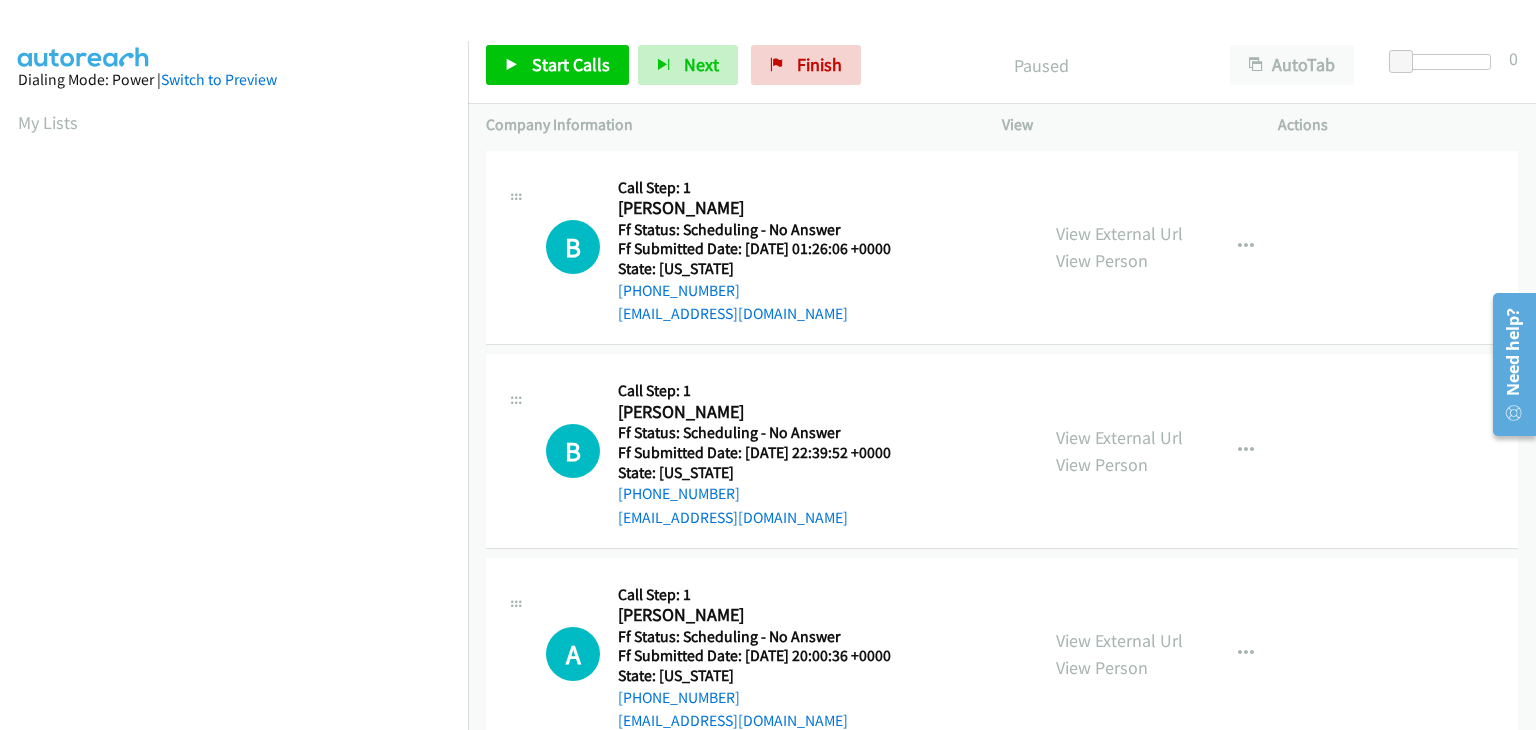 click on "View External Url
View Person
View External Url
Email
Schedule/Manage Callback
Skip Call
Add to do not call list" at bounding box center (1185, 248) 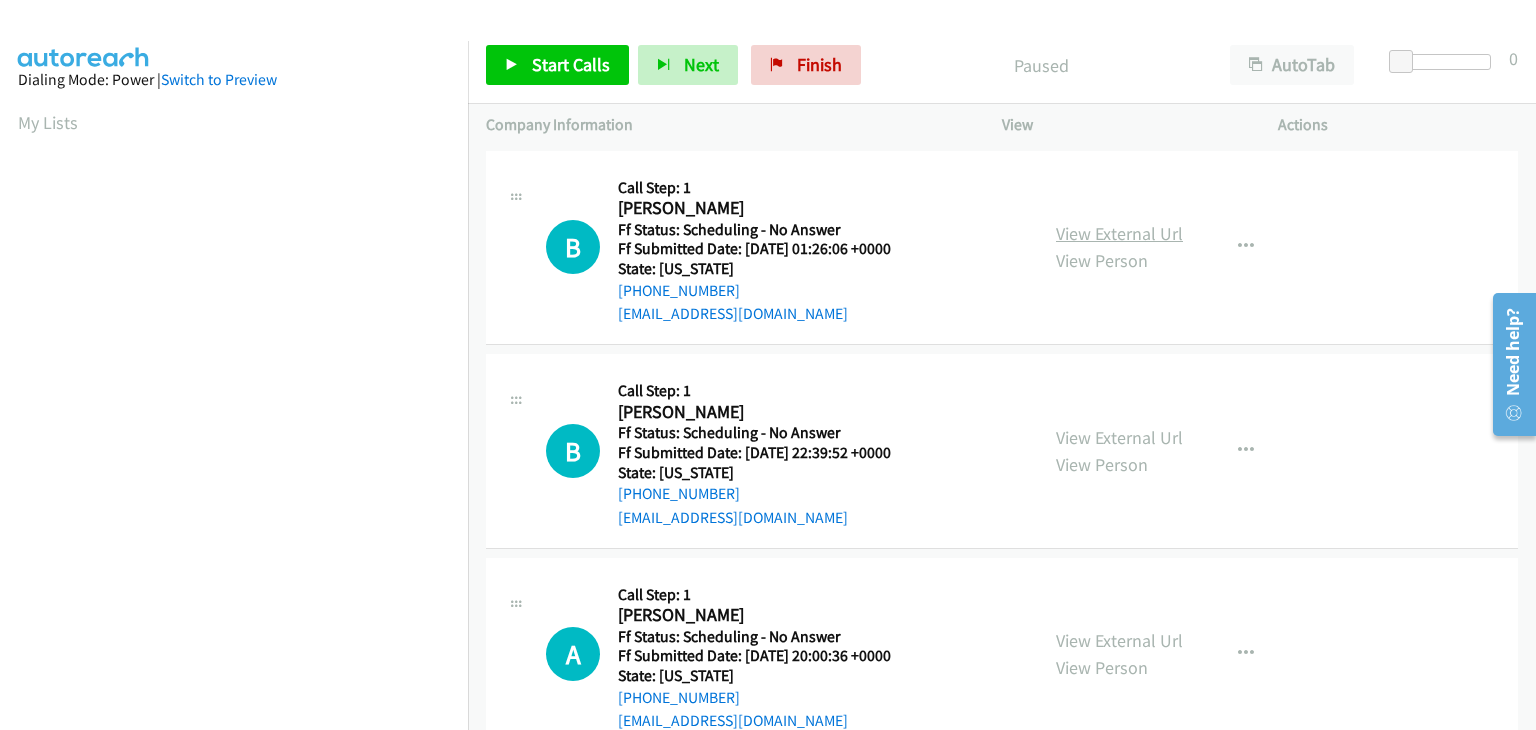 click on "View External Url" at bounding box center (1119, 233) 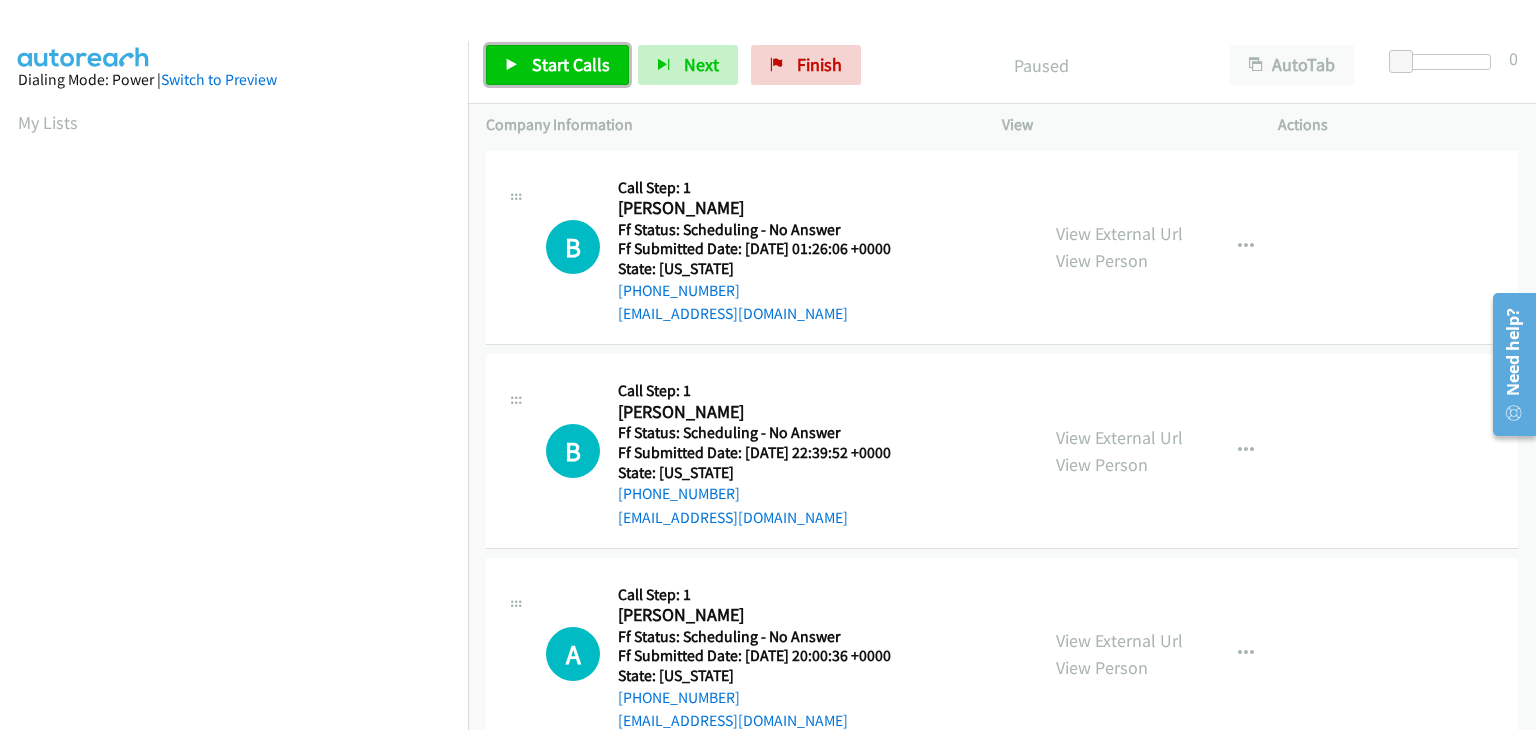 click on "Start Calls" at bounding box center [571, 64] 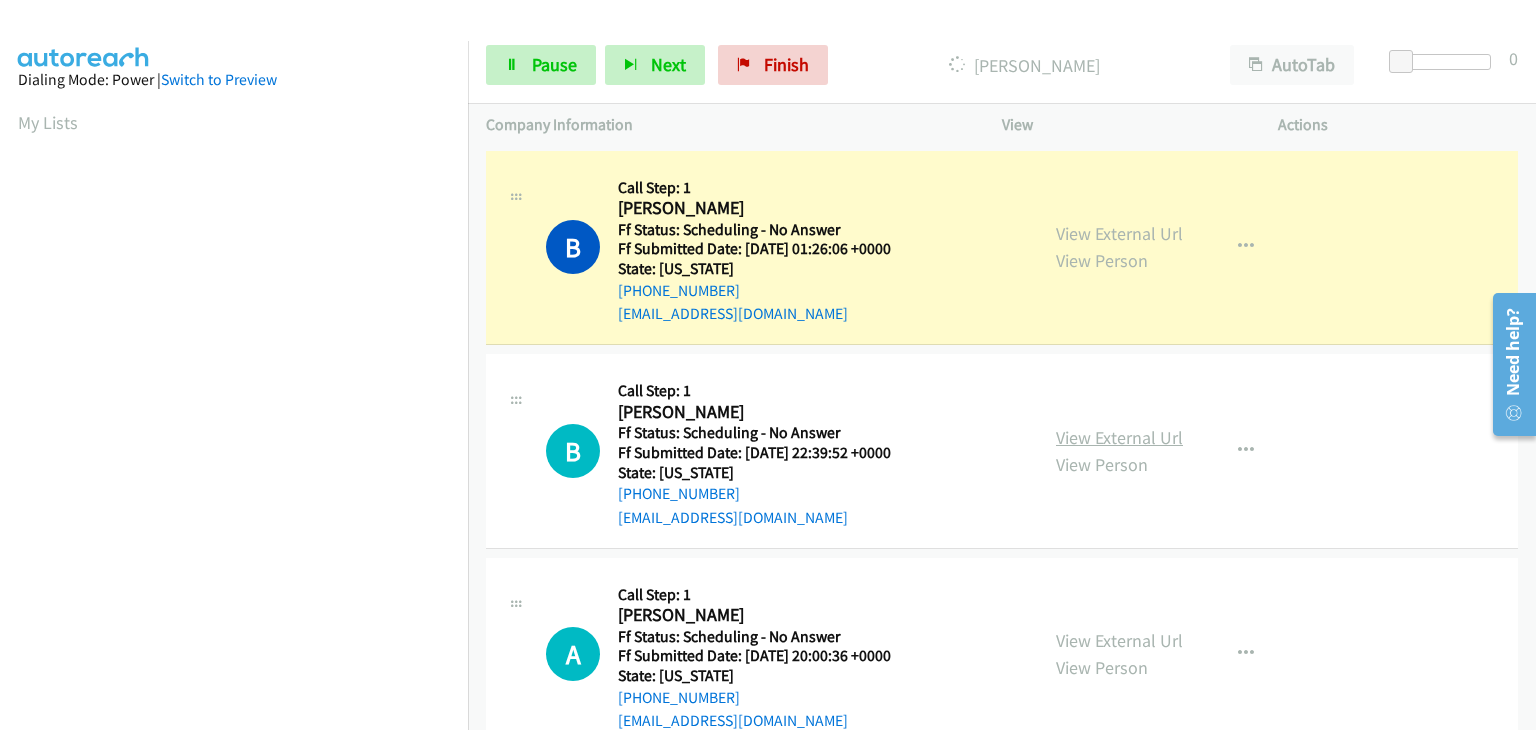 click on "View External Url" at bounding box center (1119, 437) 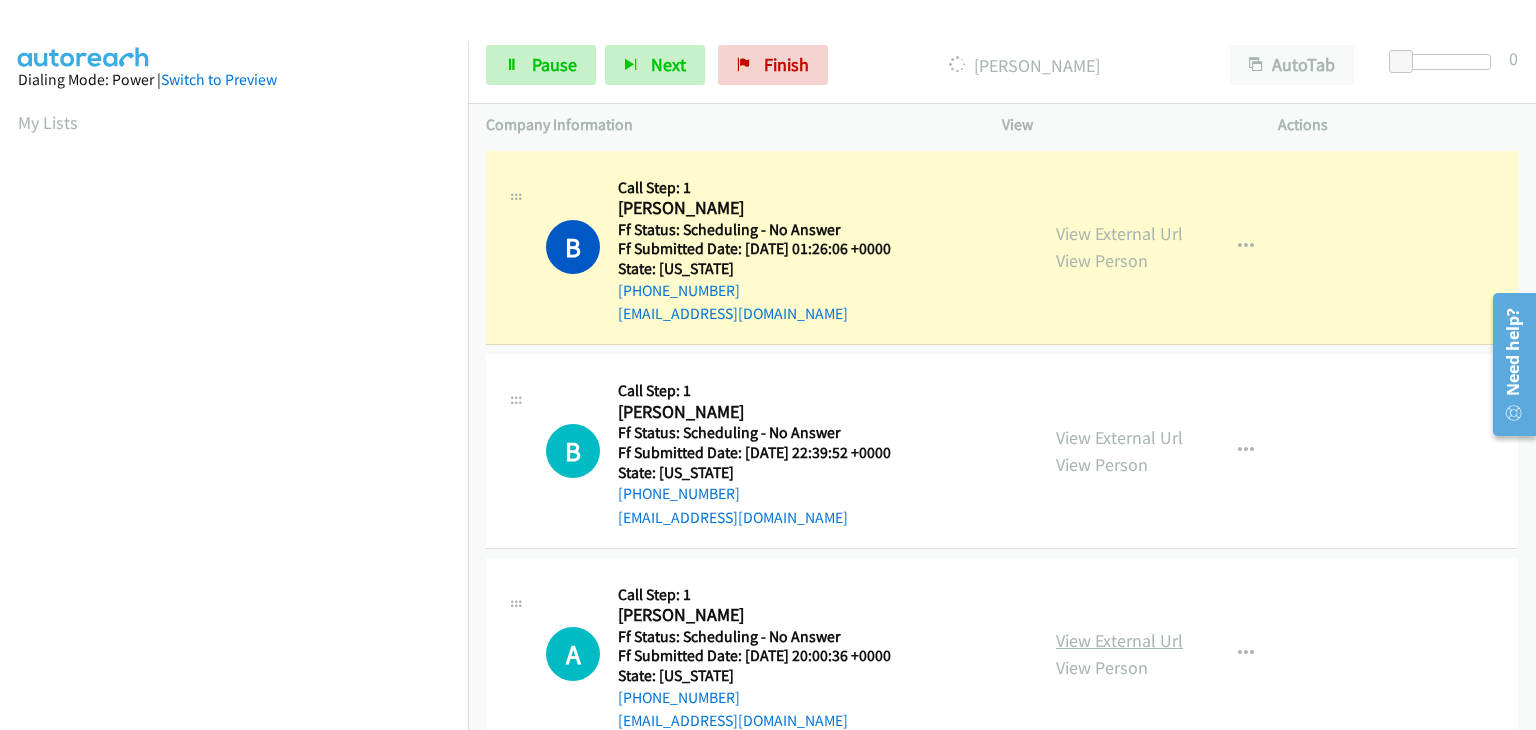 click on "View External Url" at bounding box center [1119, 640] 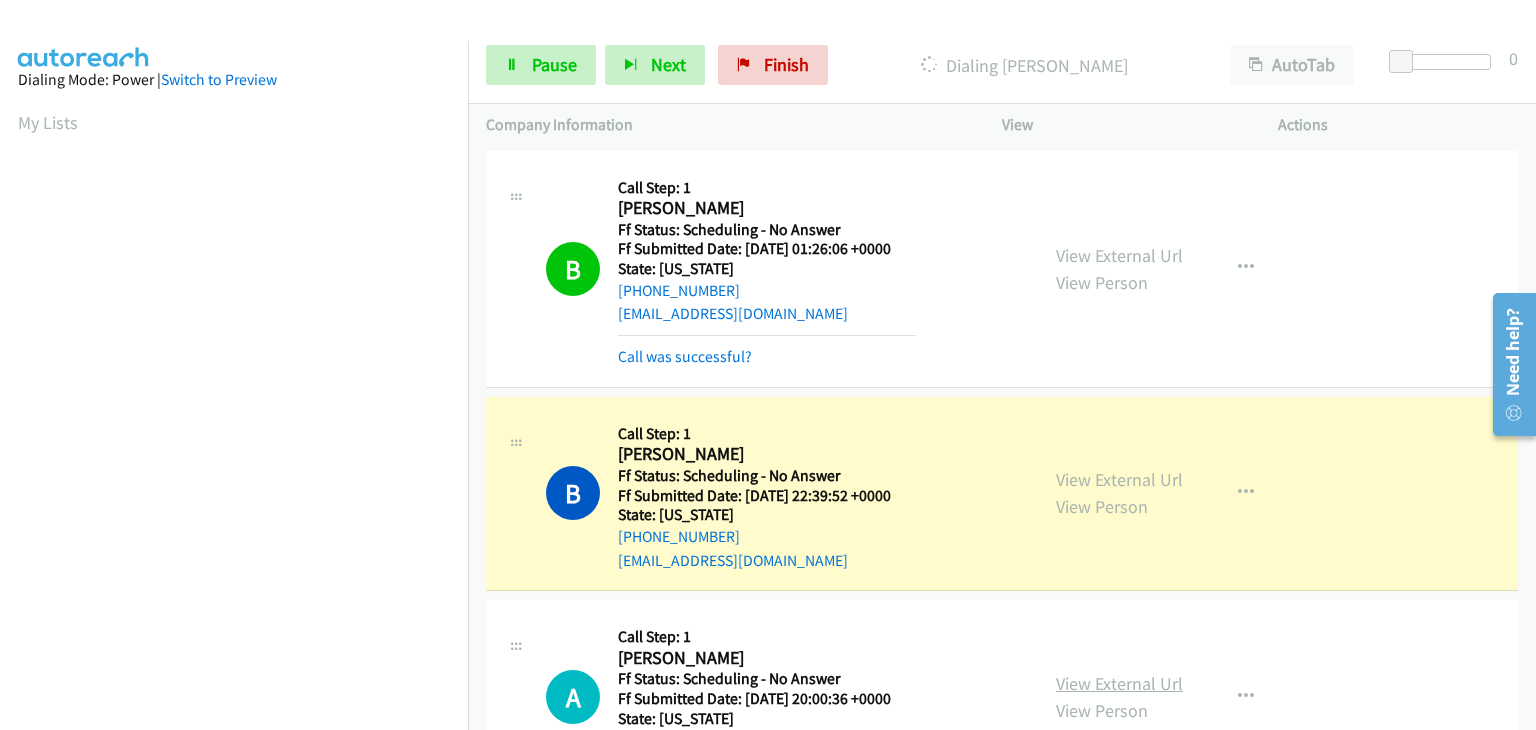 scroll, scrollTop: 392, scrollLeft: 0, axis: vertical 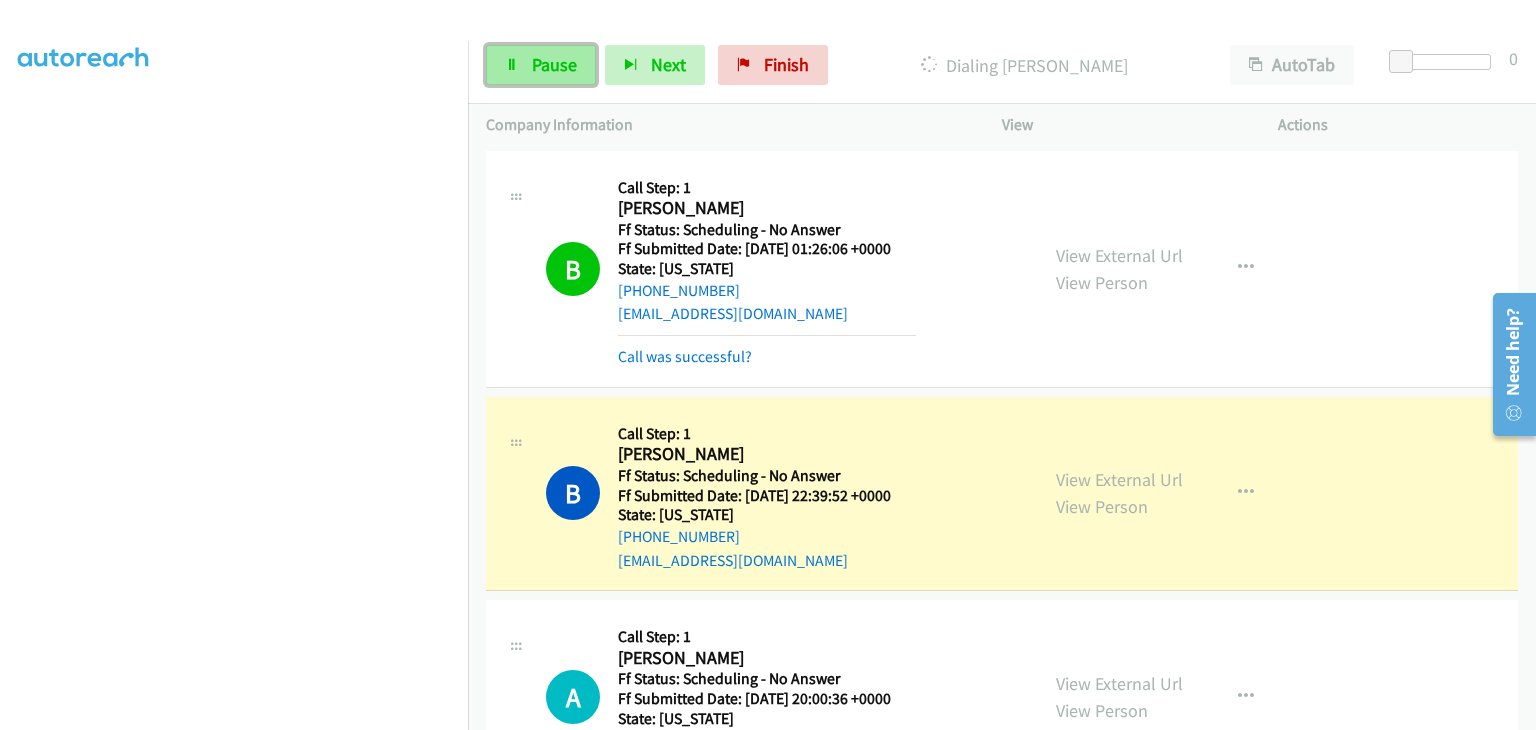 click on "Pause" at bounding box center [541, 65] 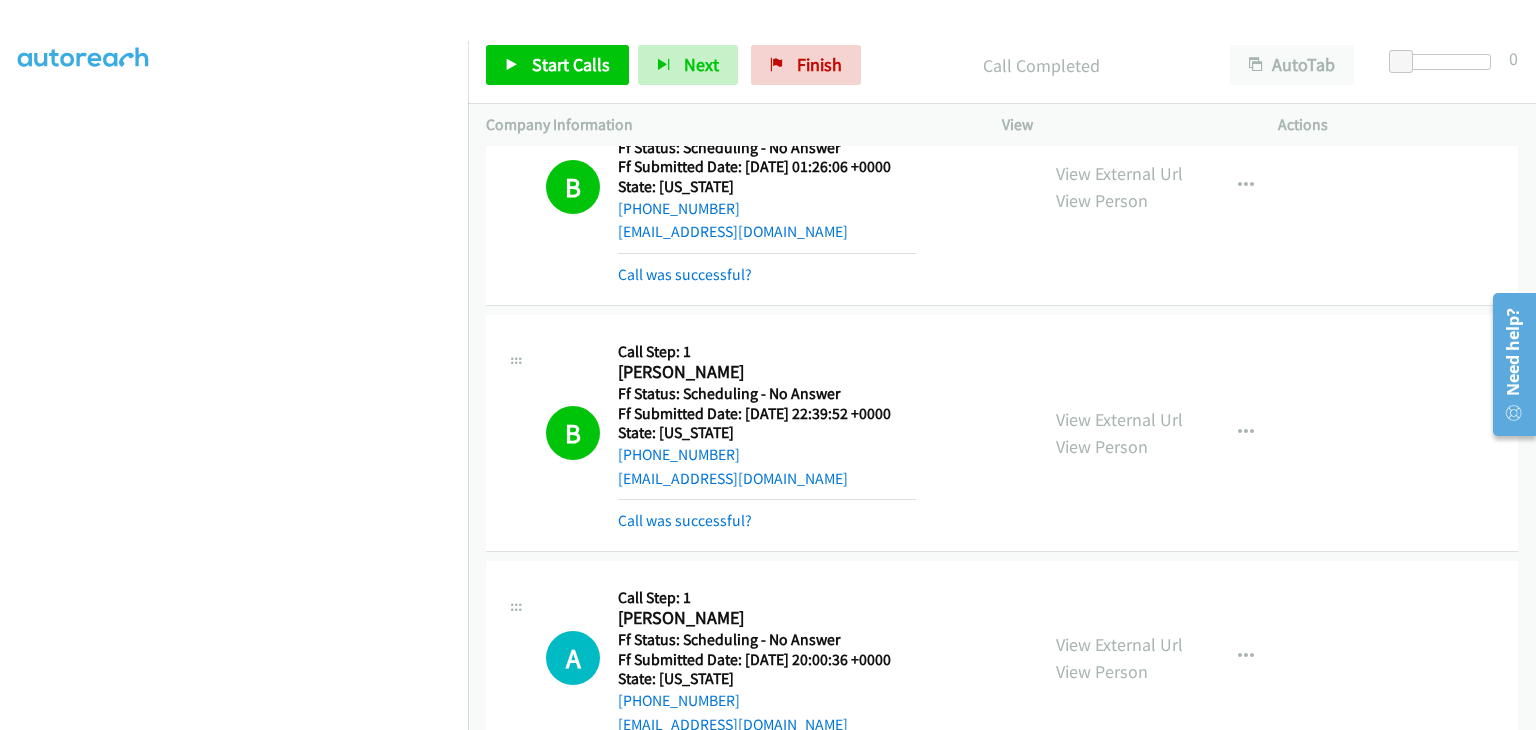 scroll, scrollTop: 200, scrollLeft: 0, axis: vertical 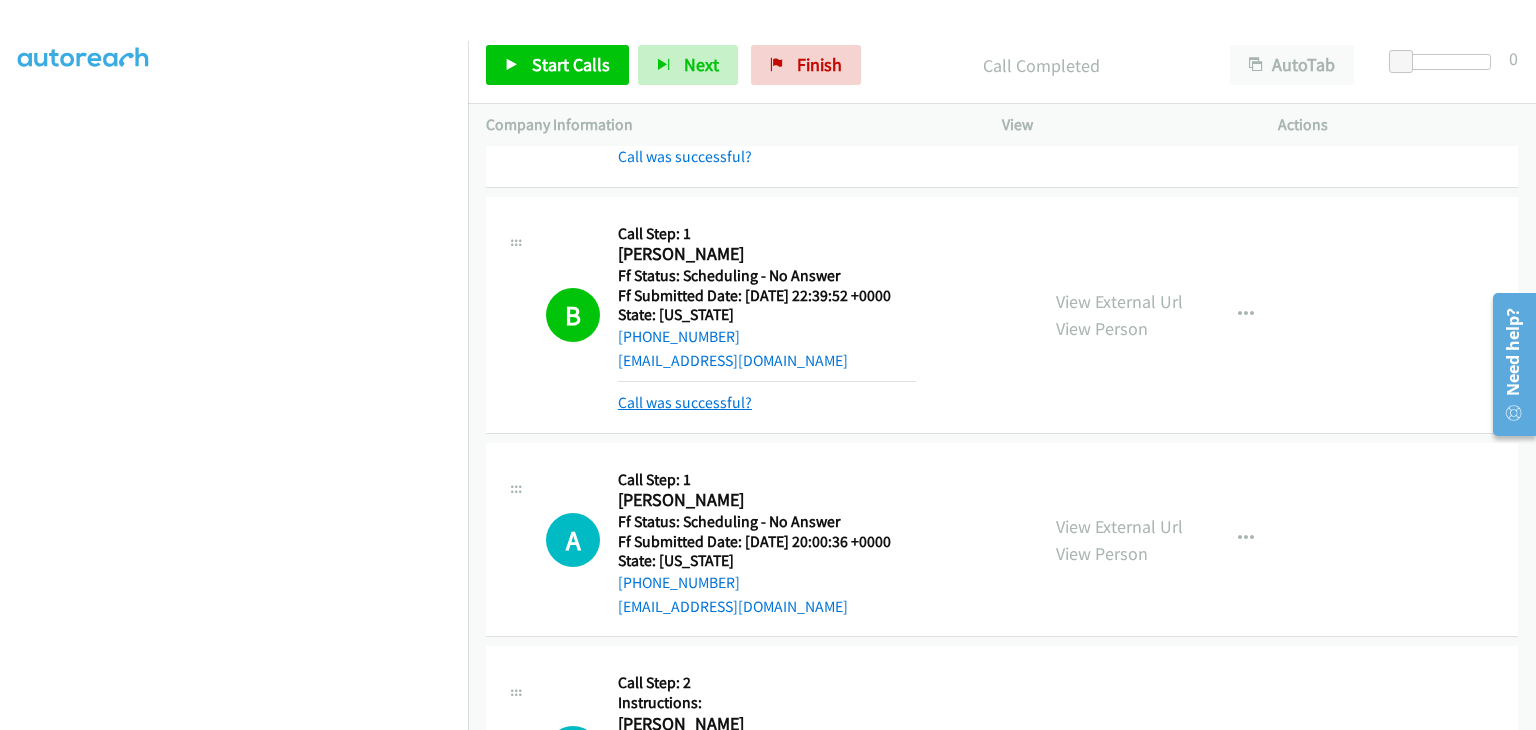 click on "Call was successful?" at bounding box center [685, 402] 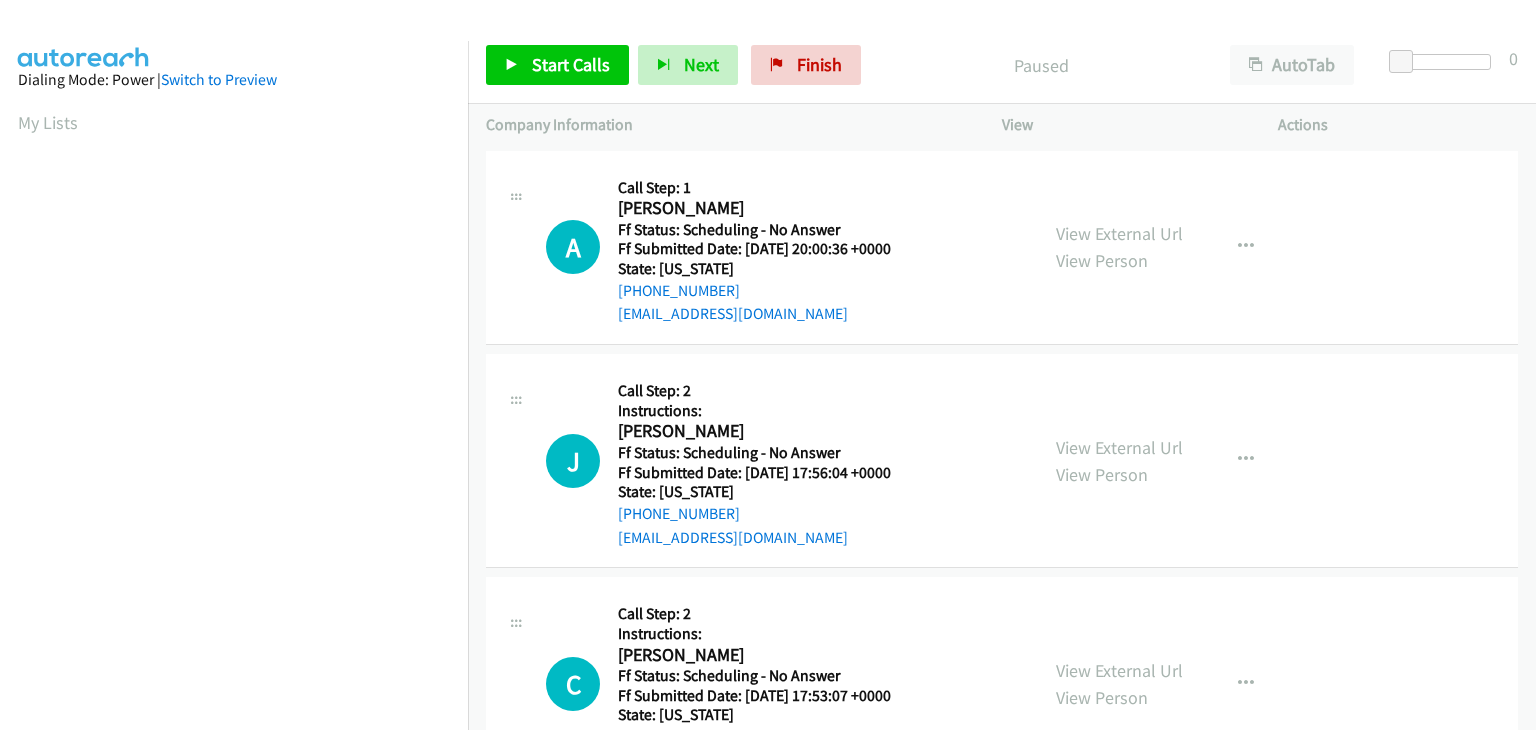 scroll, scrollTop: 0, scrollLeft: 0, axis: both 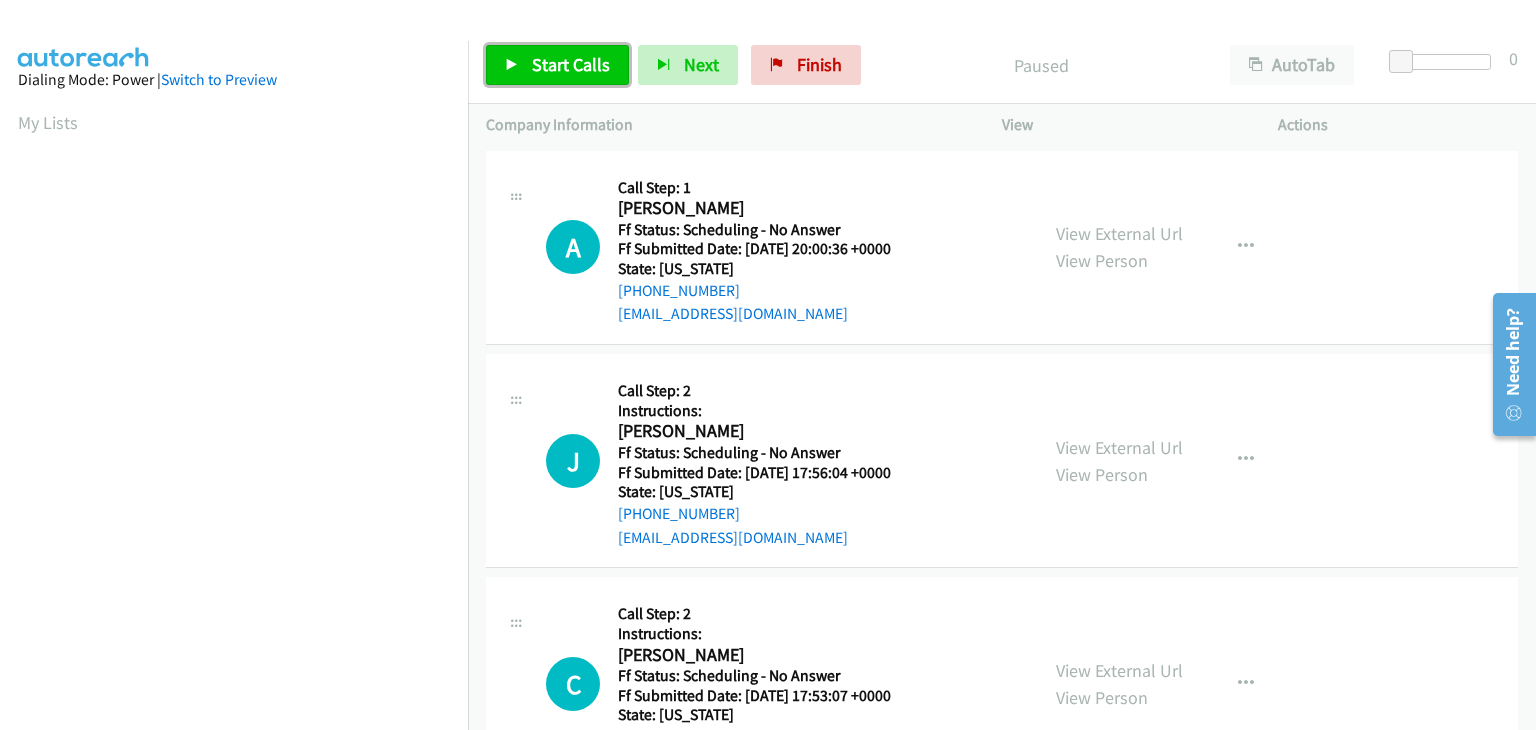click on "Start Calls" at bounding box center (557, 65) 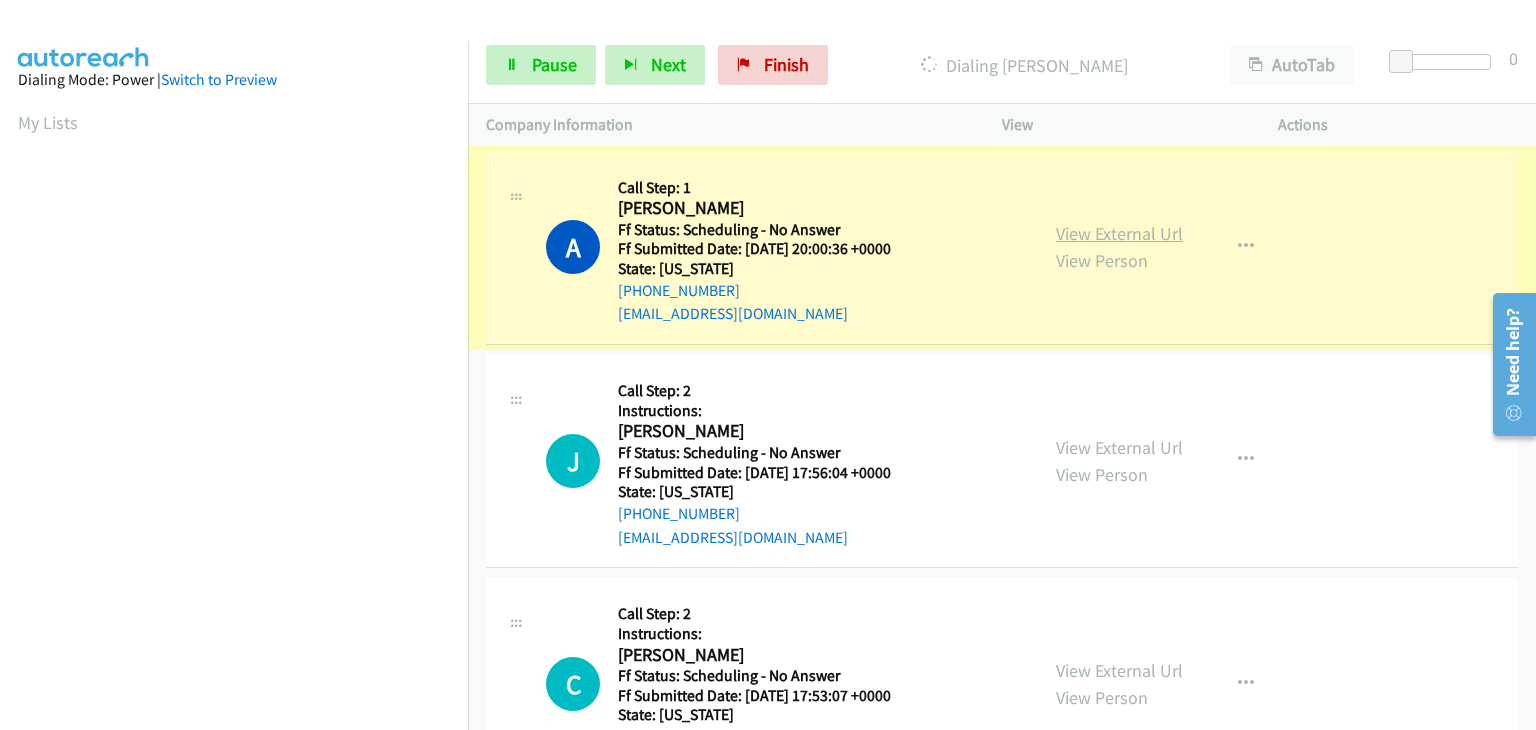 click on "View External Url" at bounding box center (1119, 233) 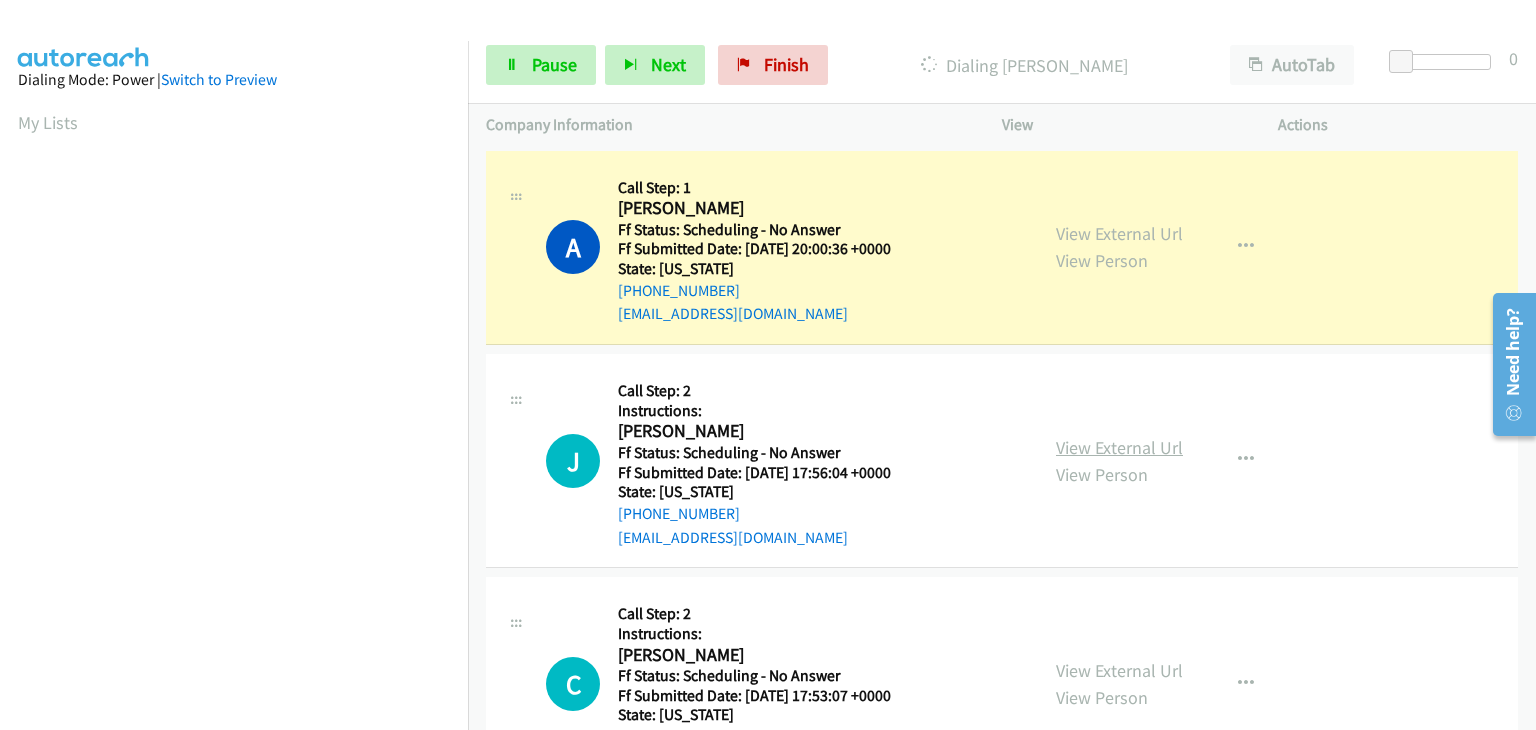 click on "View External Url" at bounding box center [1119, 447] 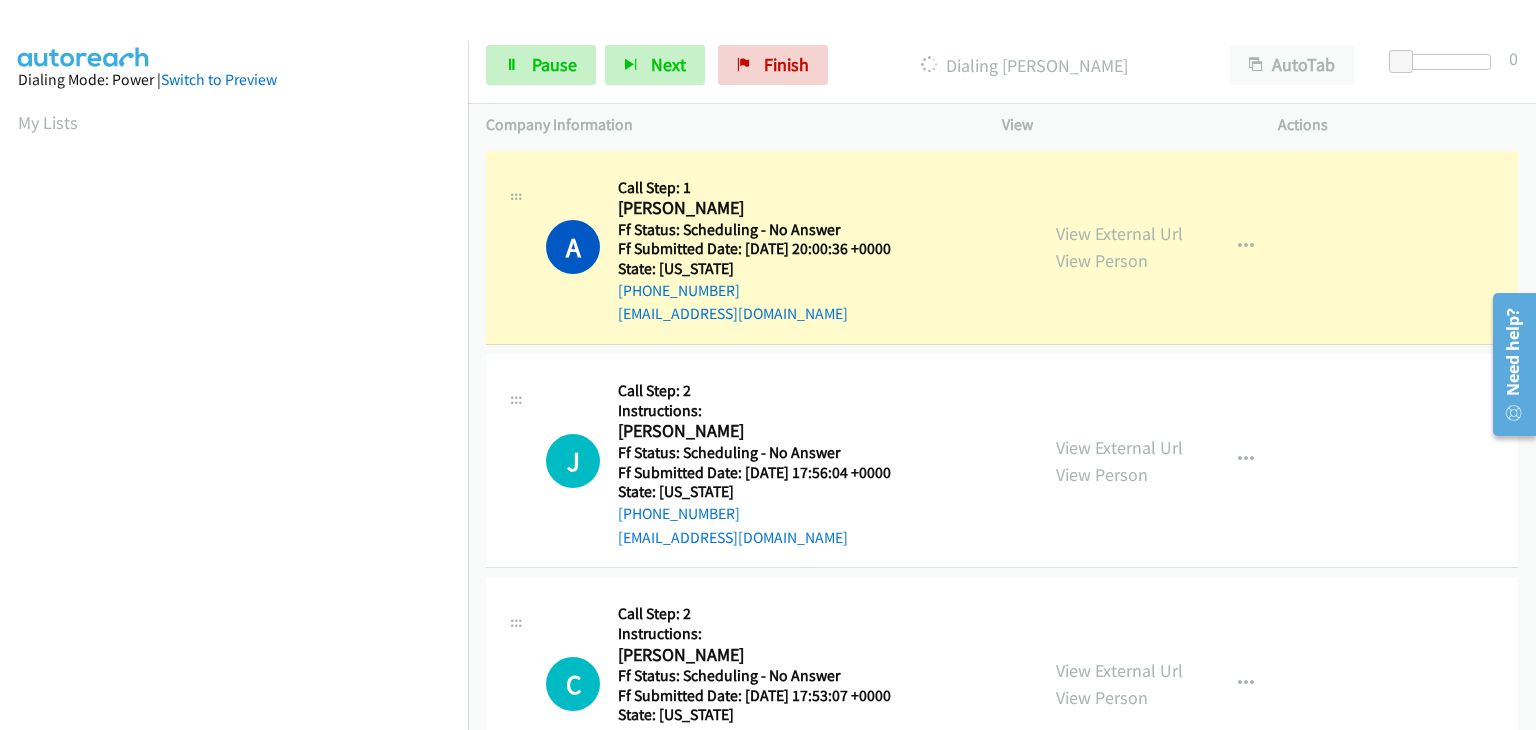 scroll, scrollTop: 392, scrollLeft: 0, axis: vertical 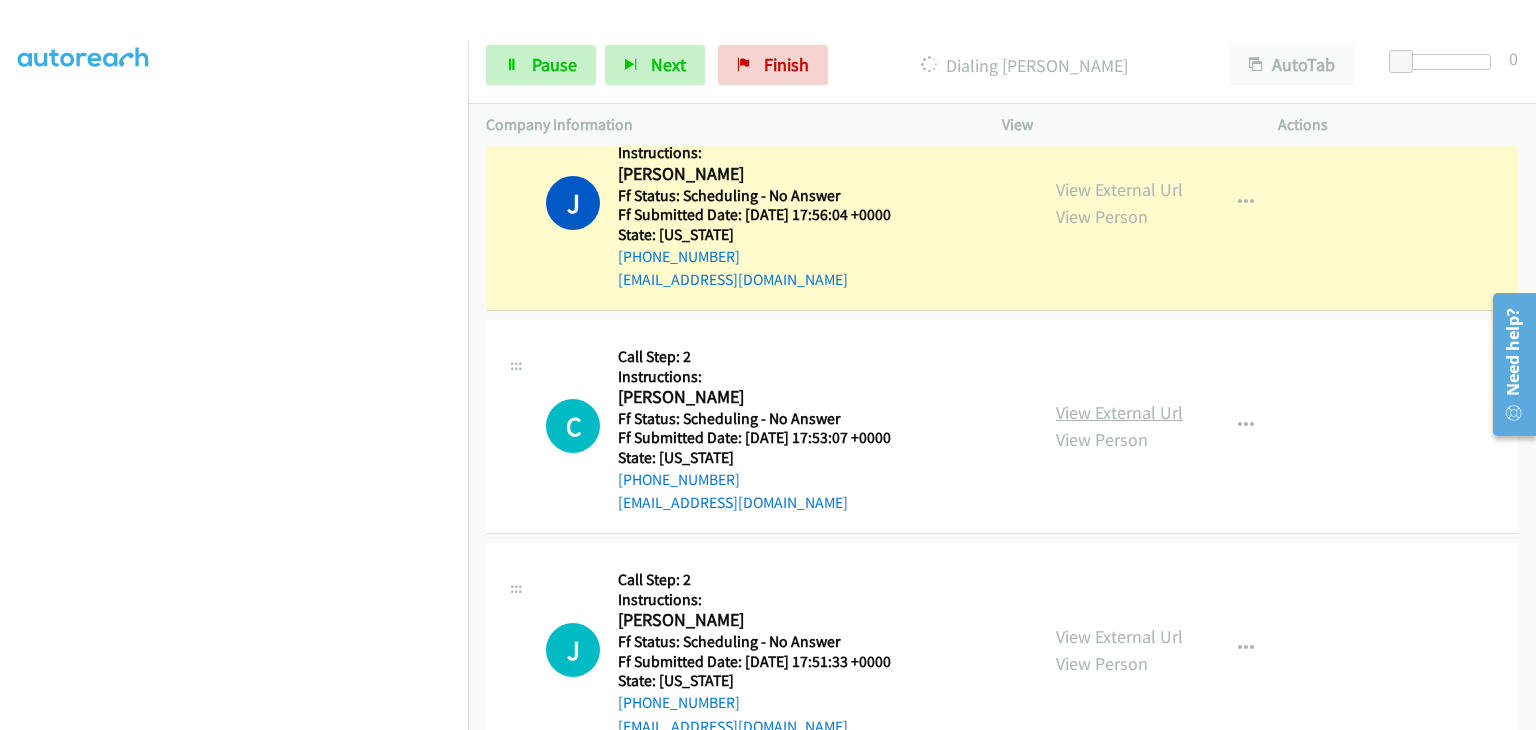 click on "View External Url" at bounding box center [1119, 412] 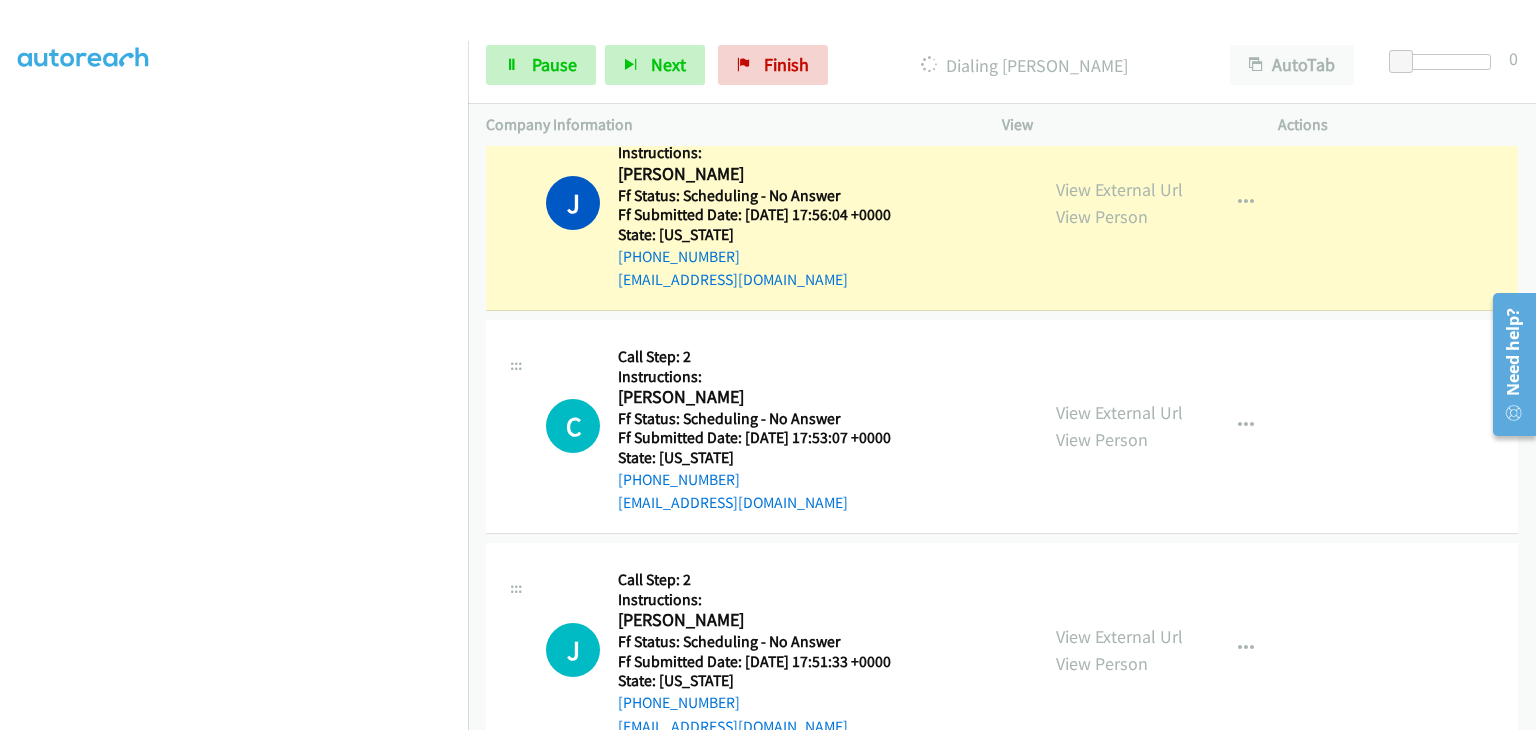 scroll, scrollTop: 392, scrollLeft: 0, axis: vertical 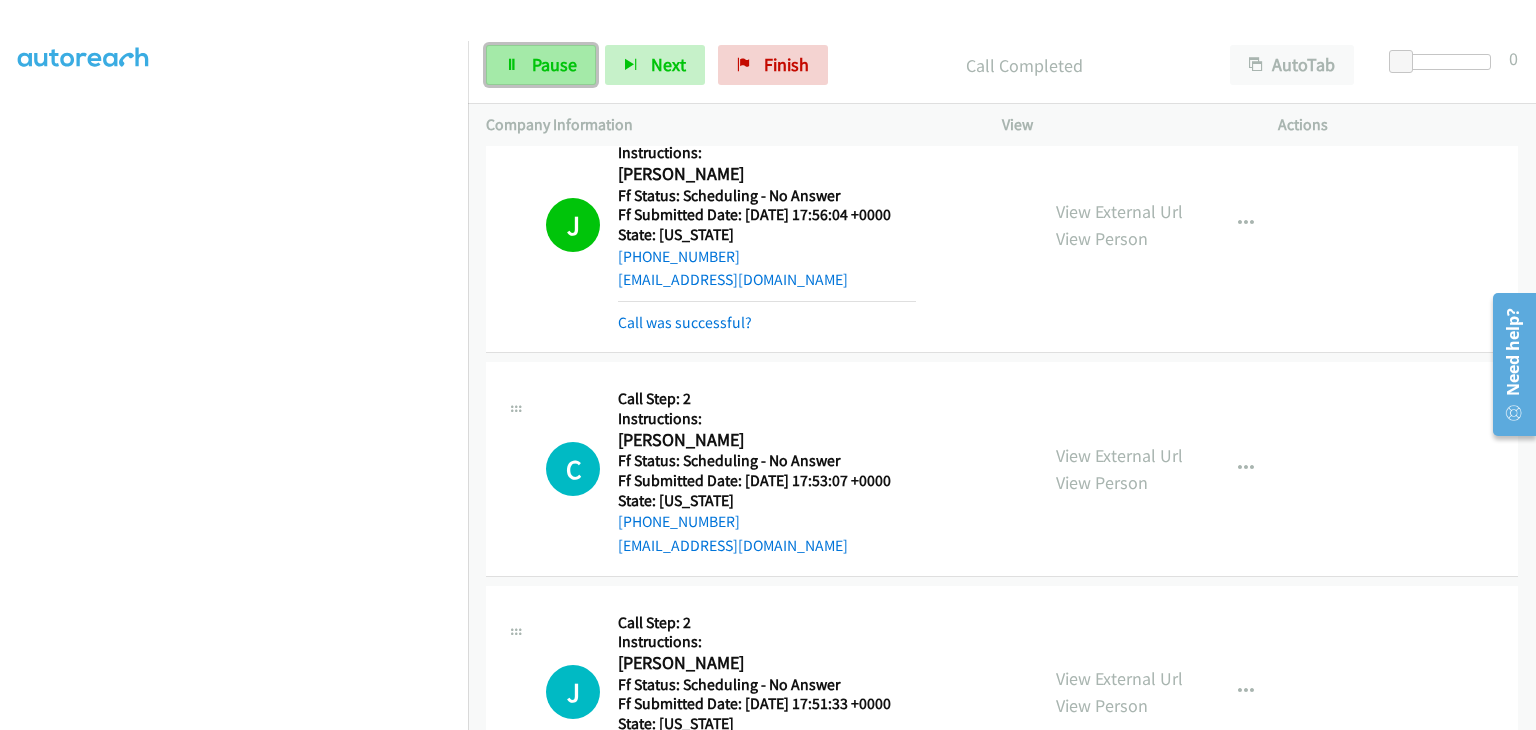click on "Pause" at bounding box center [554, 64] 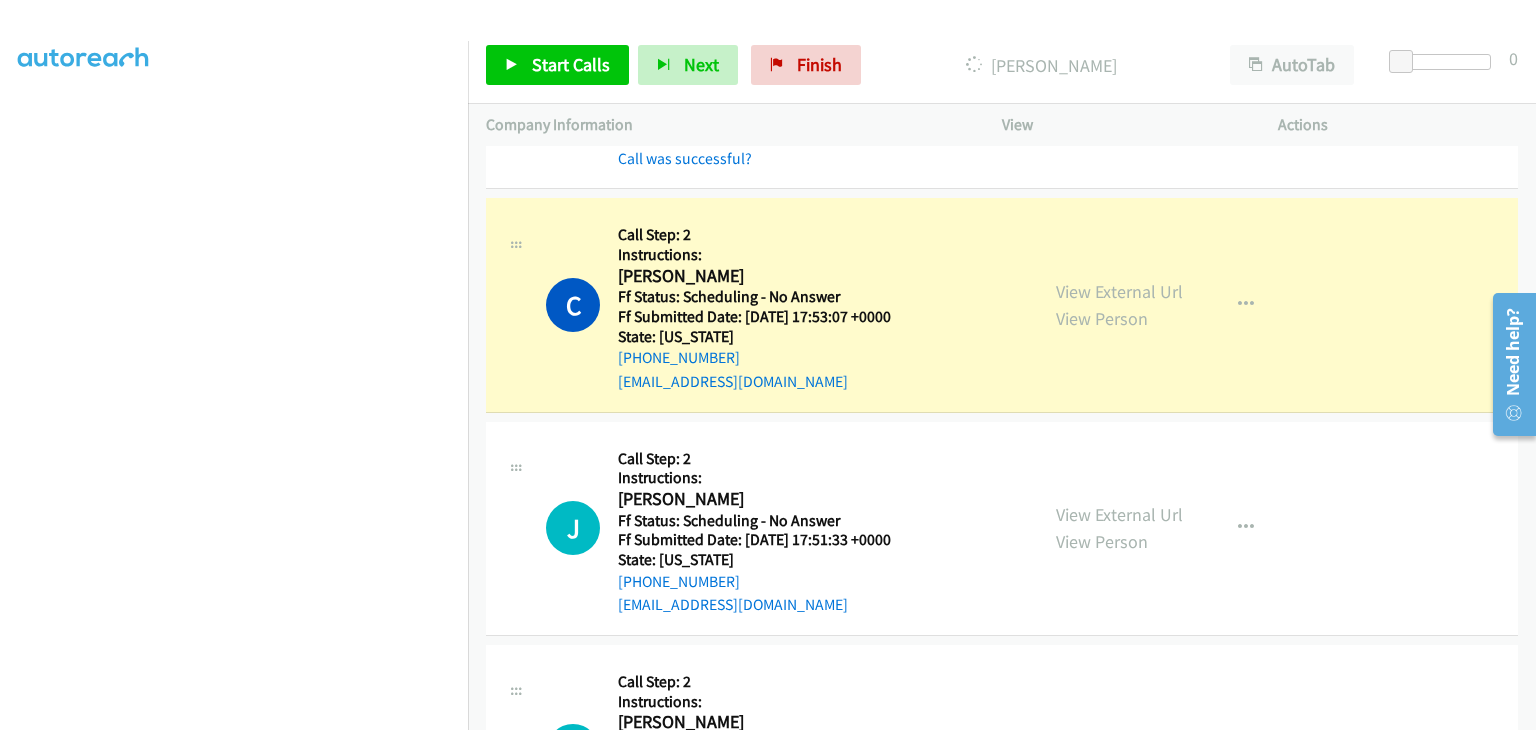 scroll, scrollTop: 500, scrollLeft: 0, axis: vertical 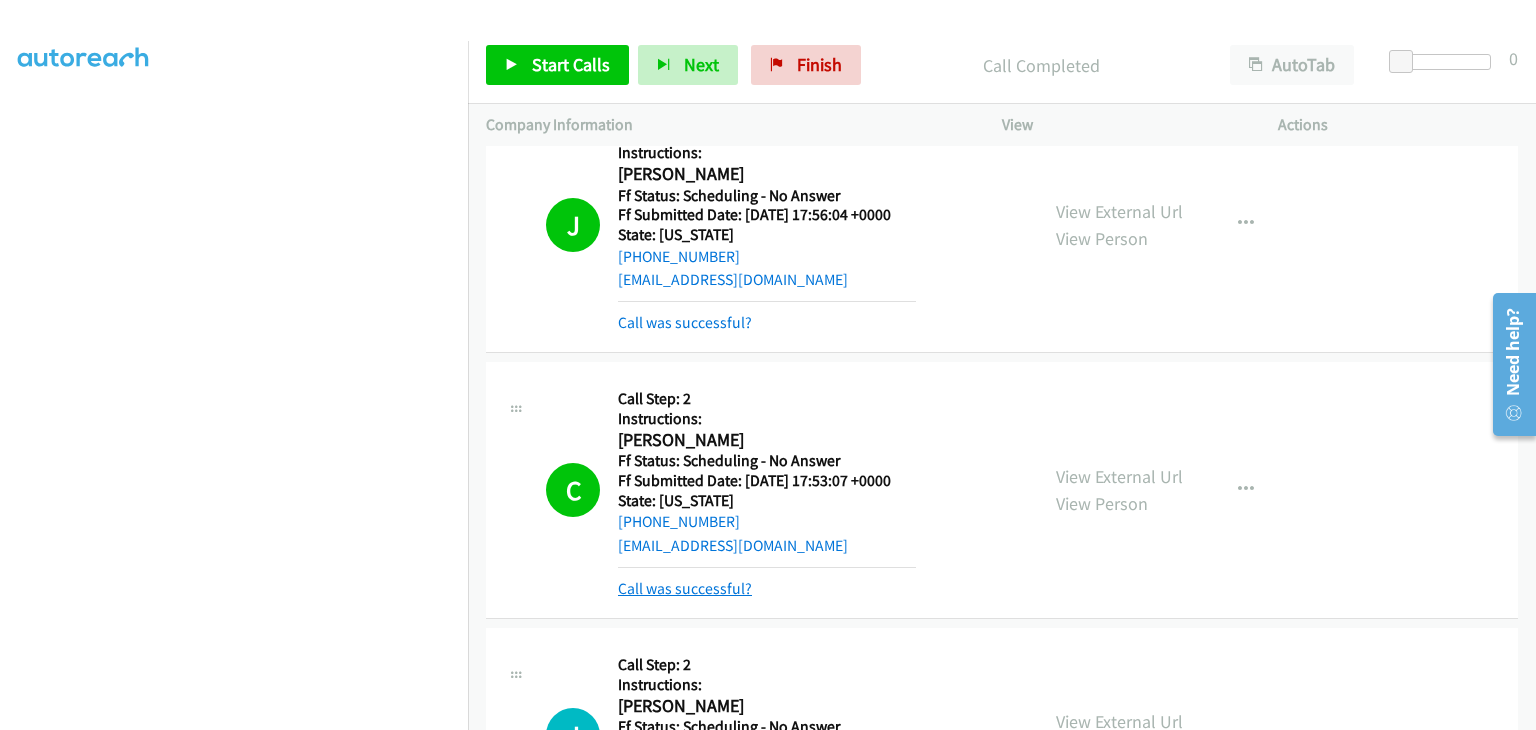 click on "Call was successful?" at bounding box center (685, 588) 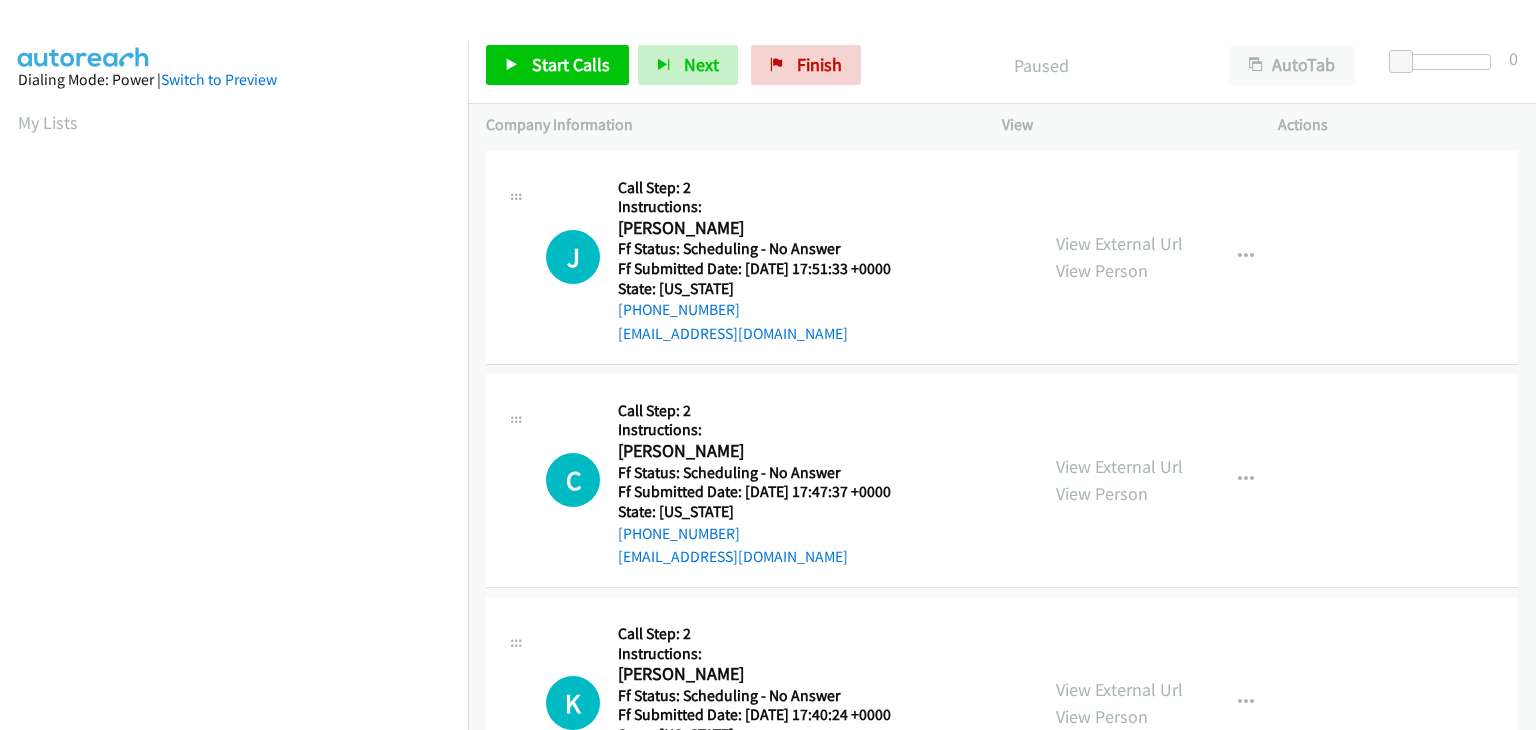 scroll, scrollTop: 0, scrollLeft: 0, axis: both 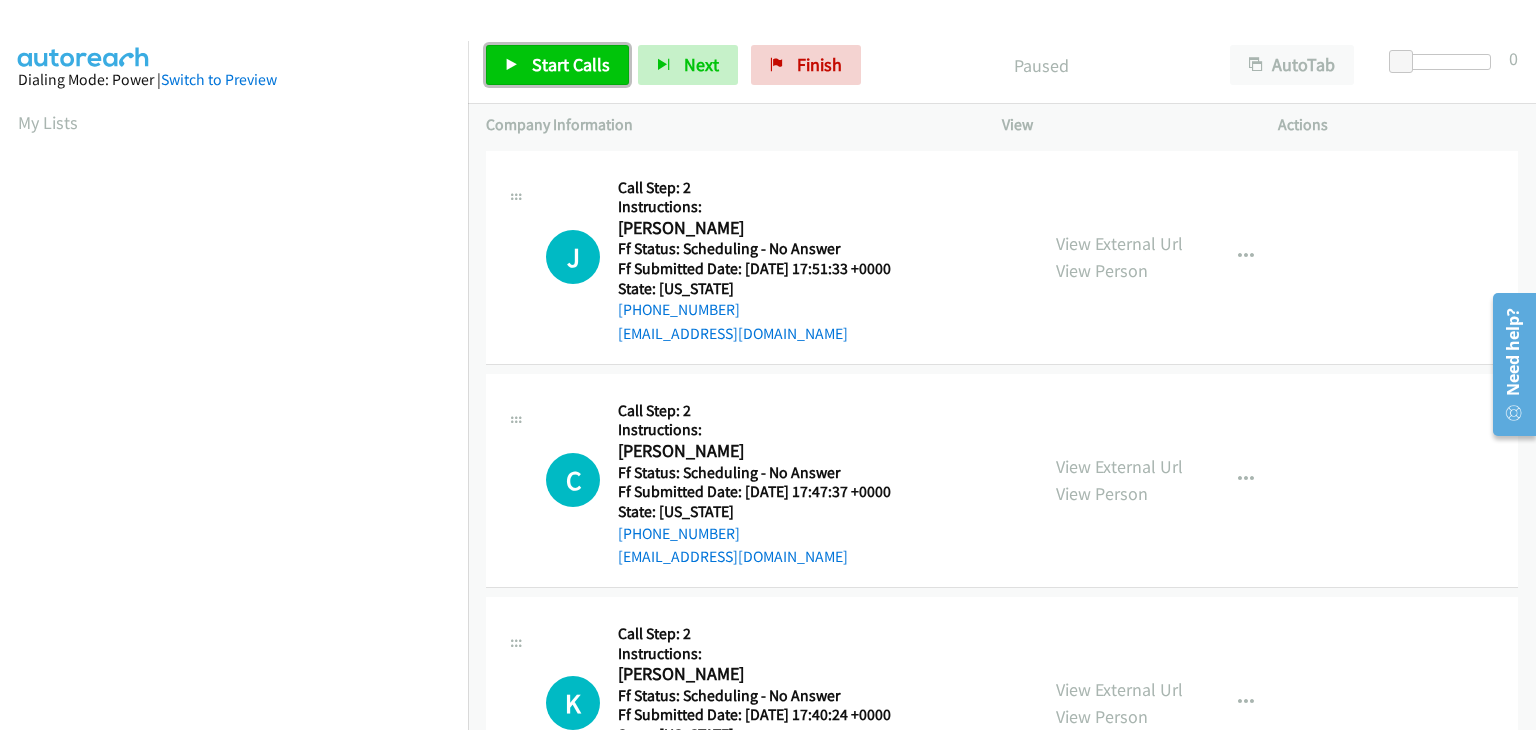 click on "Start Calls" at bounding box center [571, 64] 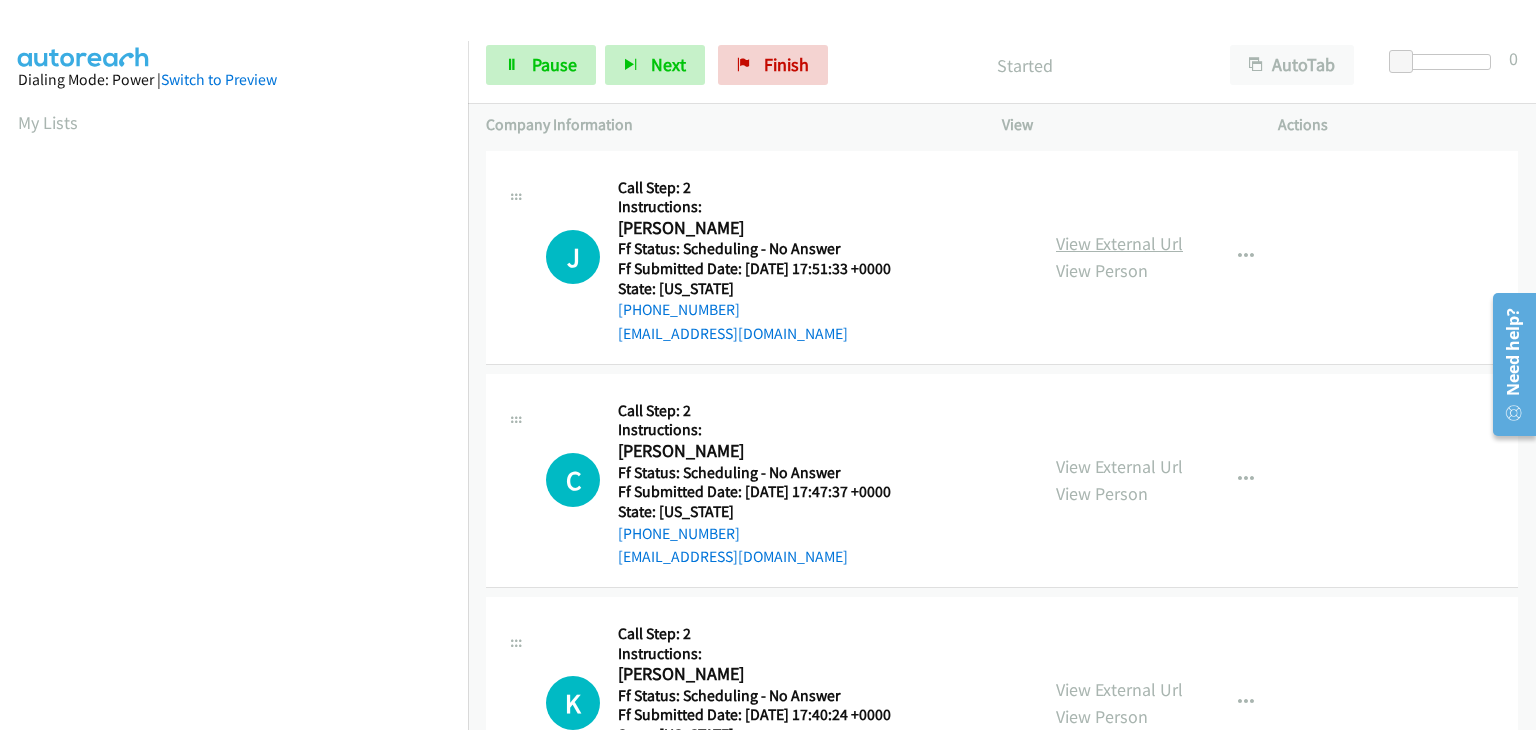 click on "View External Url" at bounding box center [1119, 243] 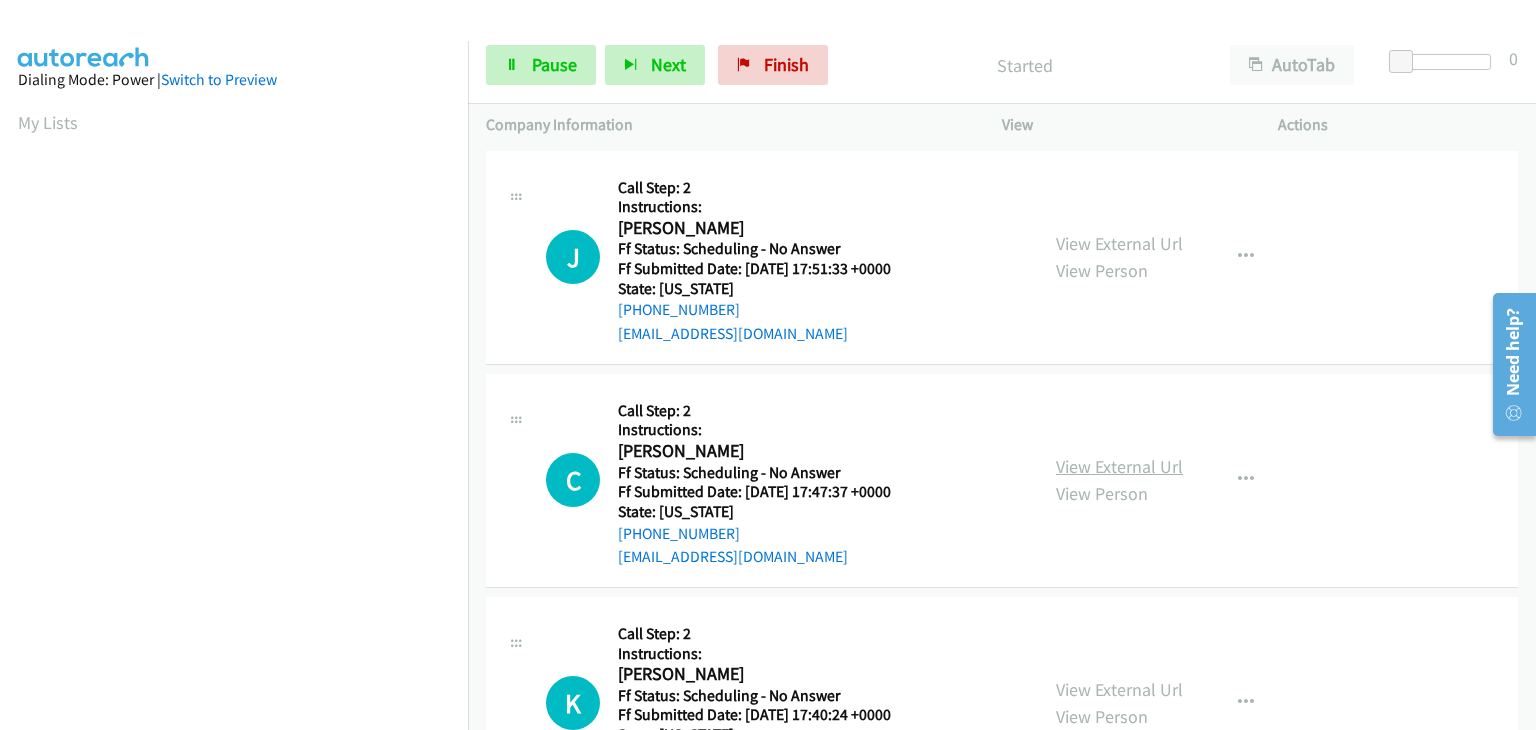 click on "View External Url" at bounding box center [1119, 466] 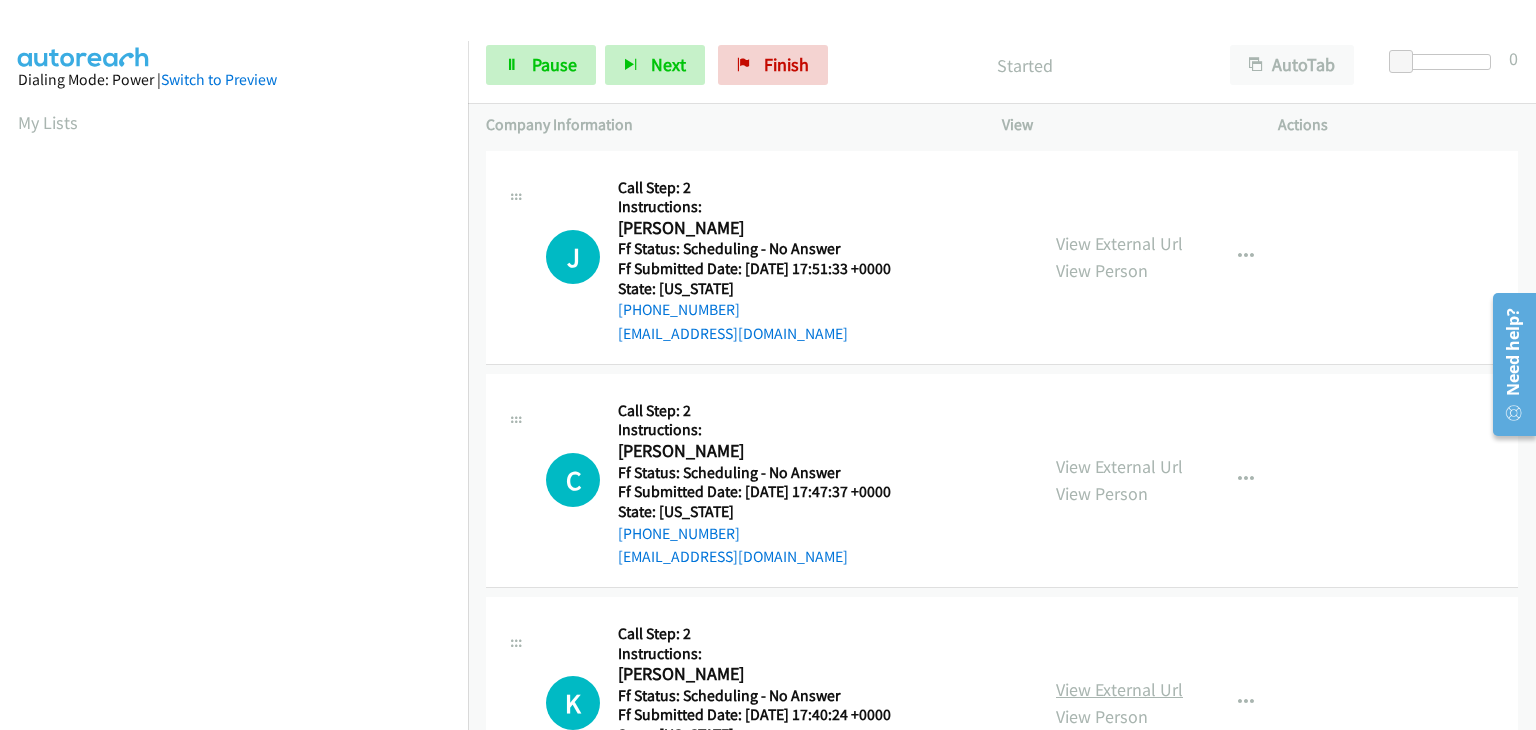 click on "View External Url" at bounding box center (1119, 689) 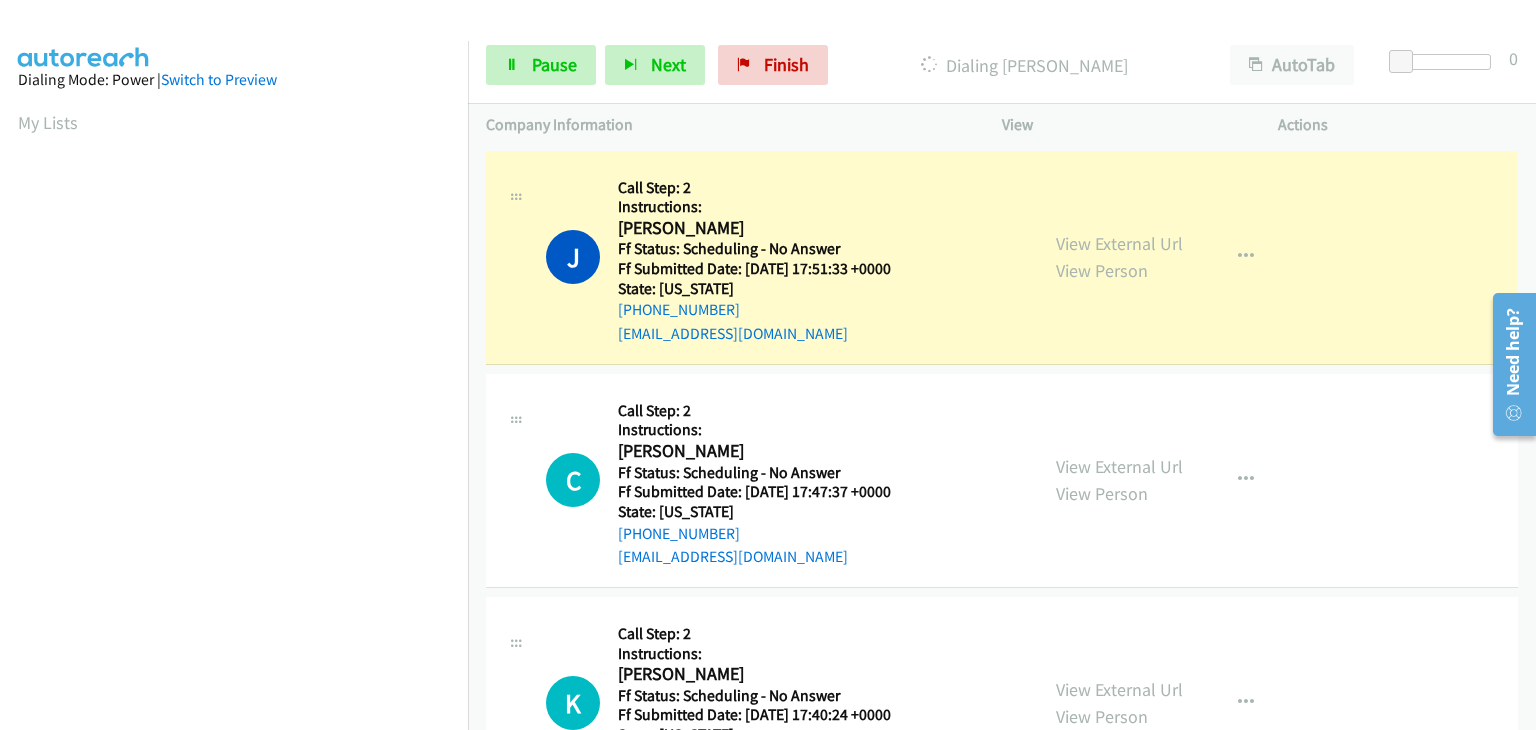 scroll, scrollTop: 392, scrollLeft: 0, axis: vertical 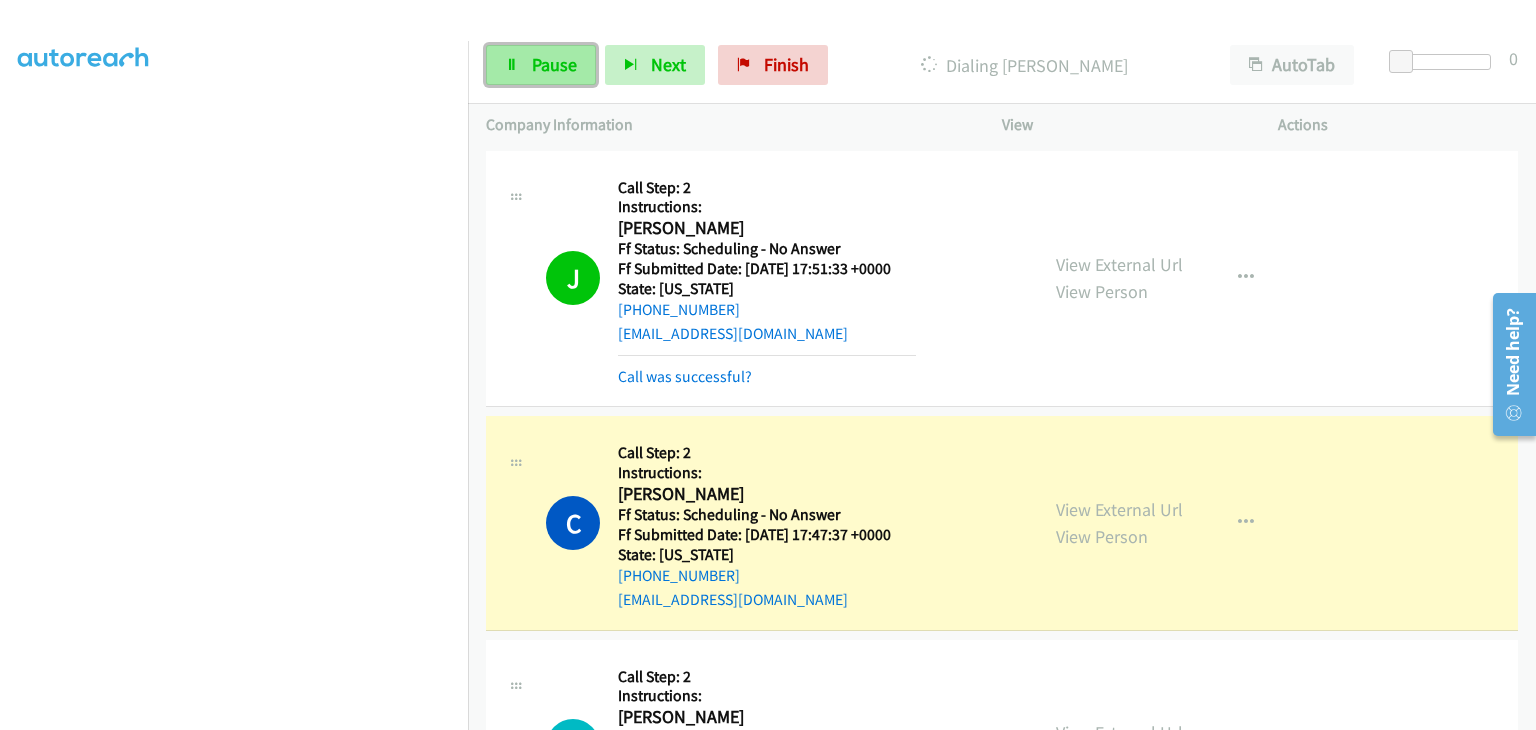 click on "Pause" at bounding box center (541, 65) 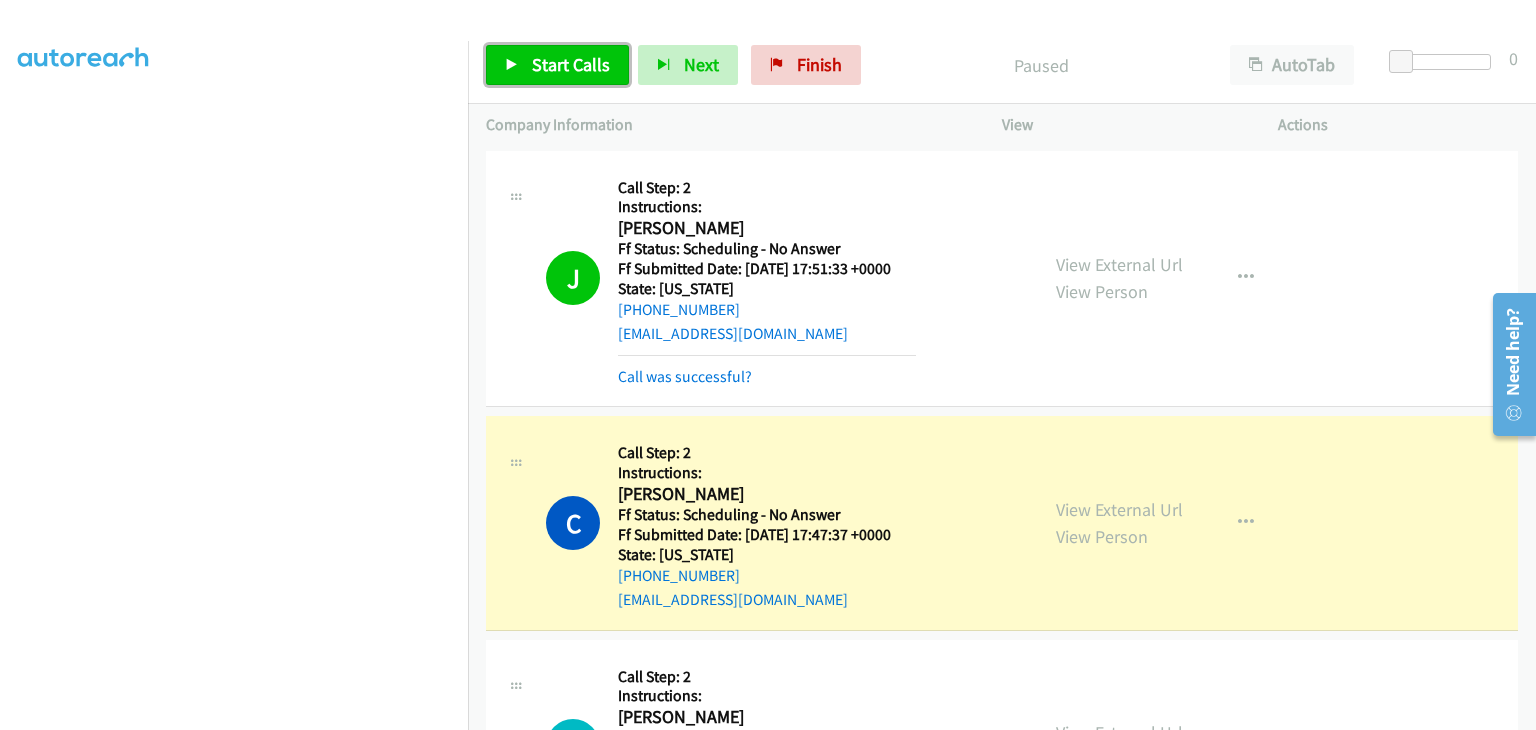 click on "Start Calls" at bounding box center [571, 64] 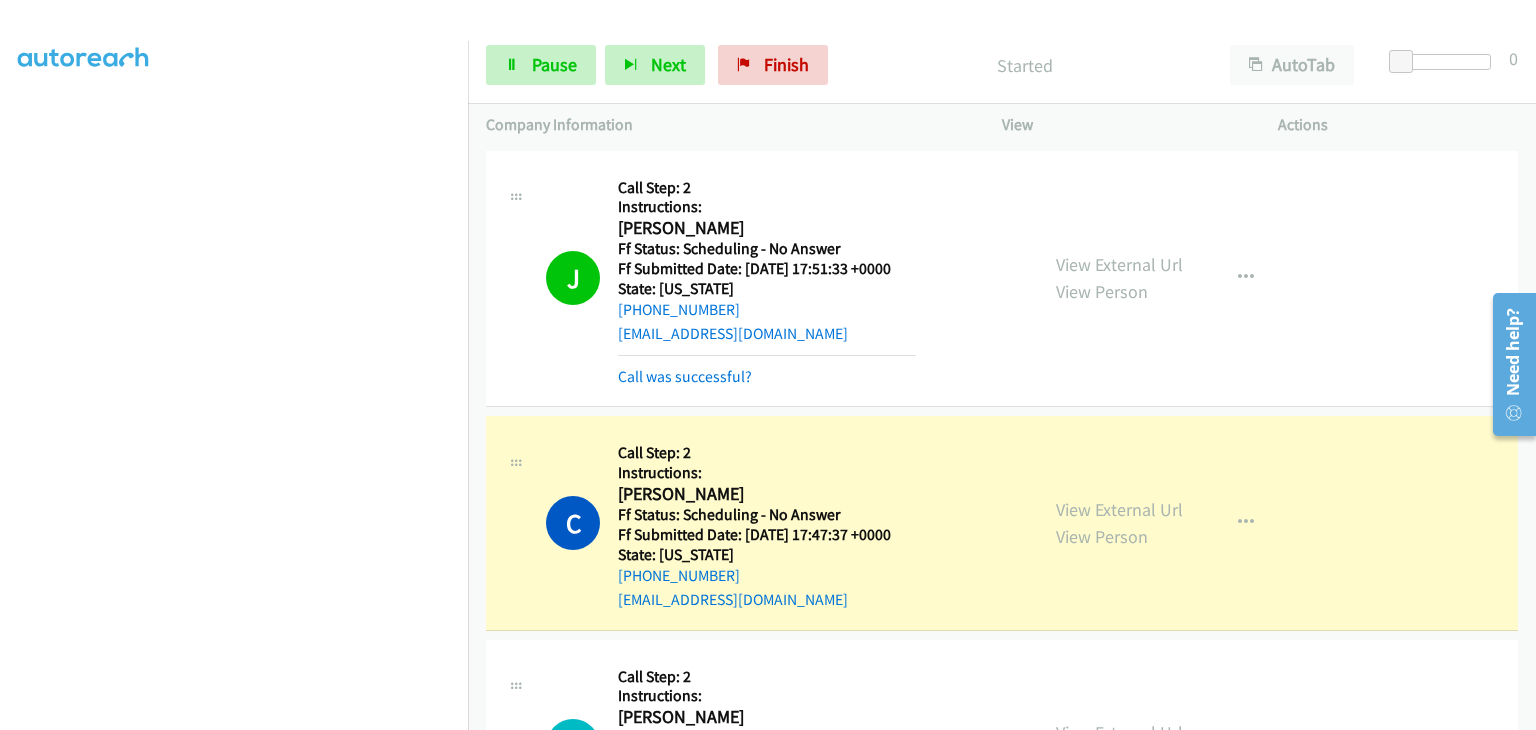 scroll, scrollTop: 392, scrollLeft: 0, axis: vertical 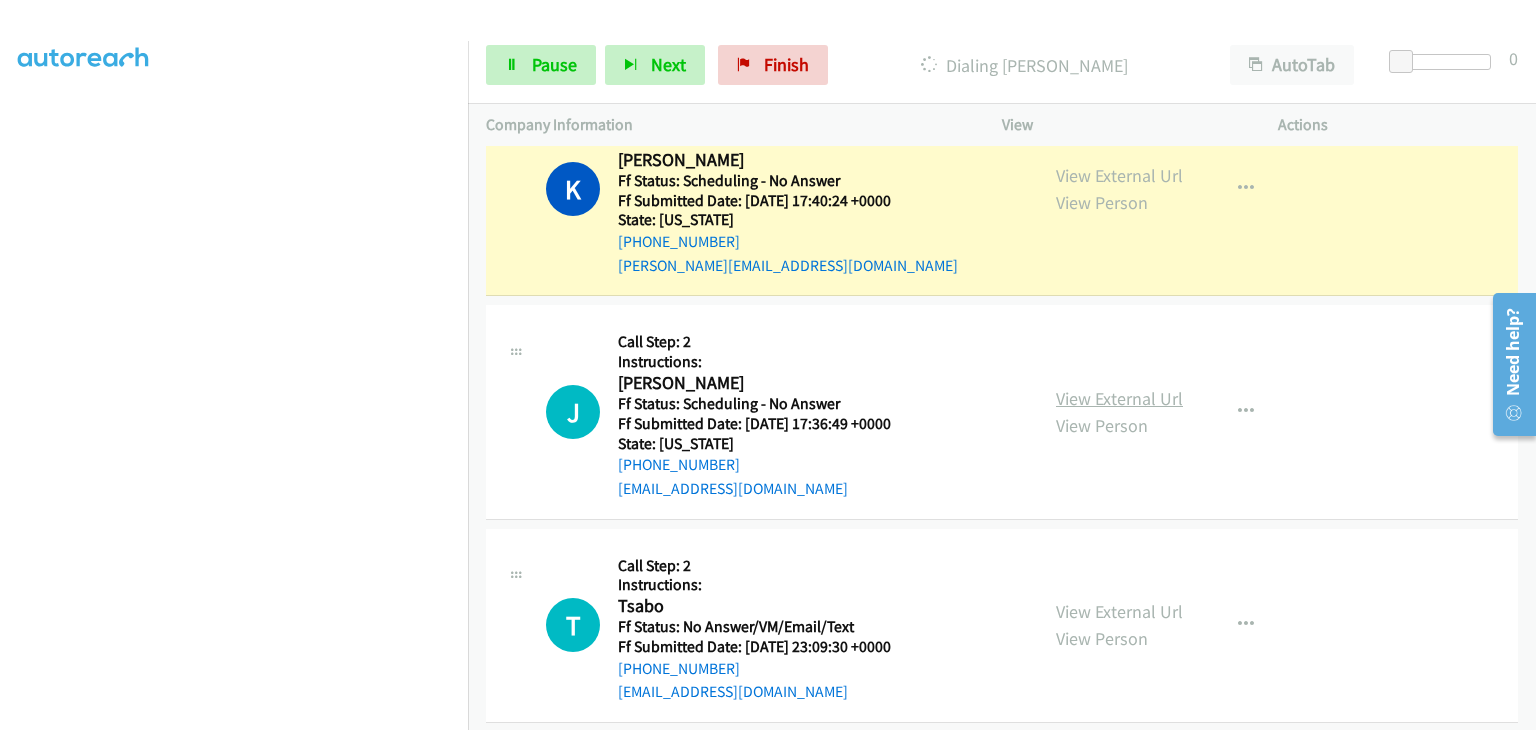 click on "View External Url" at bounding box center [1119, 398] 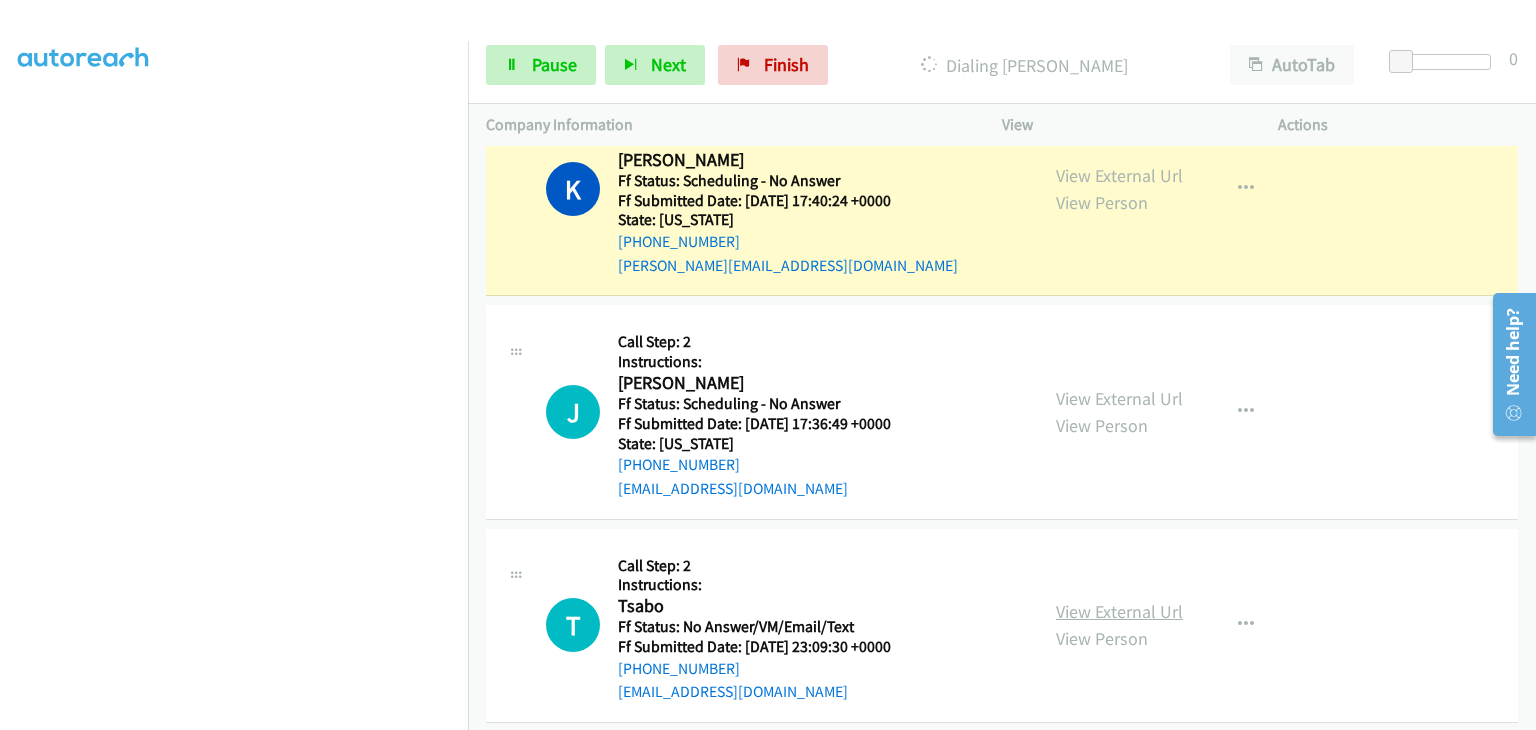 click on "View External Url" at bounding box center (1119, 611) 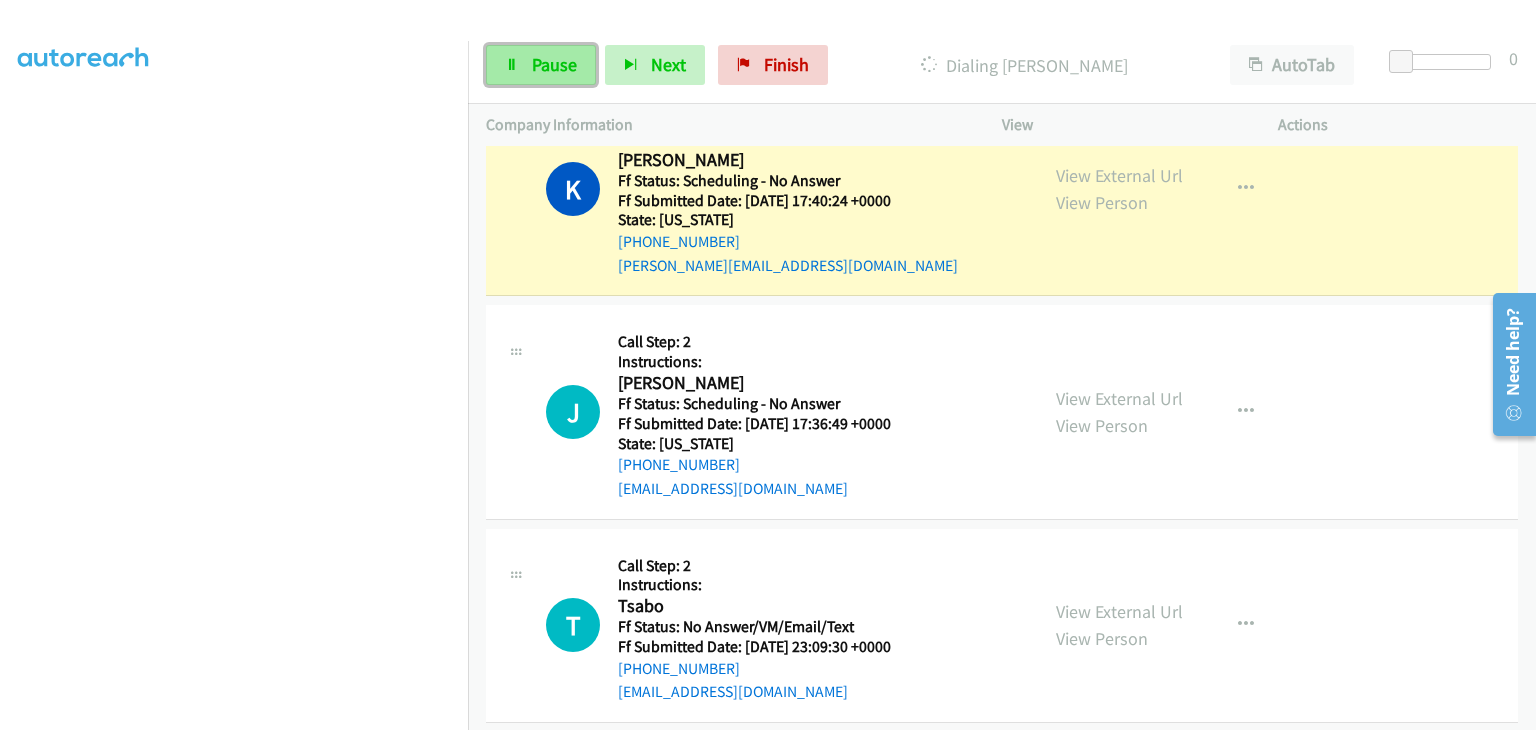 click on "Pause" at bounding box center (554, 64) 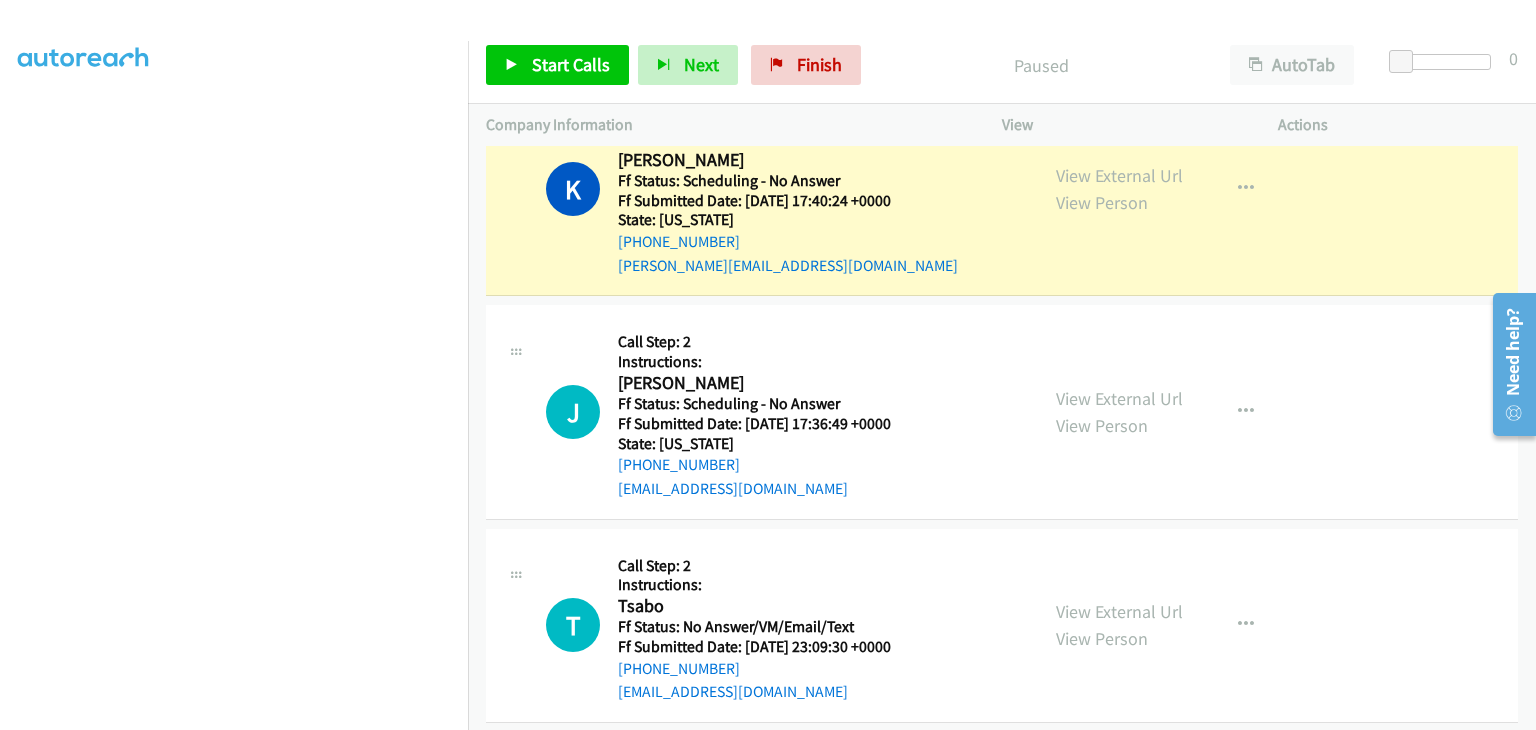 scroll, scrollTop: 0, scrollLeft: 0, axis: both 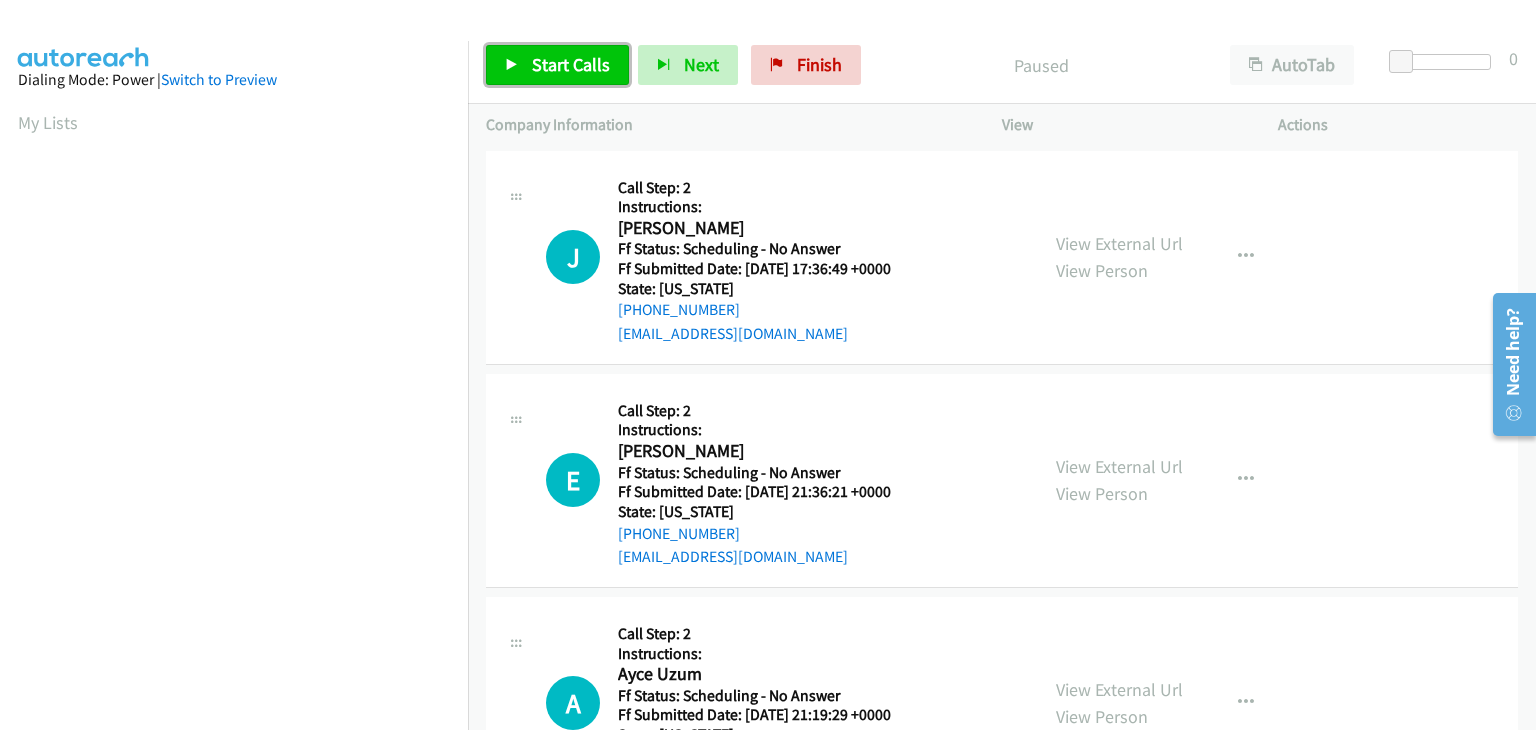 click on "Start Calls" at bounding box center [571, 64] 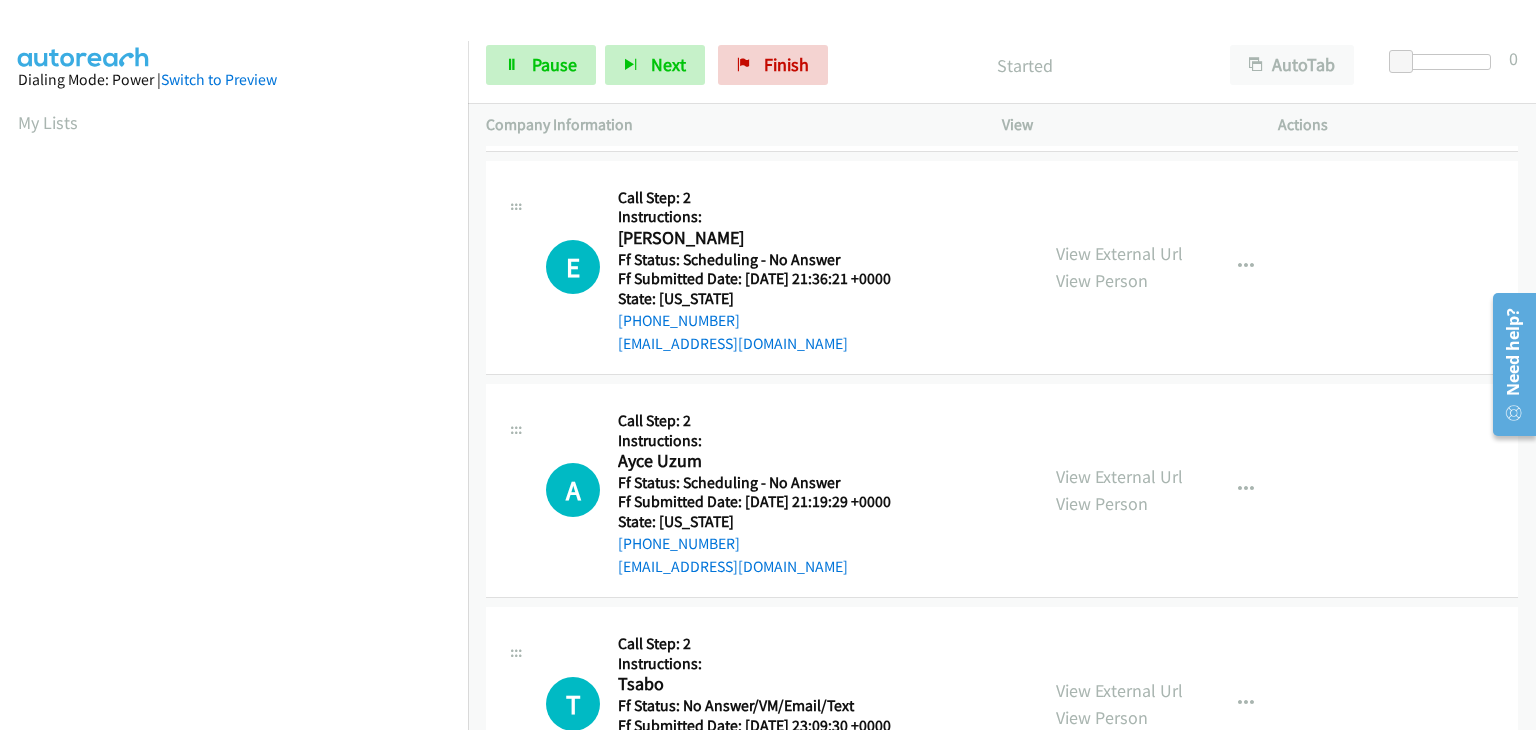 scroll, scrollTop: 0, scrollLeft: 0, axis: both 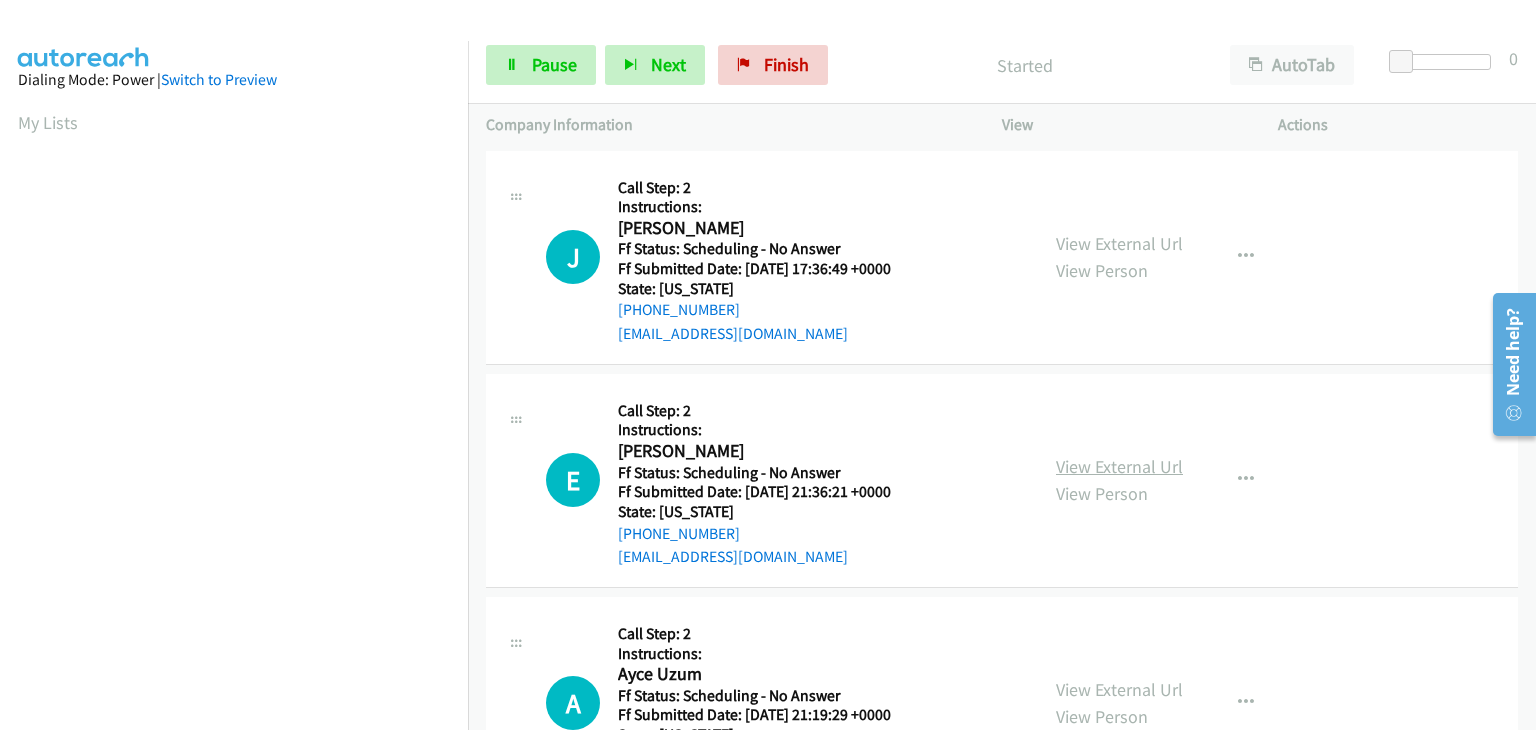 click on "View External Url" at bounding box center [1119, 466] 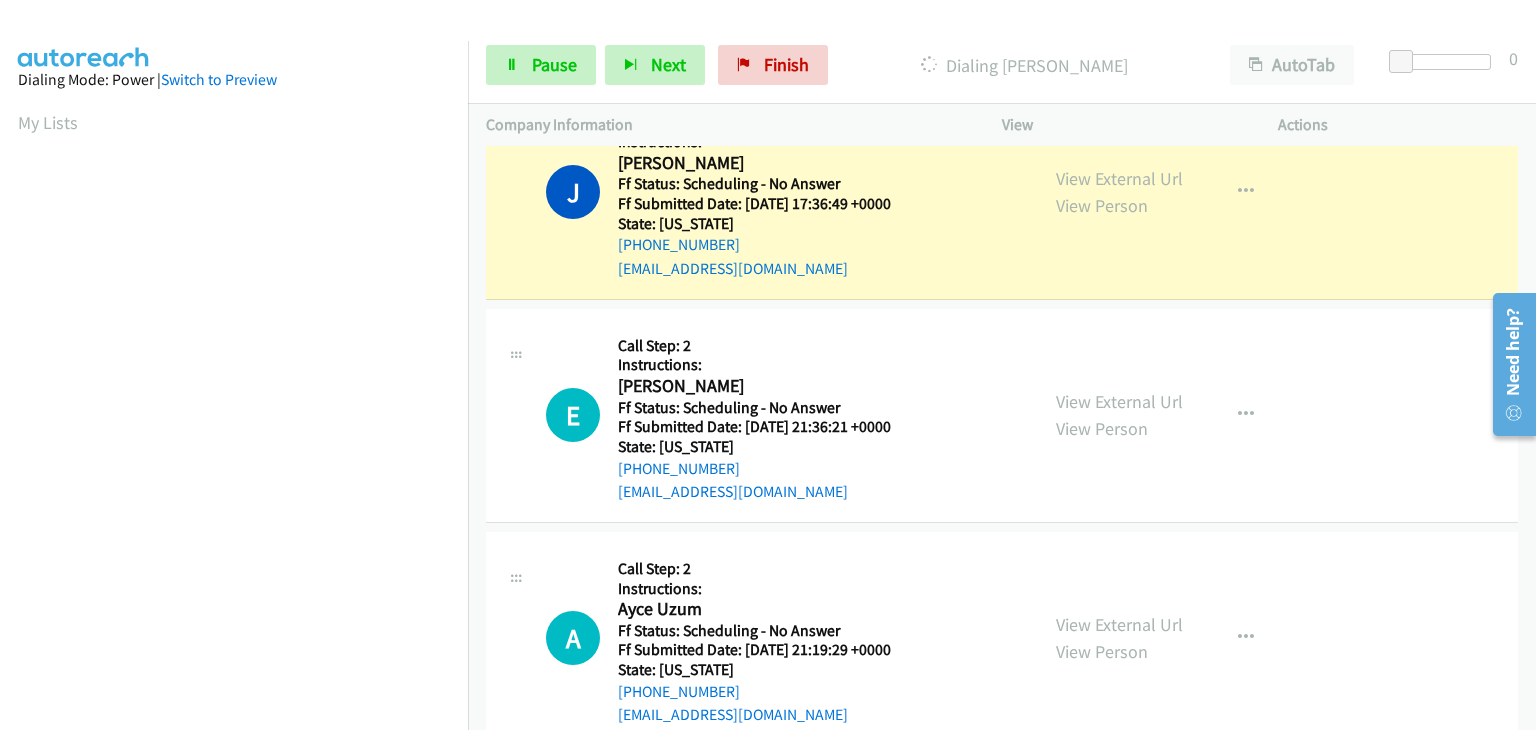 scroll, scrollTop: 100, scrollLeft: 0, axis: vertical 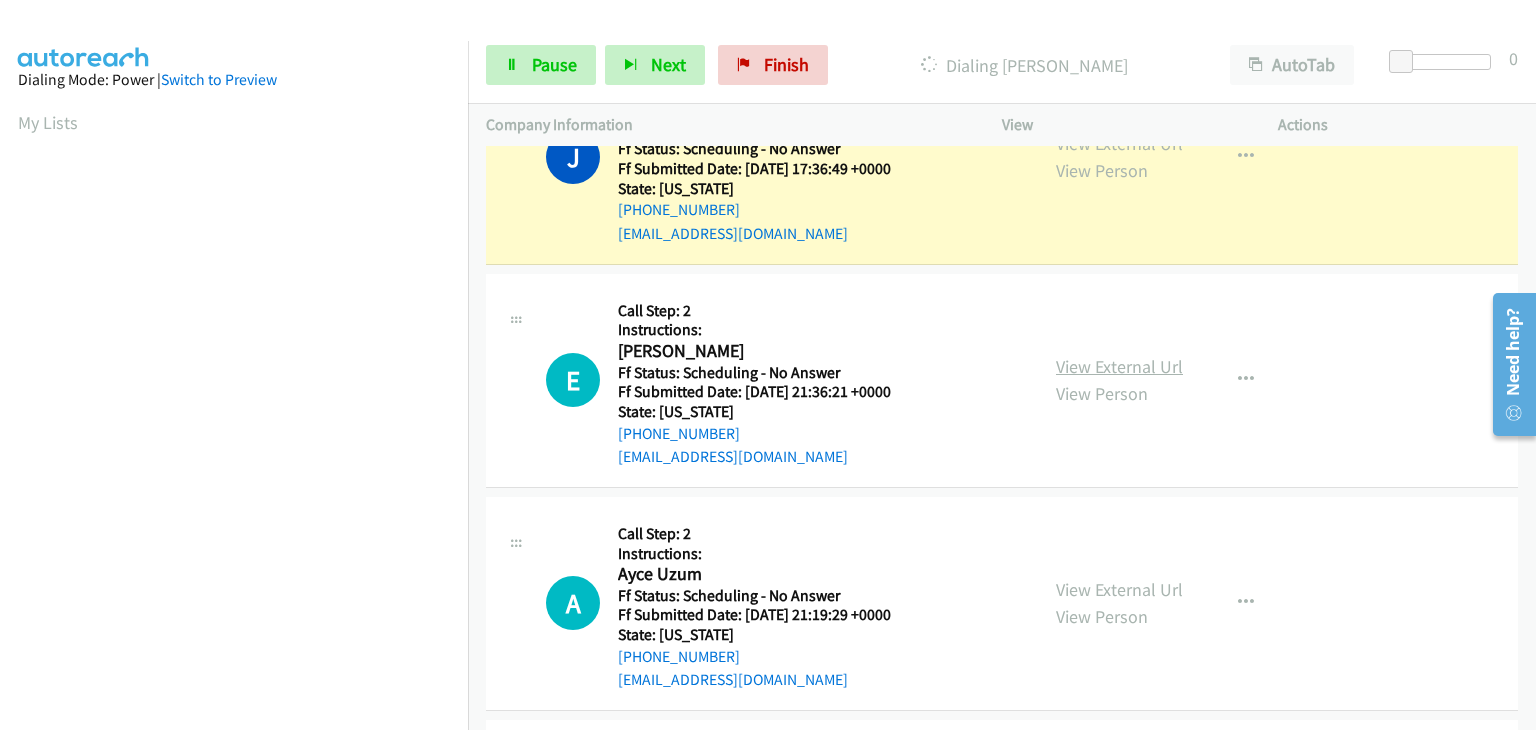 click on "View External Url" at bounding box center [1119, 366] 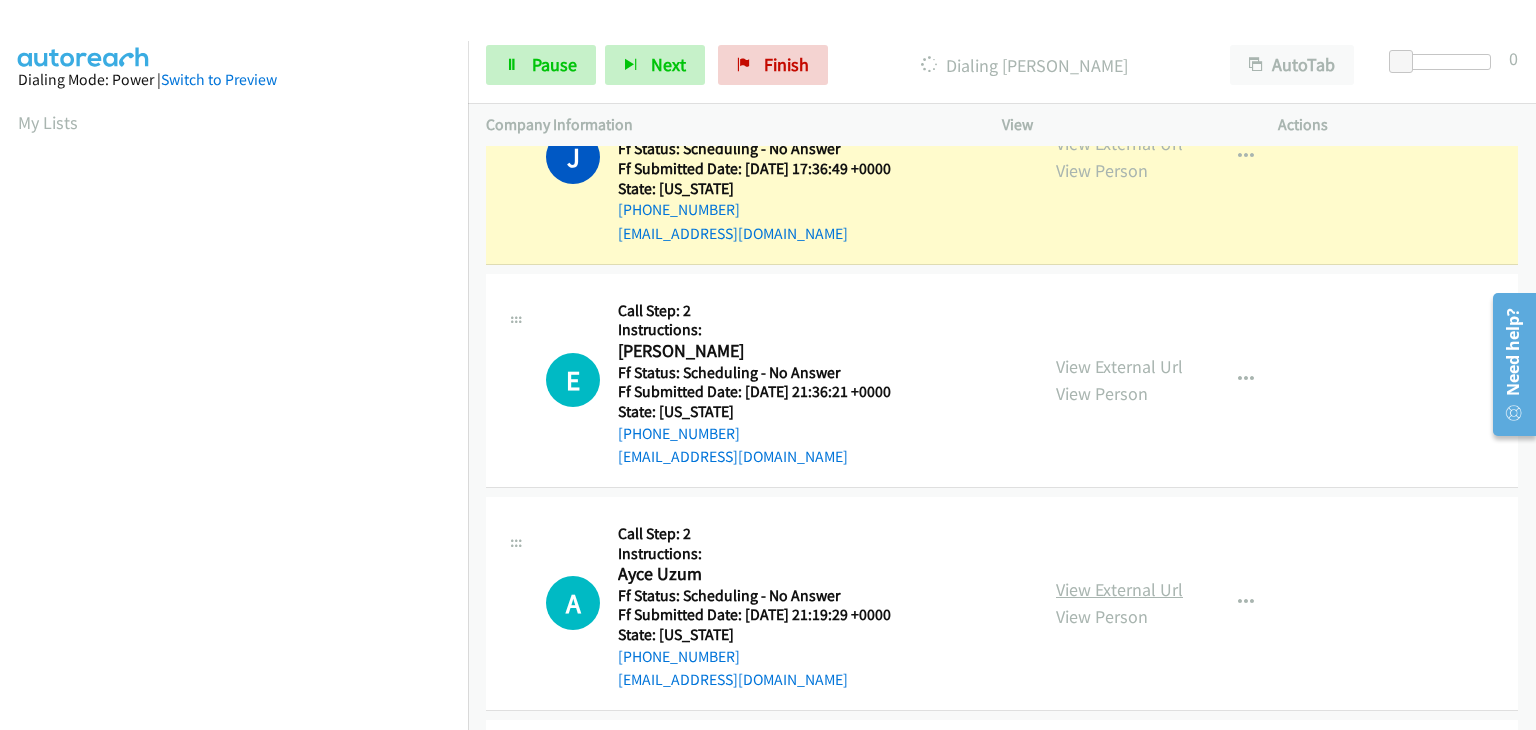 click on "View External Url" at bounding box center (1119, 589) 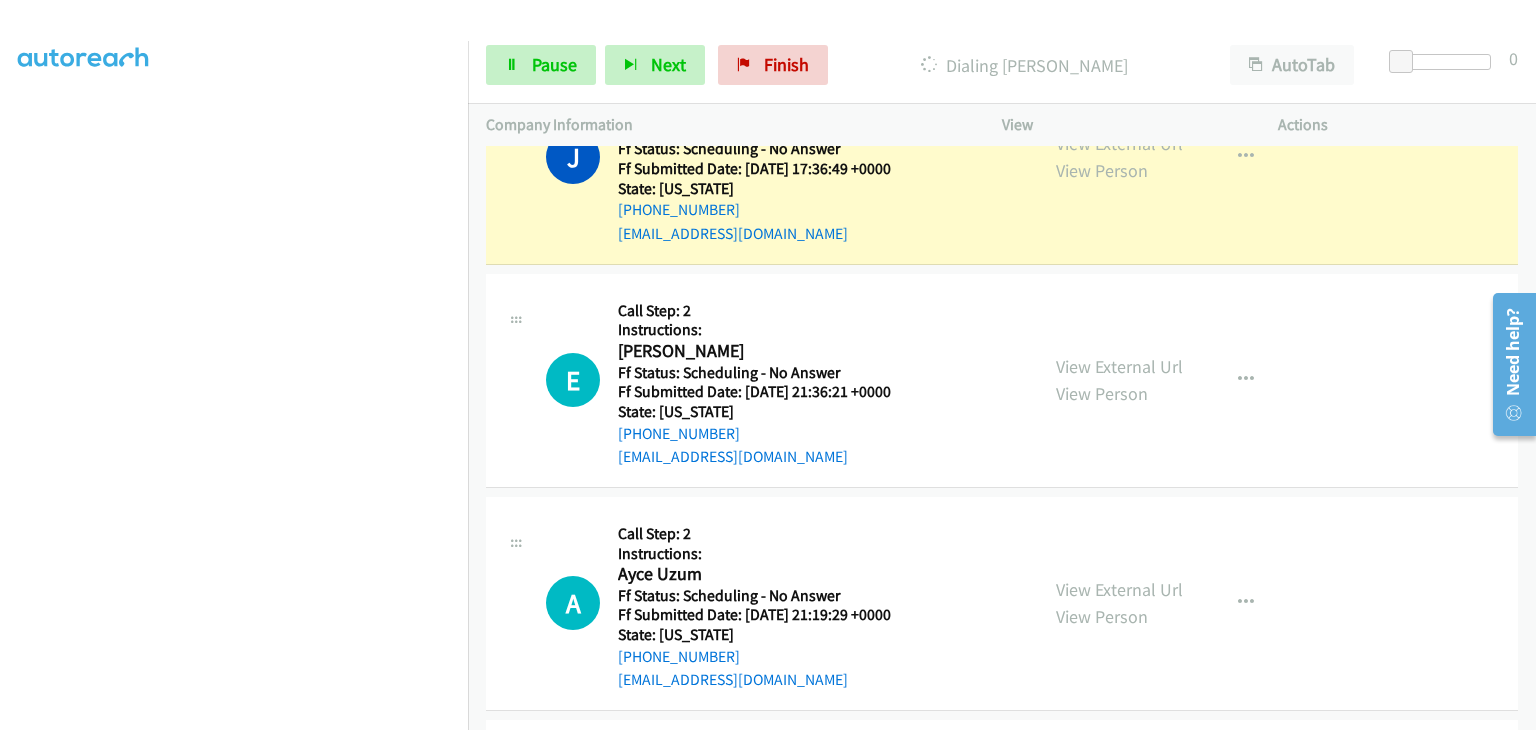 scroll, scrollTop: 392, scrollLeft: 0, axis: vertical 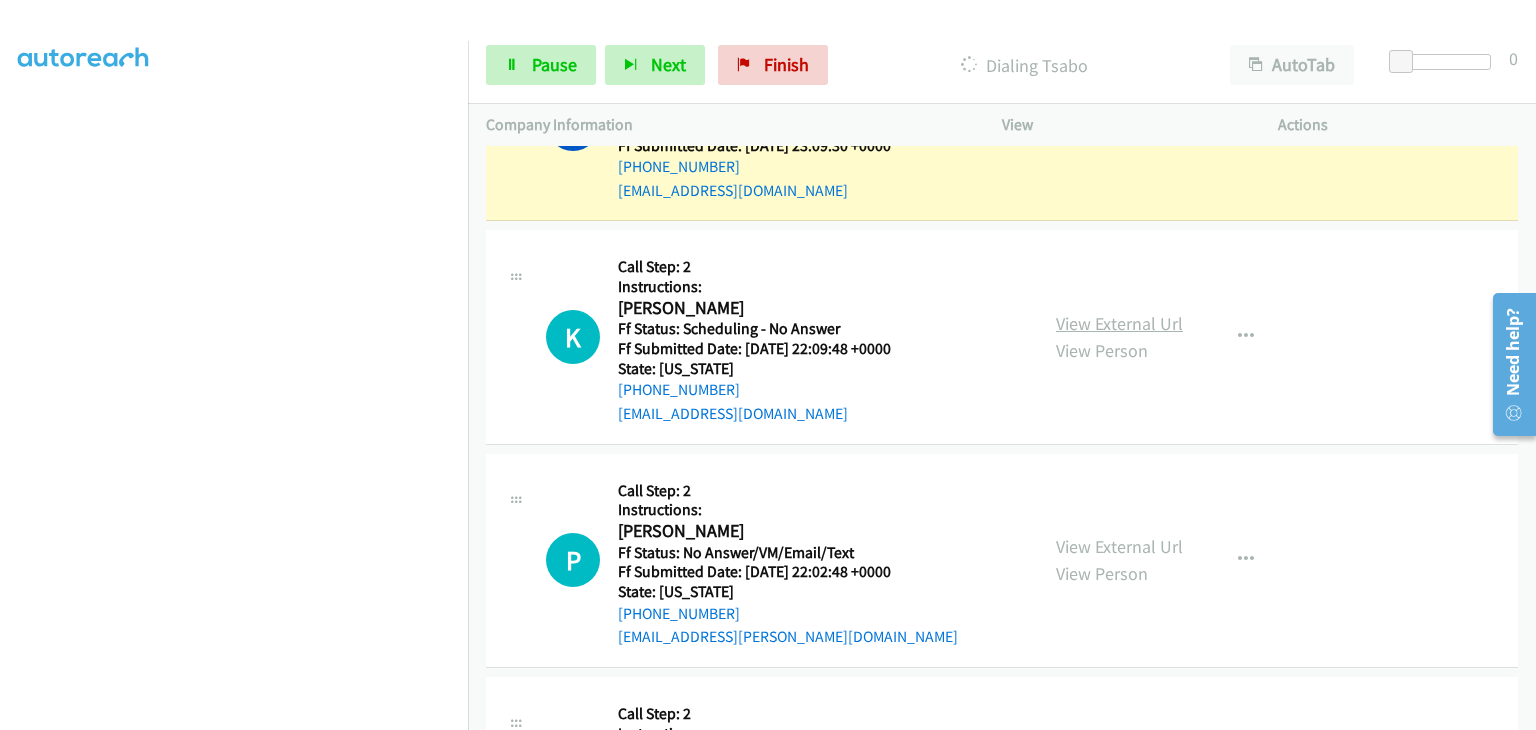 click on "View External Url" at bounding box center [1119, 323] 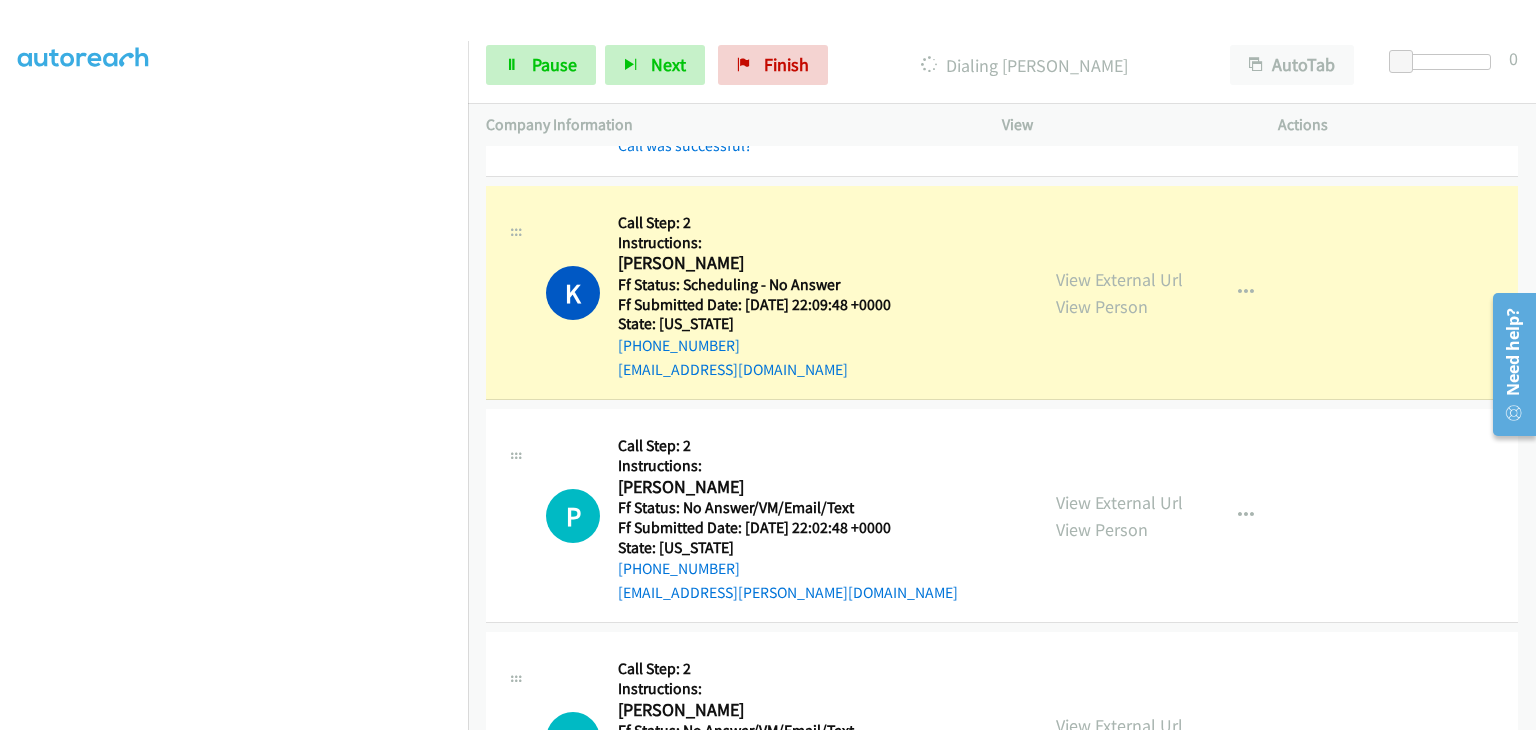 scroll, scrollTop: 1043, scrollLeft: 0, axis: vertical 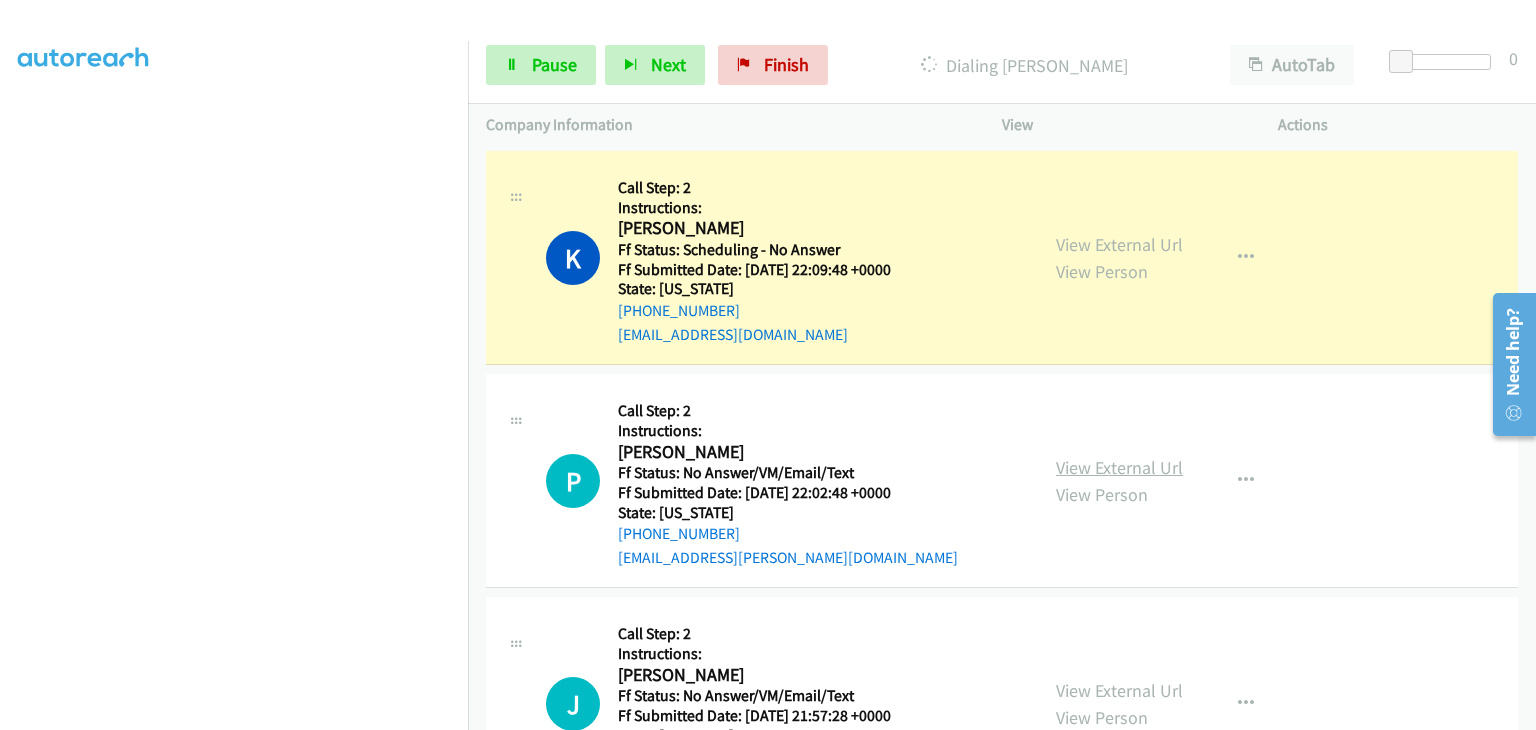 click on "View External Url" at bounding box center [1119, 467] 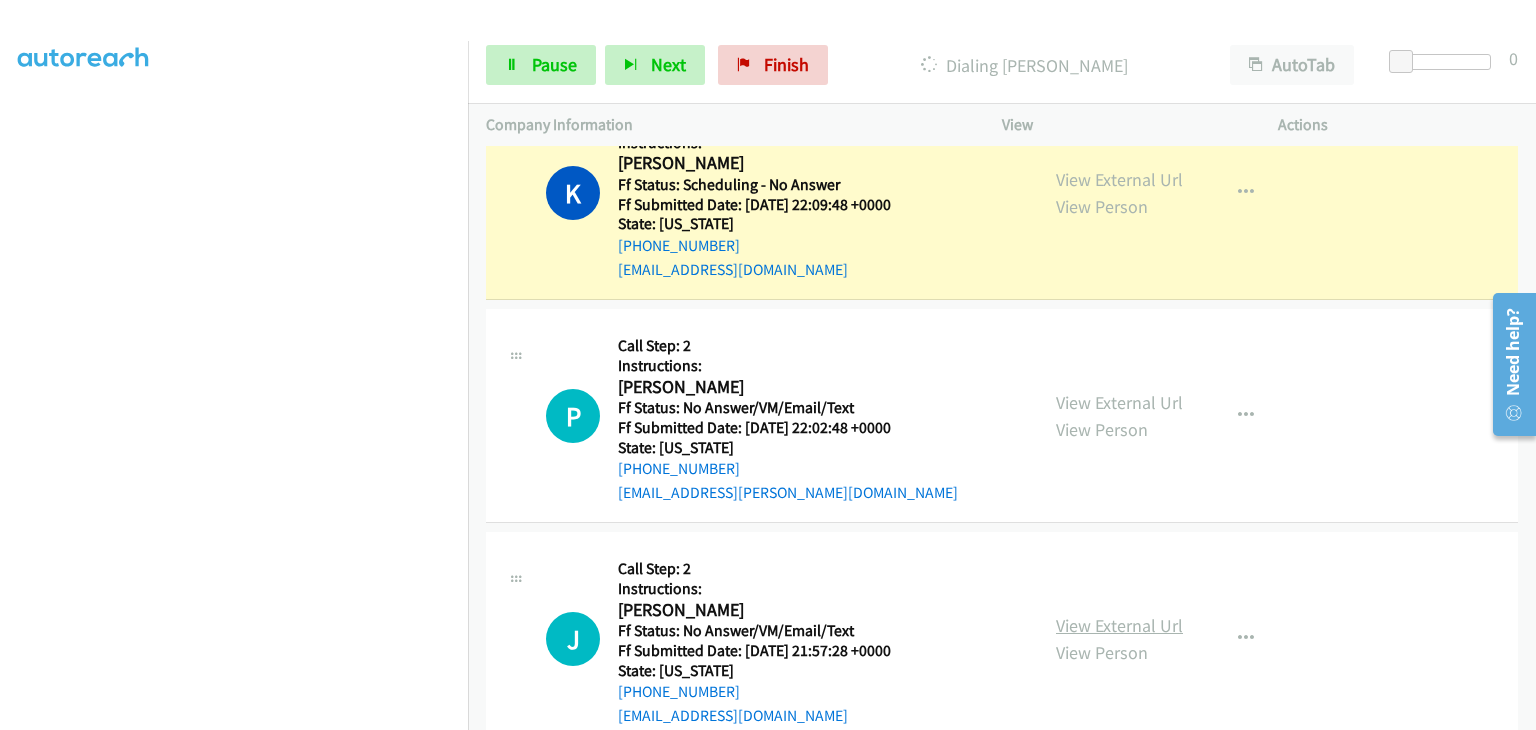 scroll, scrollTop: 1143, scrollLeft: 0, axis: vertical 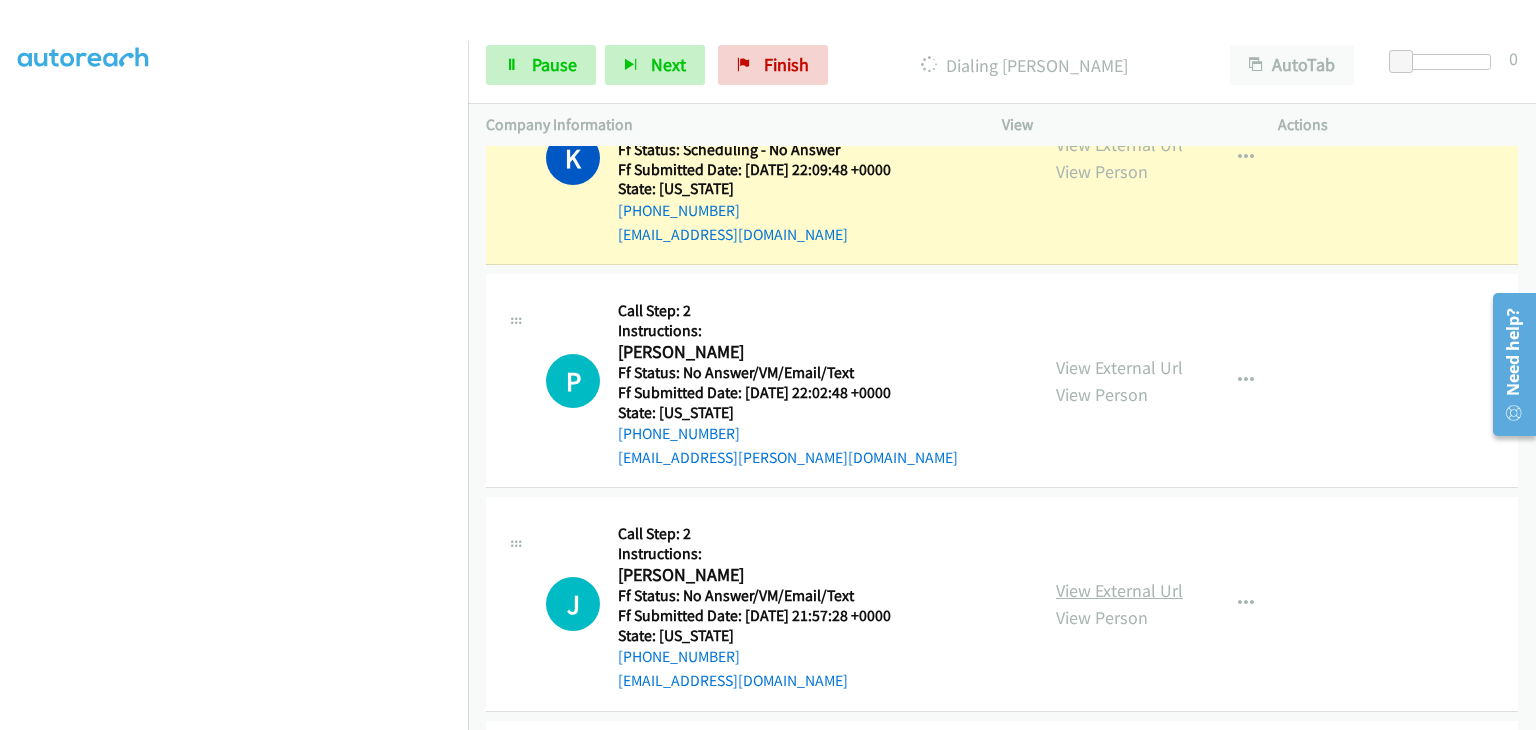 click on "View External Url" at bounding box center (1119, 590) 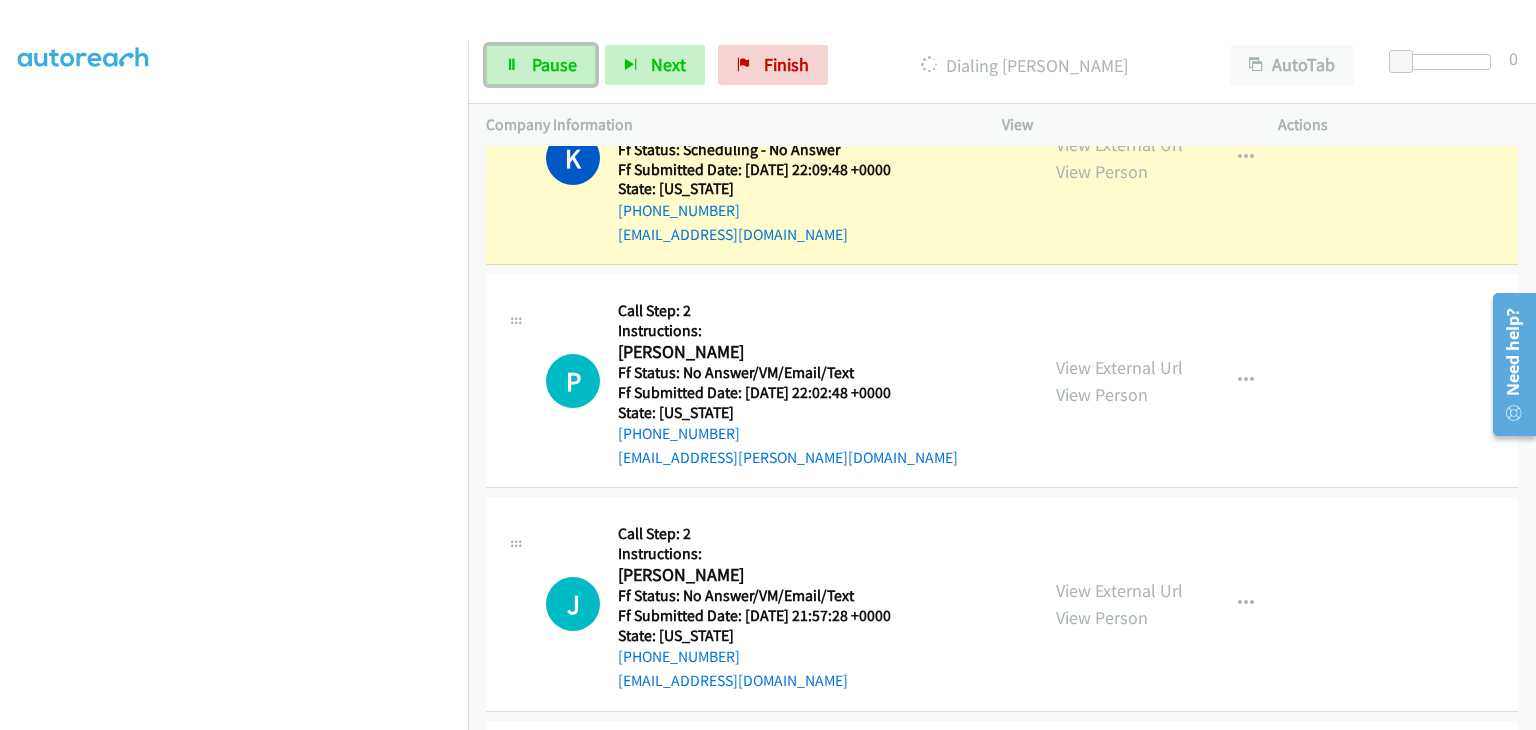 drag, startPoint x: 566, startPoint y: 56, endPoint x: 828, endPoint y: 128, distance: 271.71307 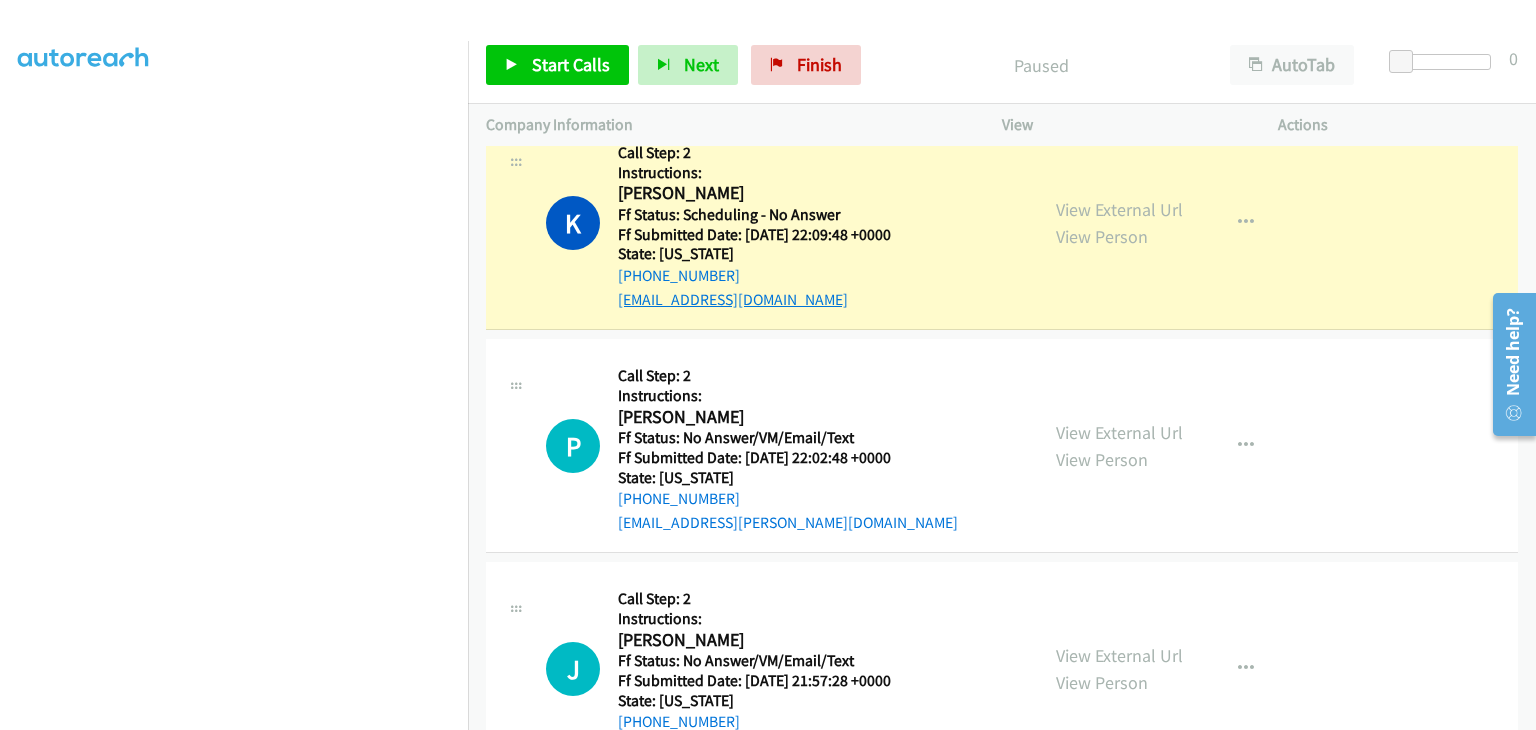 scroll, scrollTop: 1043, scrollLeft: 0, axis: vertical 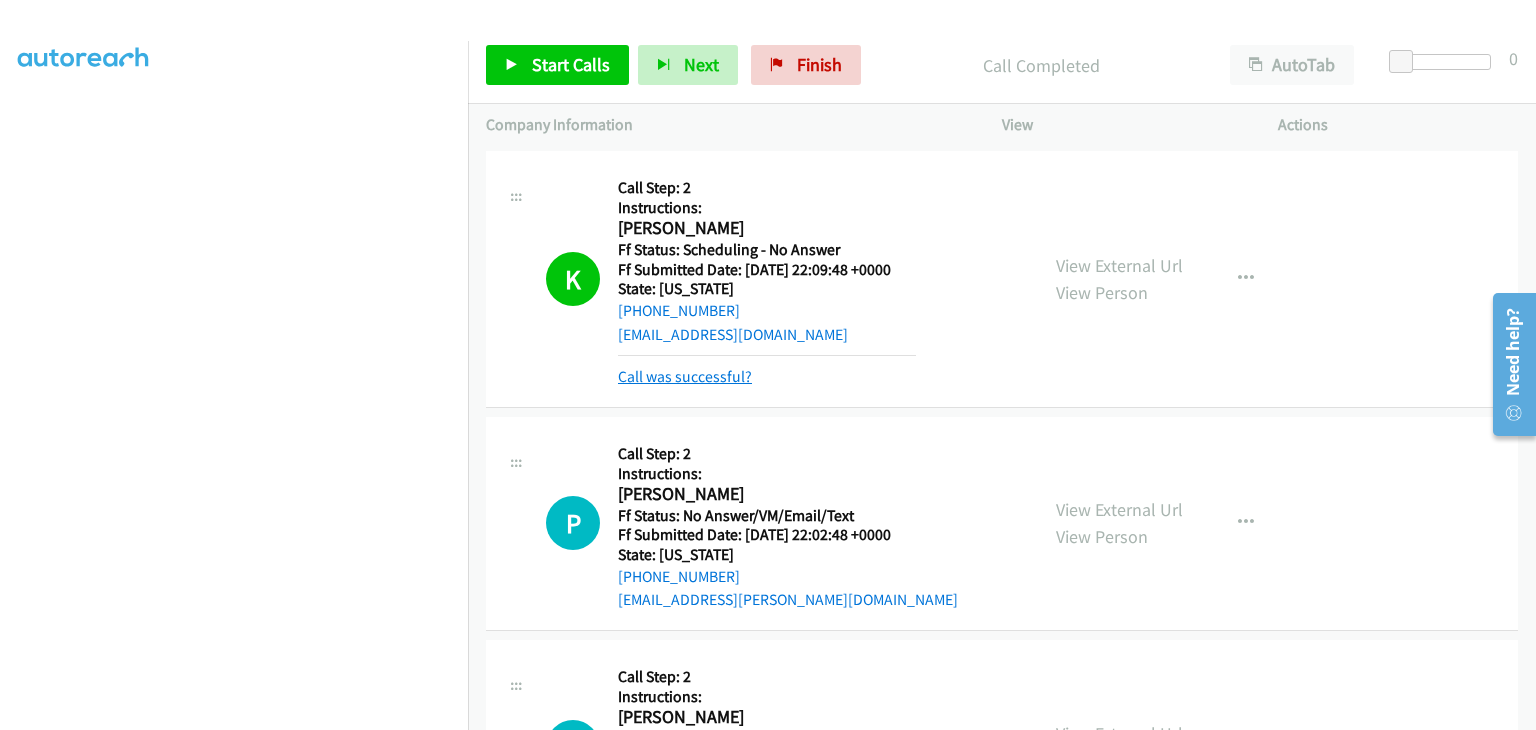 click on "Call was successful?" at bounding box center (685, 376) 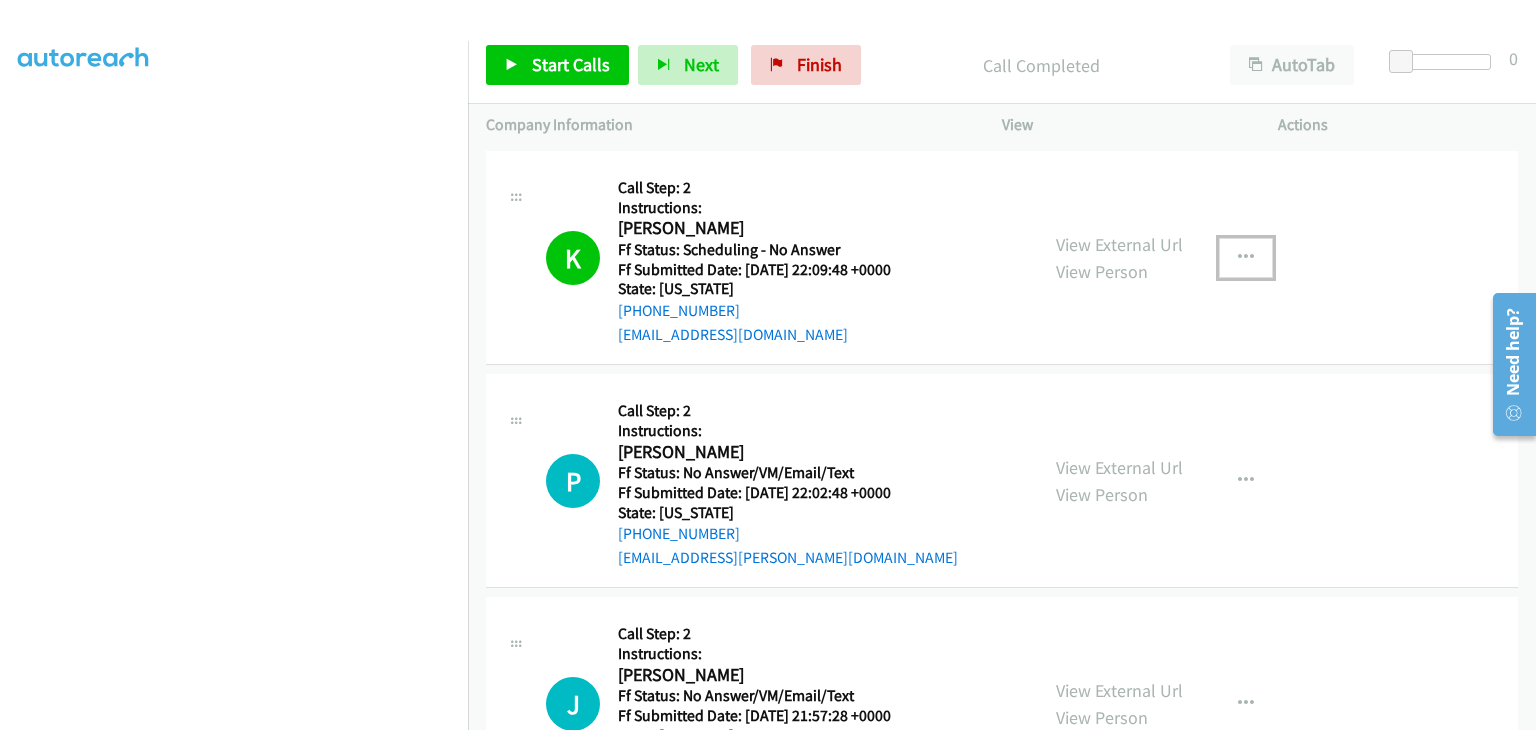 click at bounding box center (1246, 258) 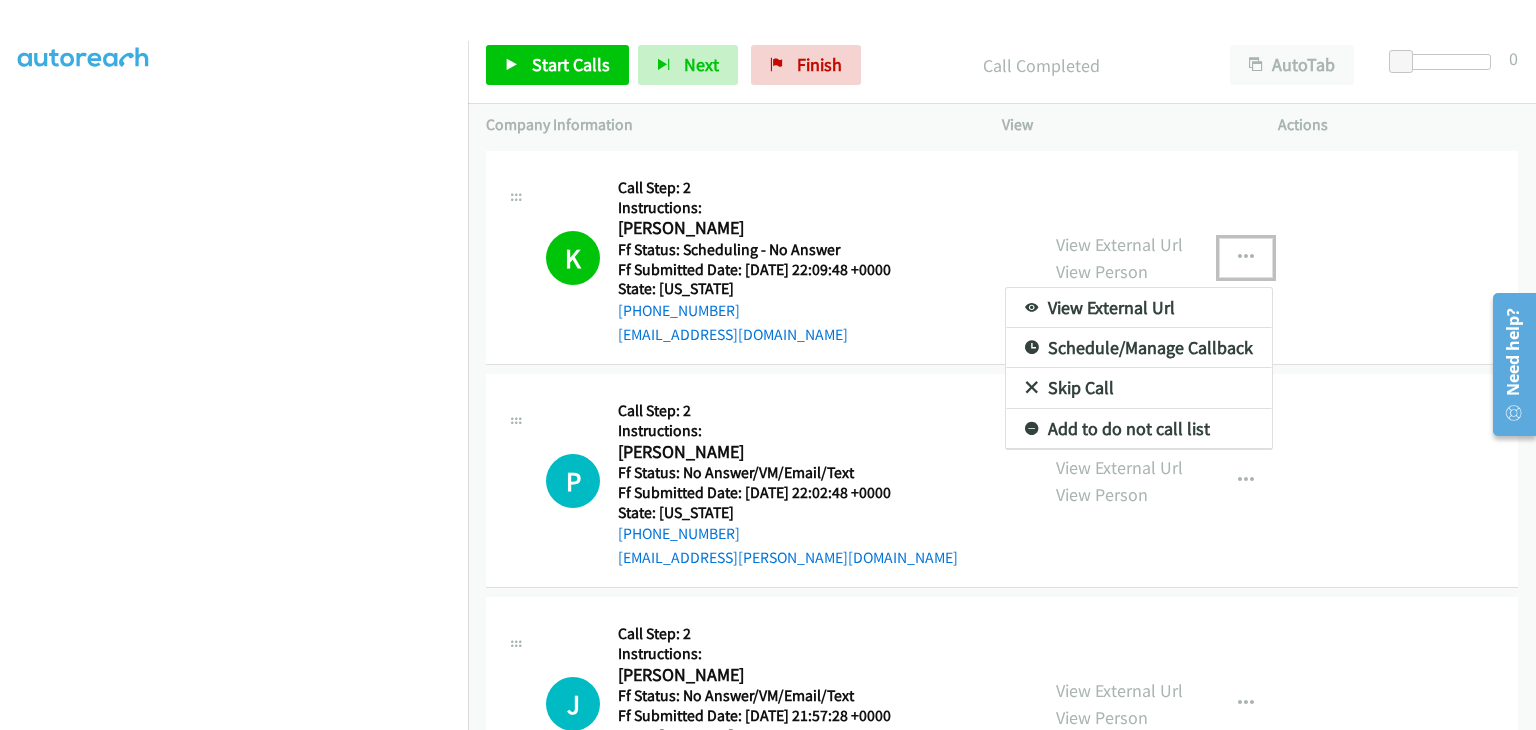 click on "Add to do not call list" at bounding box center (1139, 429) 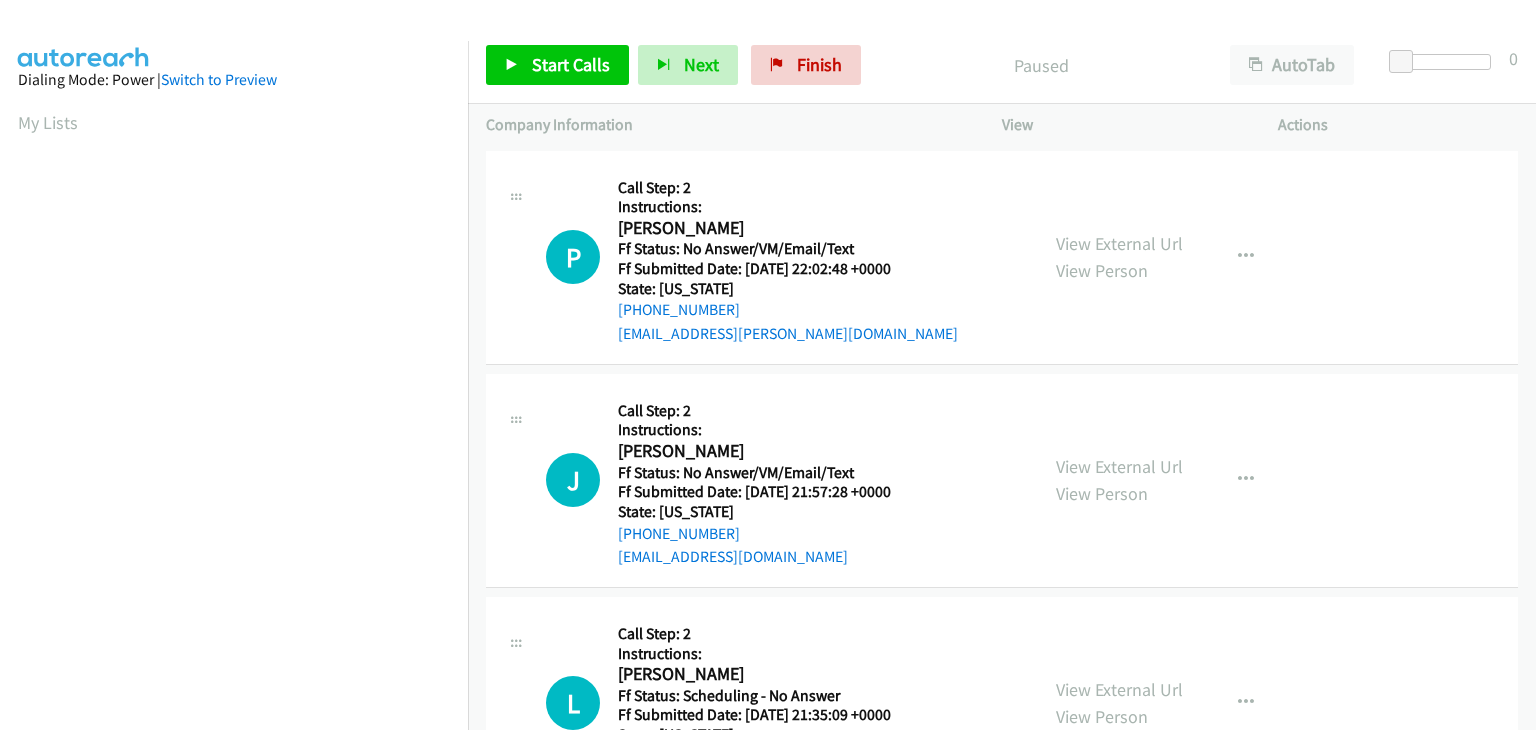 scroll, scrollTop: 0, scrollLeft: 0, axis: both 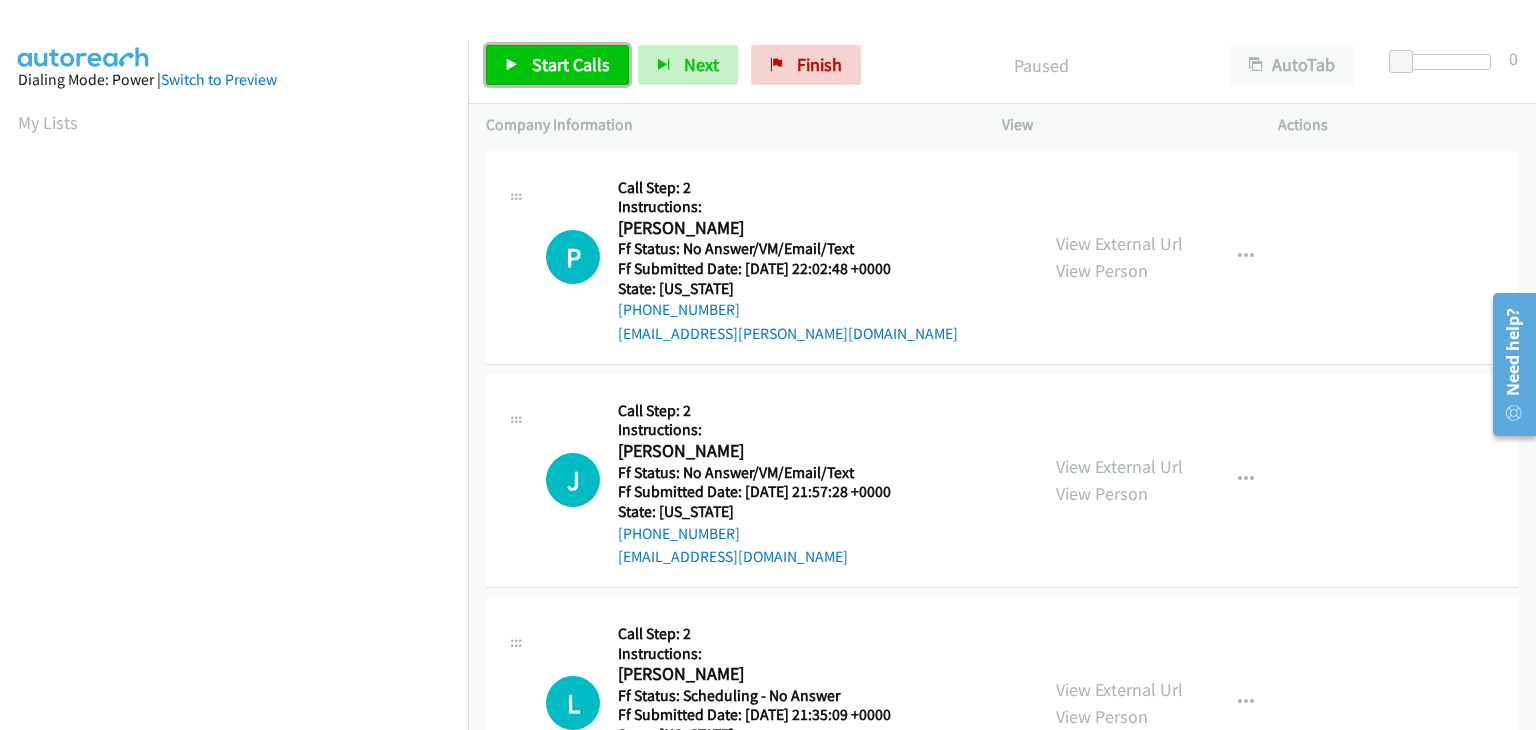 click on "Start Calls" at bounding box center [571, 64] 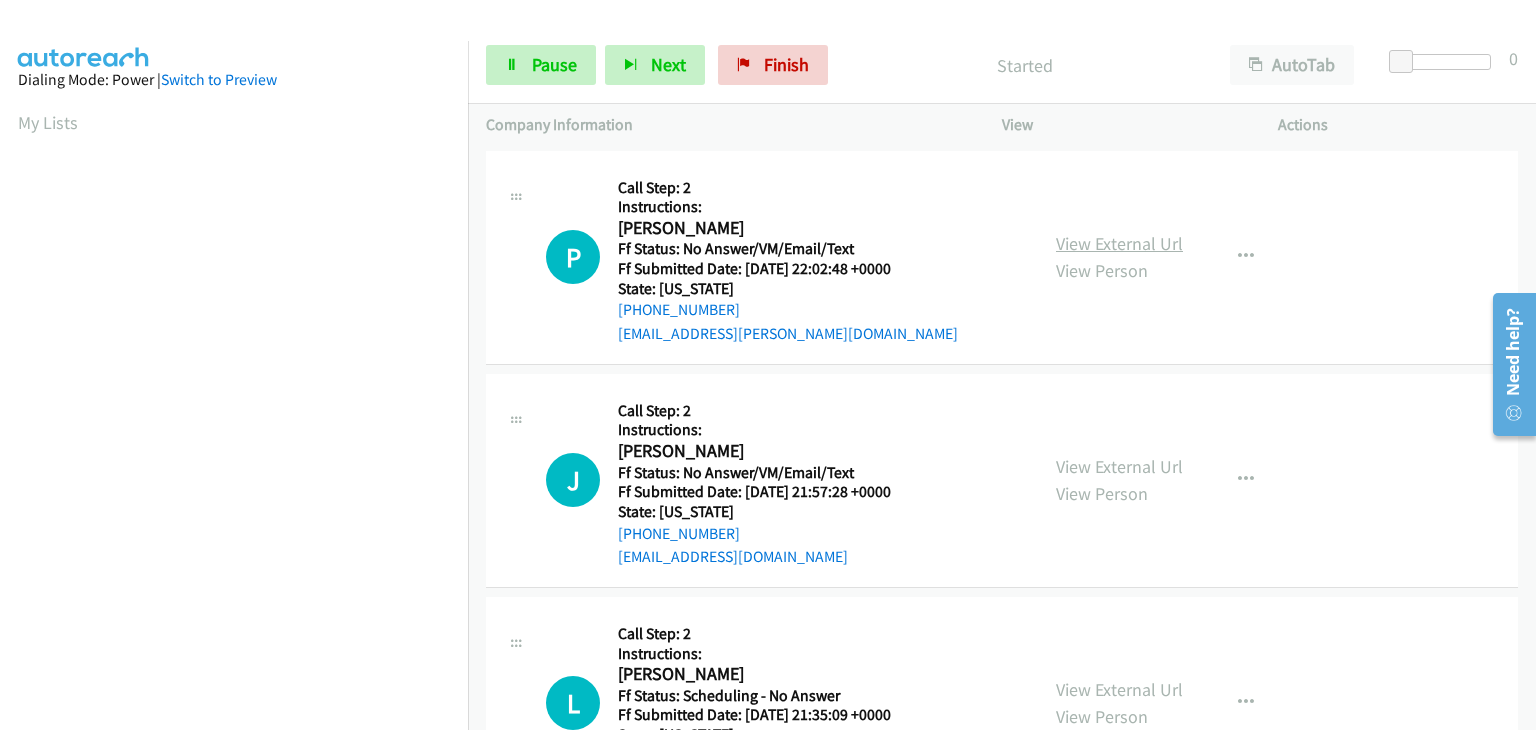 click on "View External Url" at bounding box center [1119, 243] 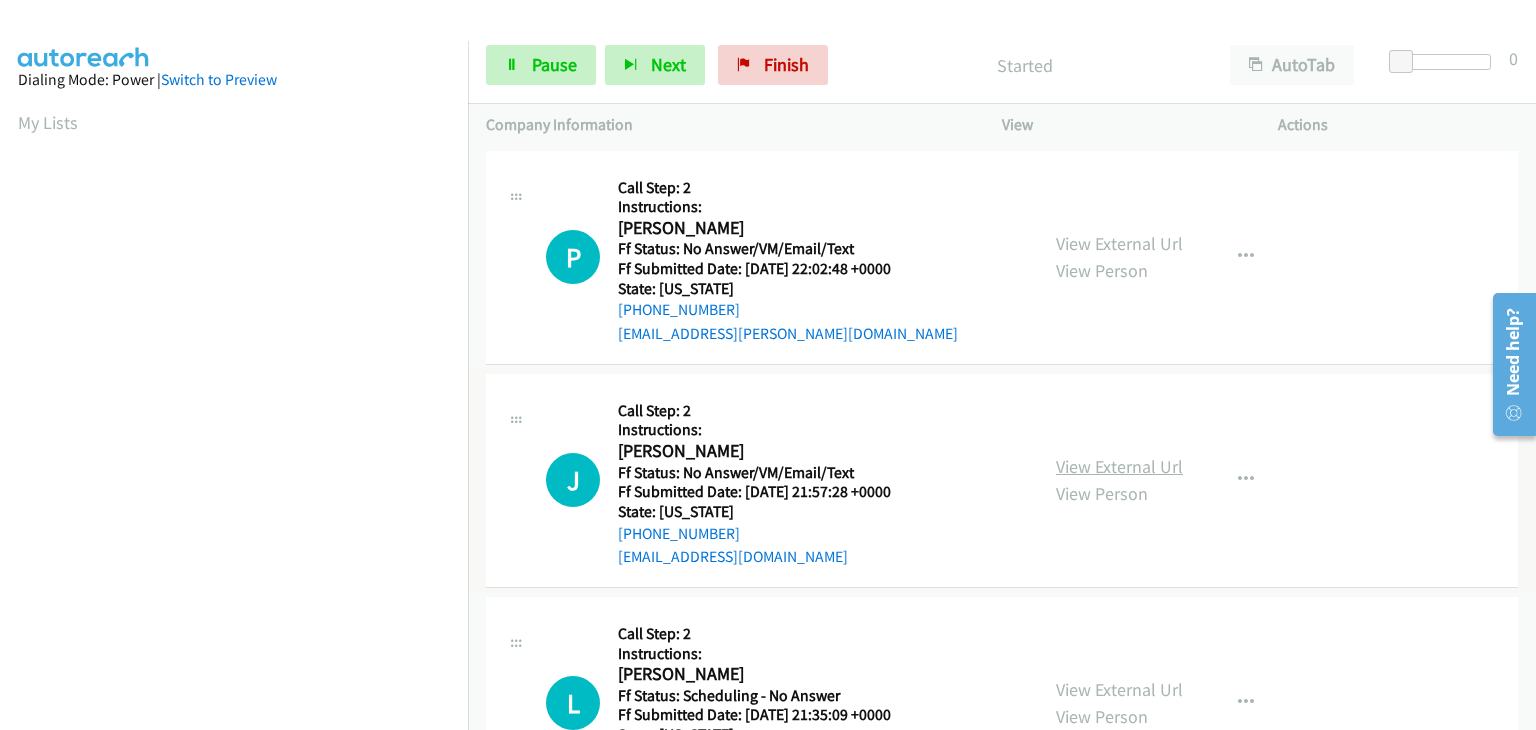 click on "View External Url" at bounding box center [1119, 466] 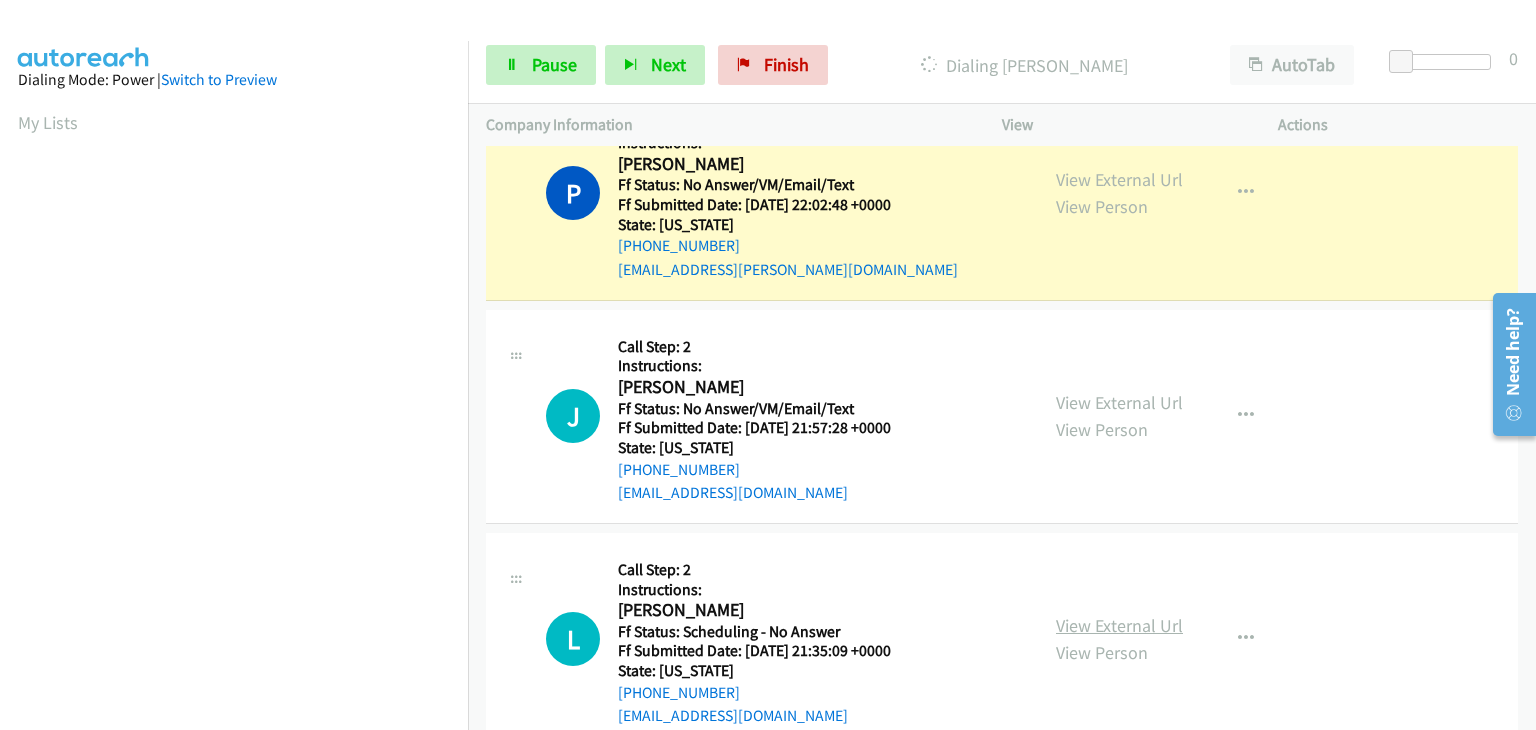 scroll, scrollTop: 100, scrollLeft: 0, axis: vertical 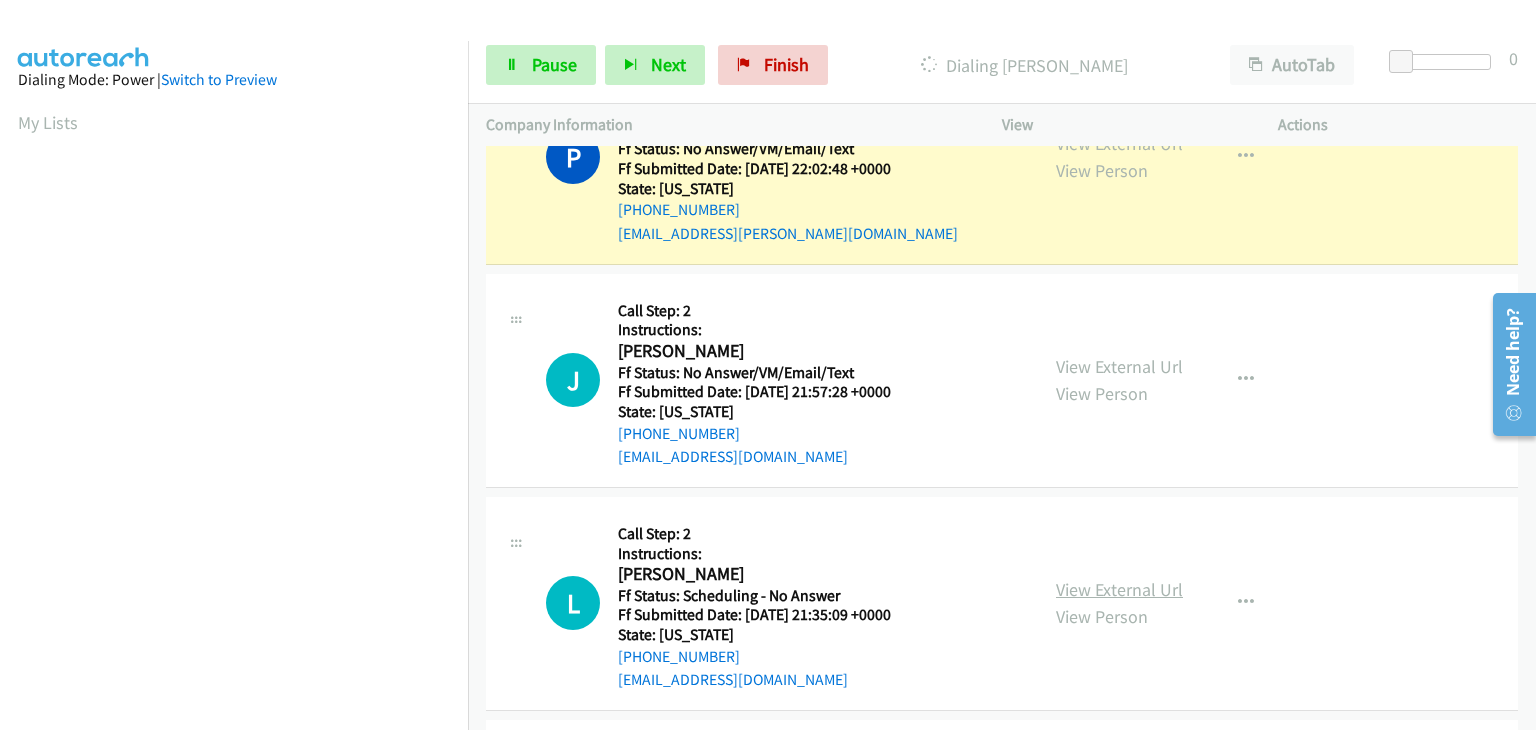click on "View External Url" at bounding box center [1119, 589] 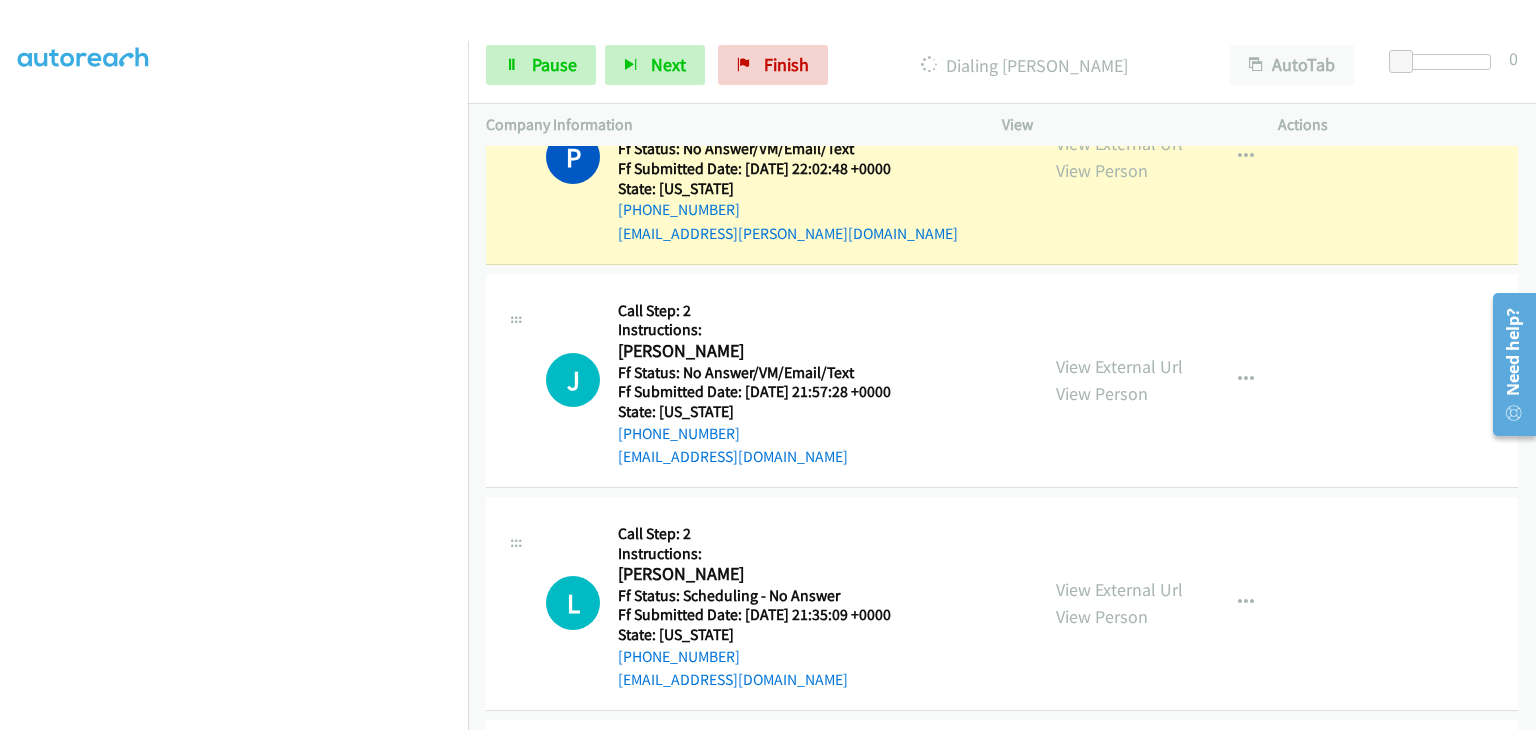 scroll, scrollTop: 392, scrollLeft: 0, axis: vertical 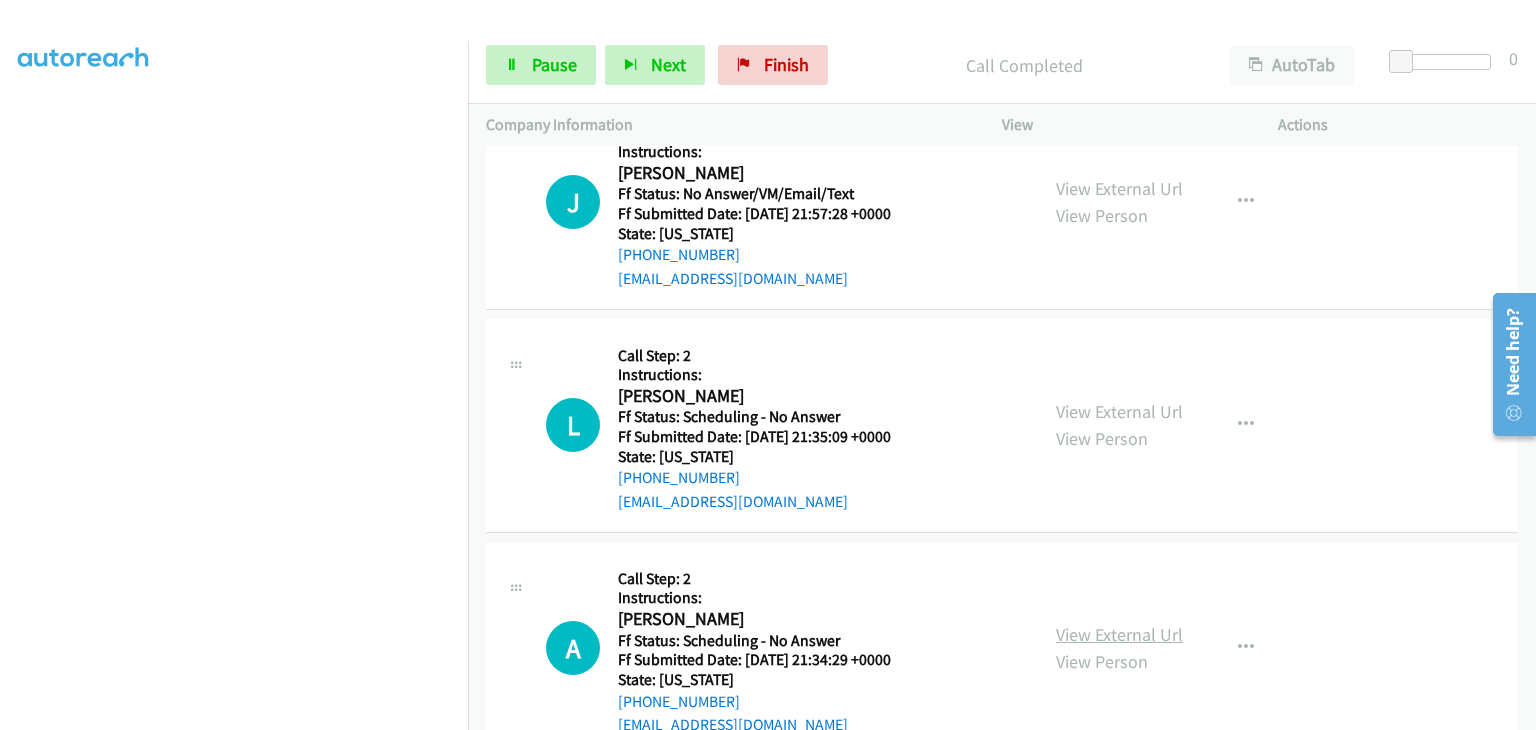 click on "View External Url" at bounding box center [1119, 634] 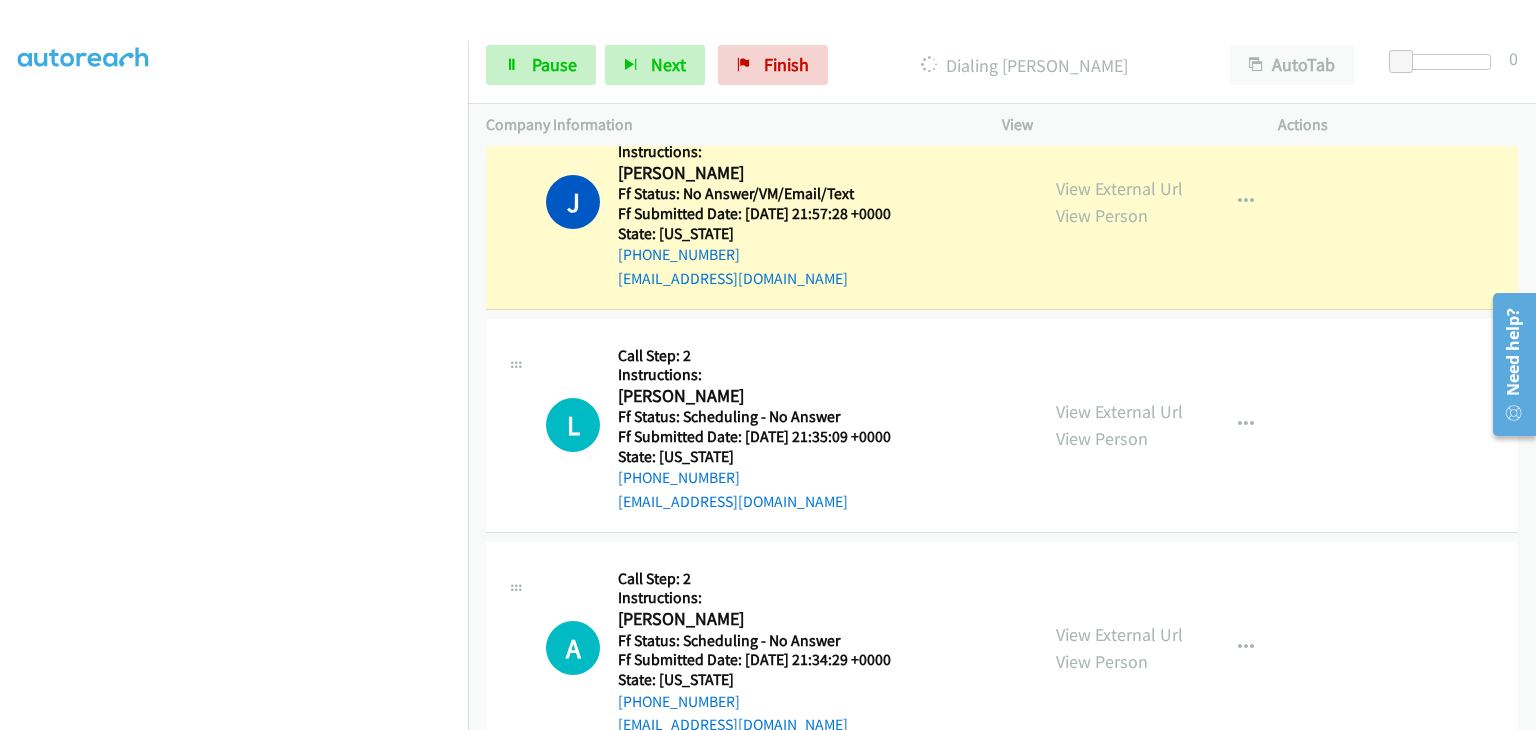 scroll, scrollTop: 392, scrollLeft: 0, axis: vertical 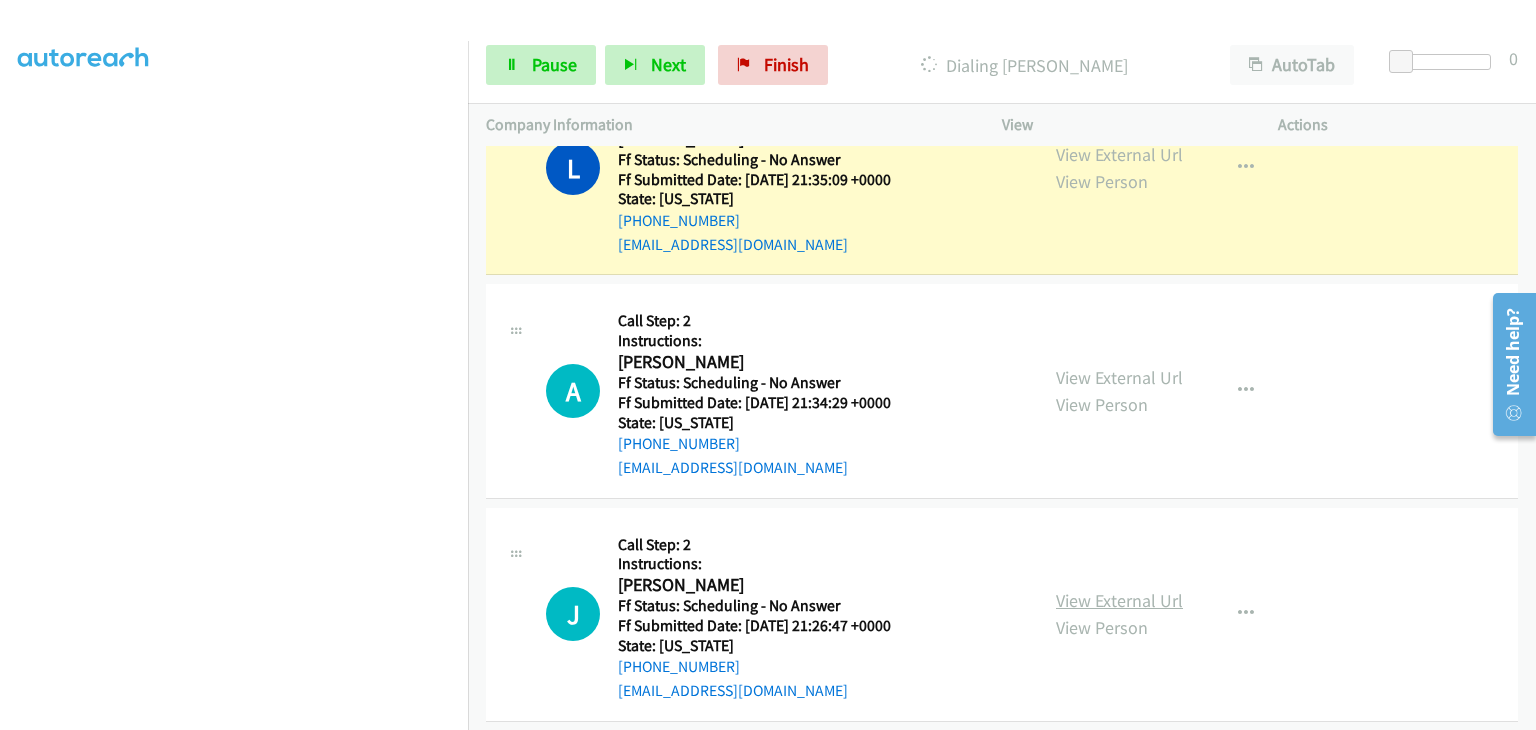click on "View External Url" at bounding box center [1119, 600] 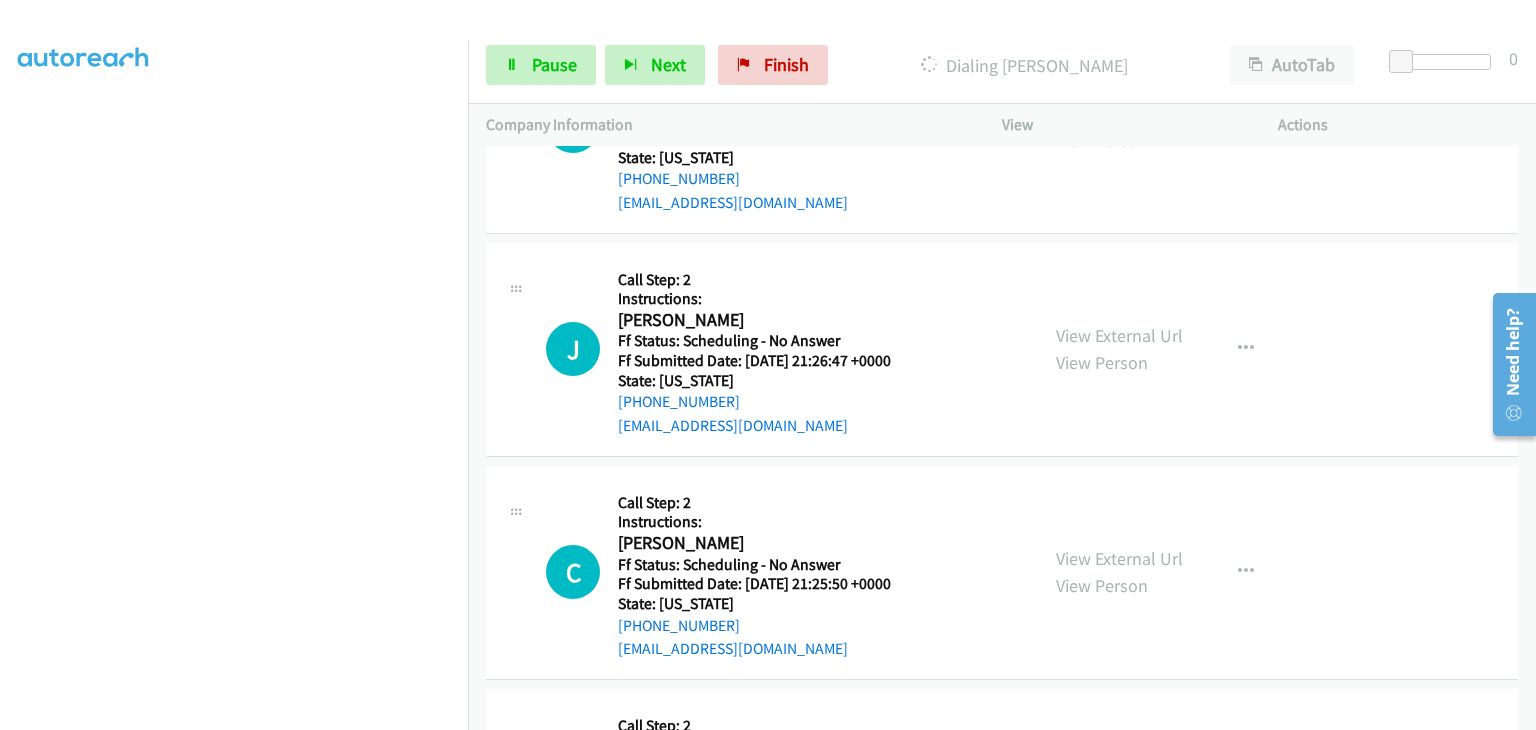 scroll, scrollTop: 921, scrollLeft: 0, axis: vertical 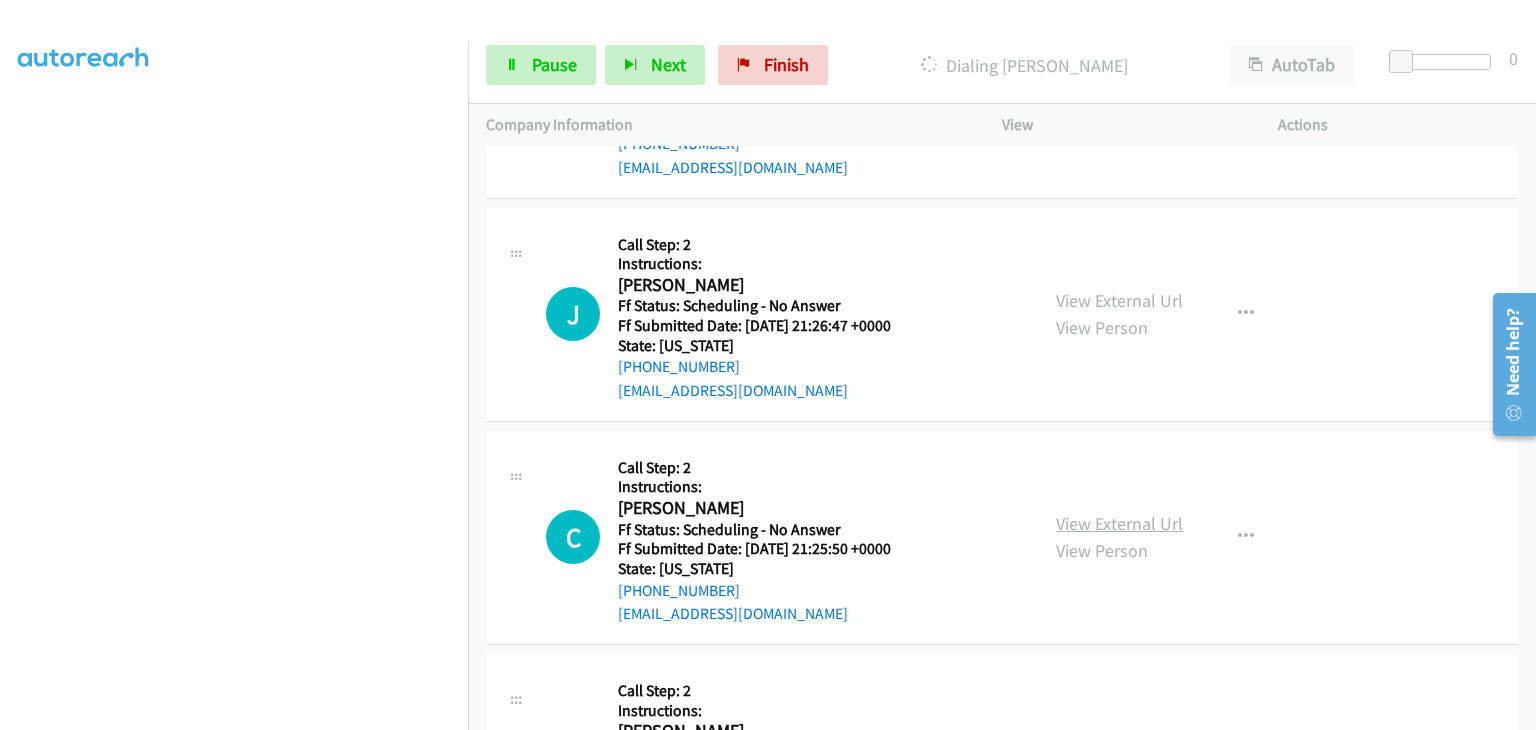click on "View External Url" at bounding box center [1119, 523] 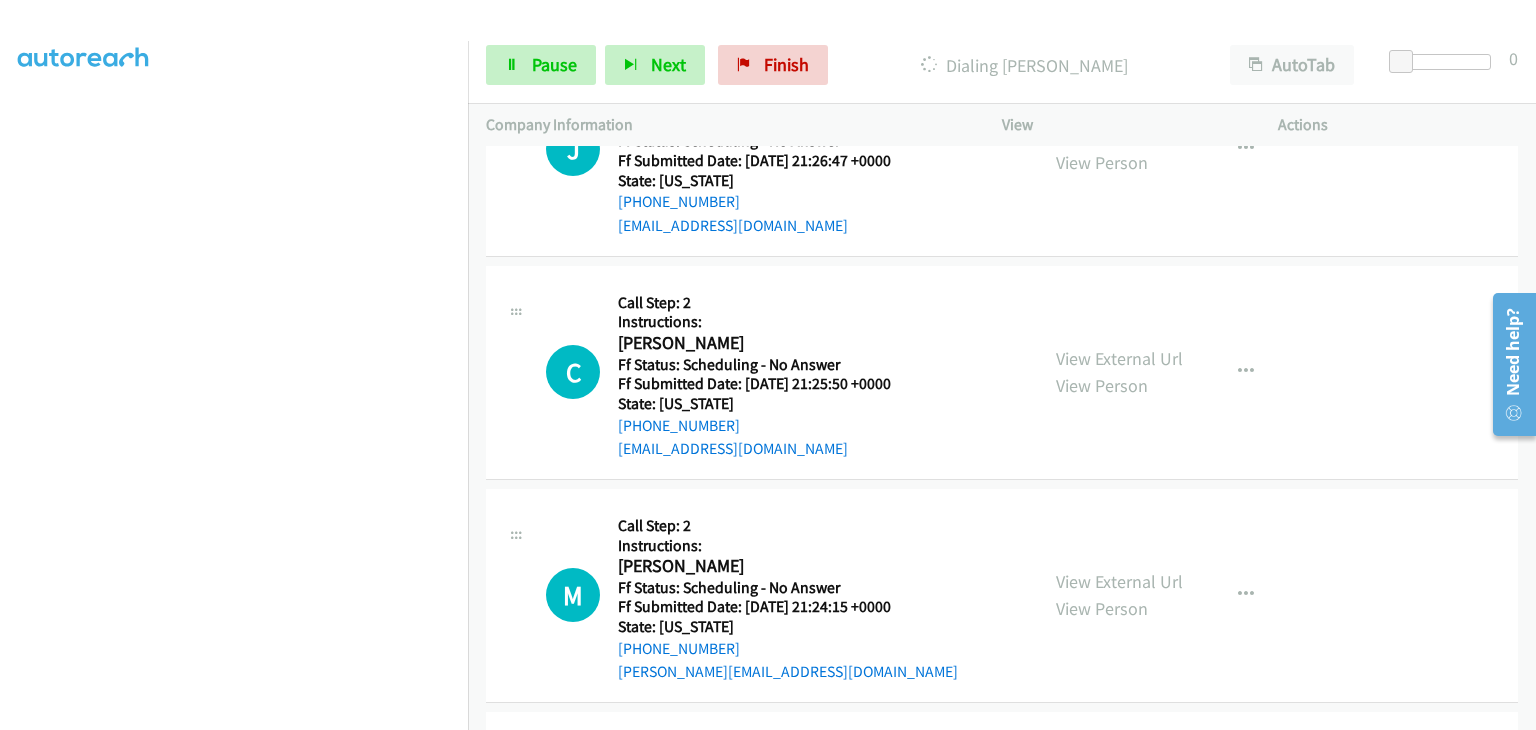 scroll, scrollTop: 1121, scrollLeft: 0, axis: vertical 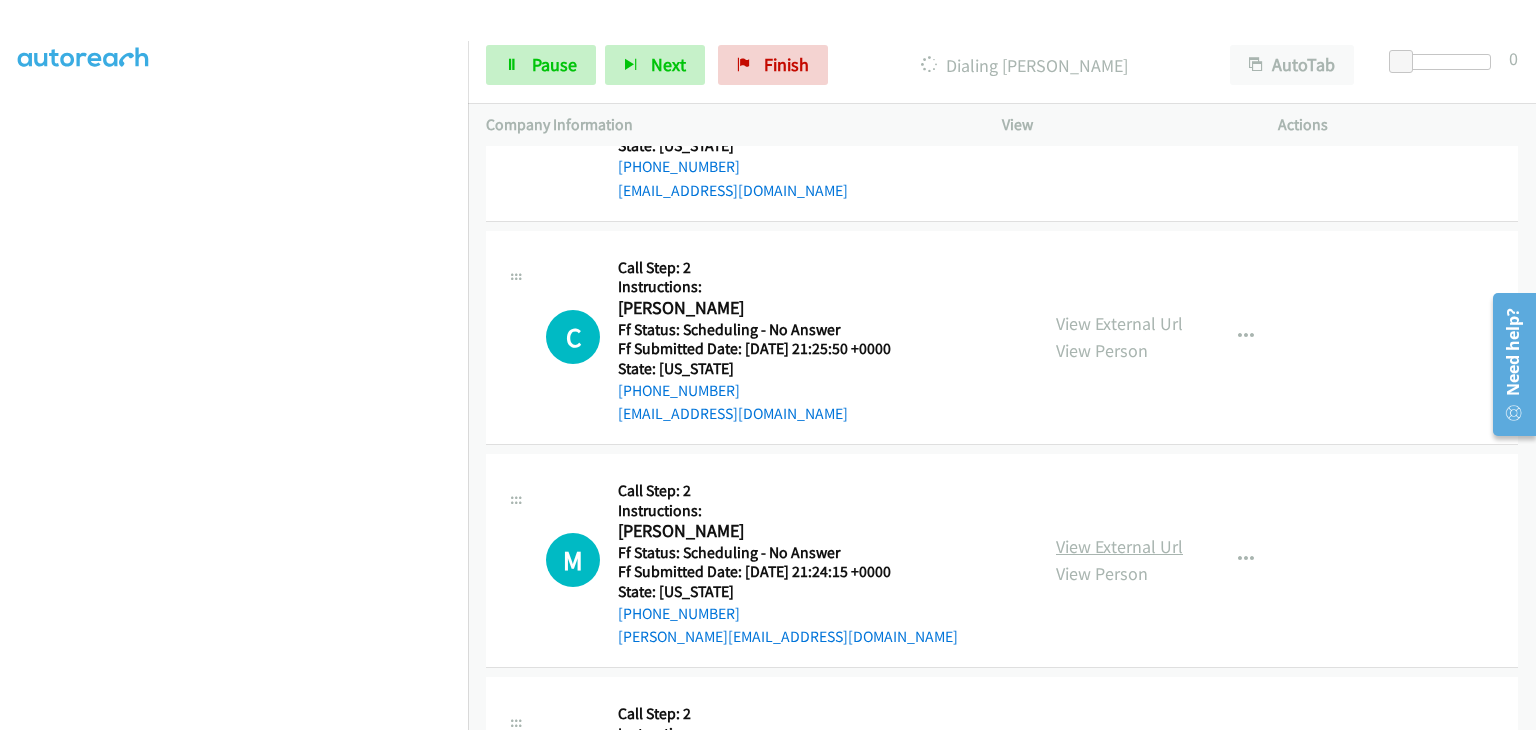 click on "View External Url" at bounding box center (1119, 546) 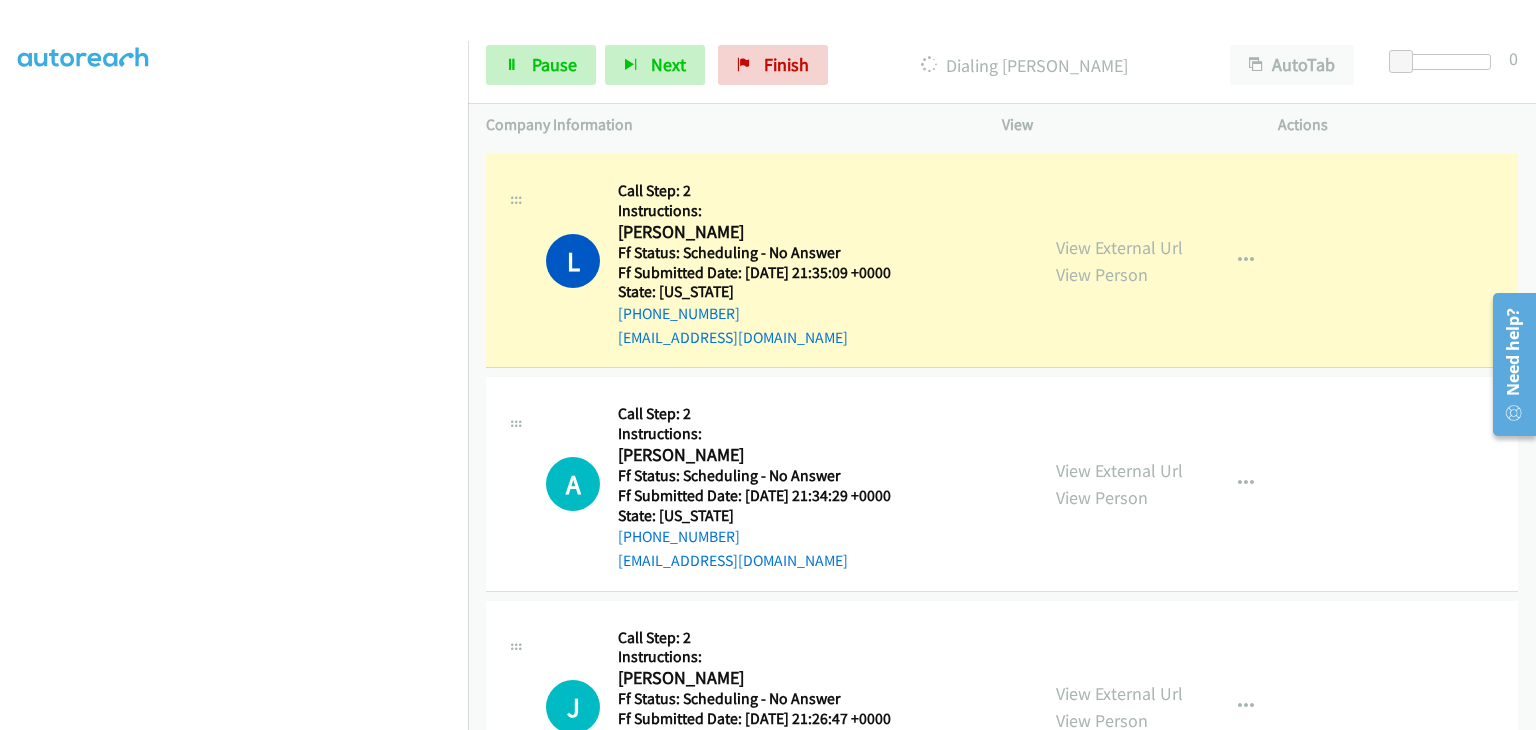 scroll, scrollTop: 521, scrollLeft: 0, axis: vertical 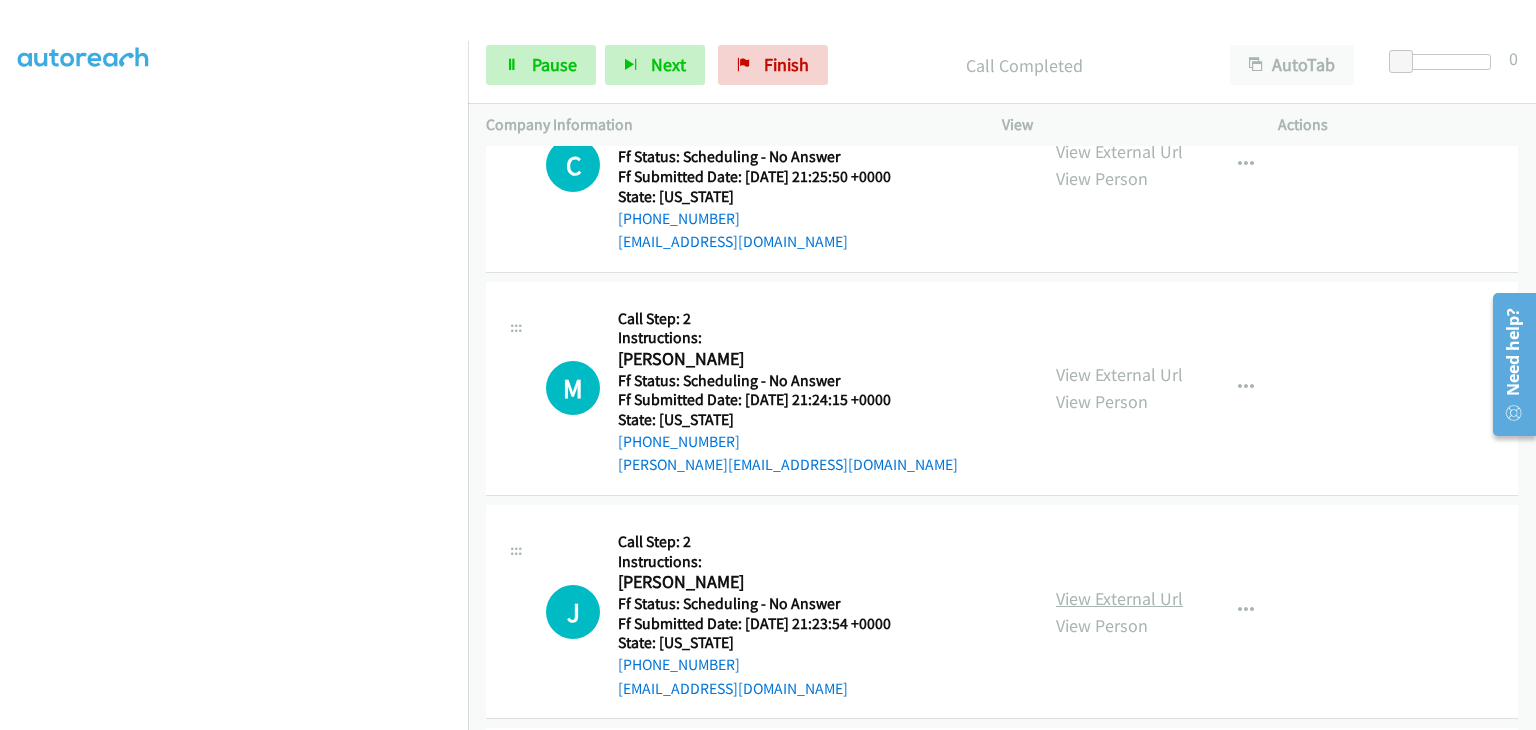 click on "View External Url" at bounding box center (1119, 598) 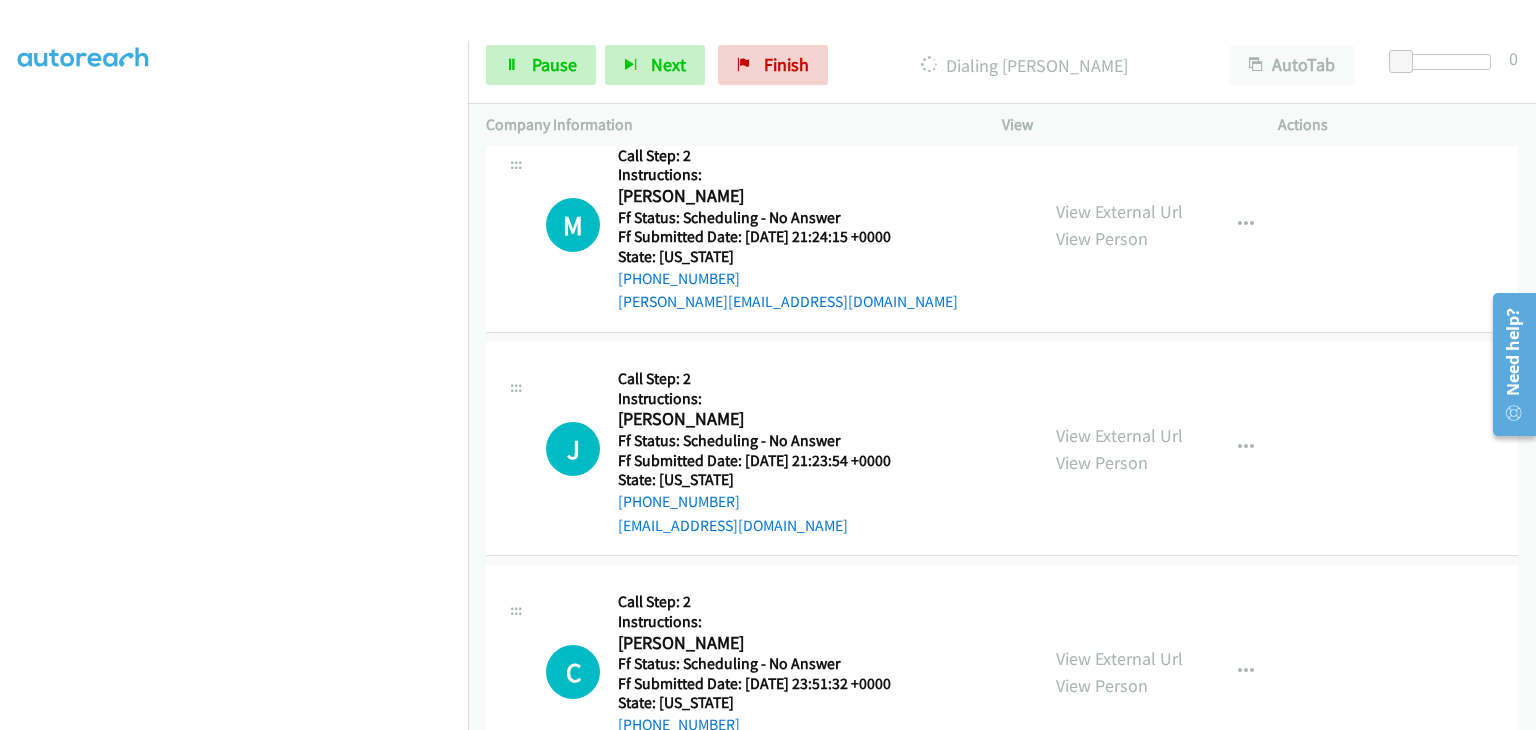scroll, scrollTop: 1621, scrollLeft: 0, axis: vertical 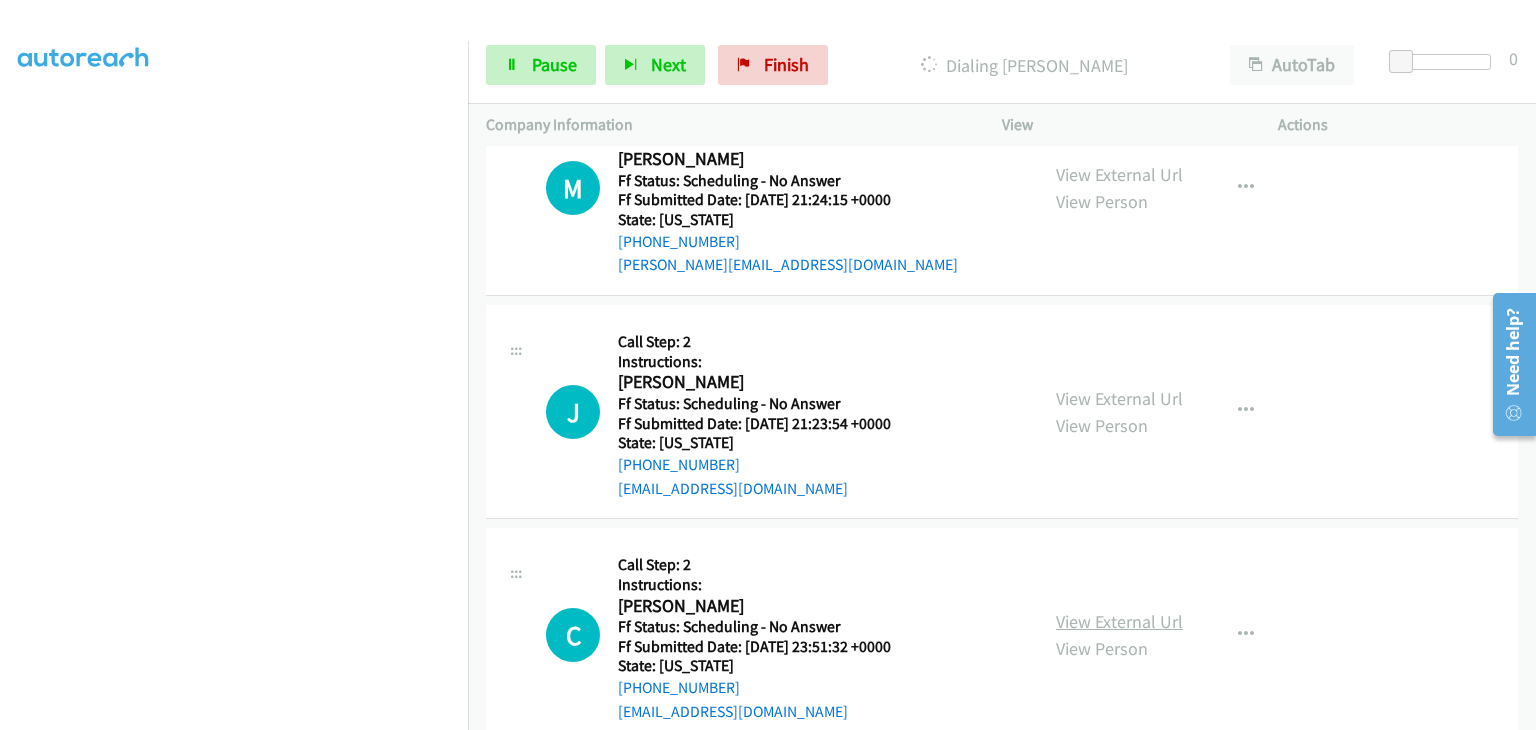 click on "View External Url" at bounding box center (1119, 621) 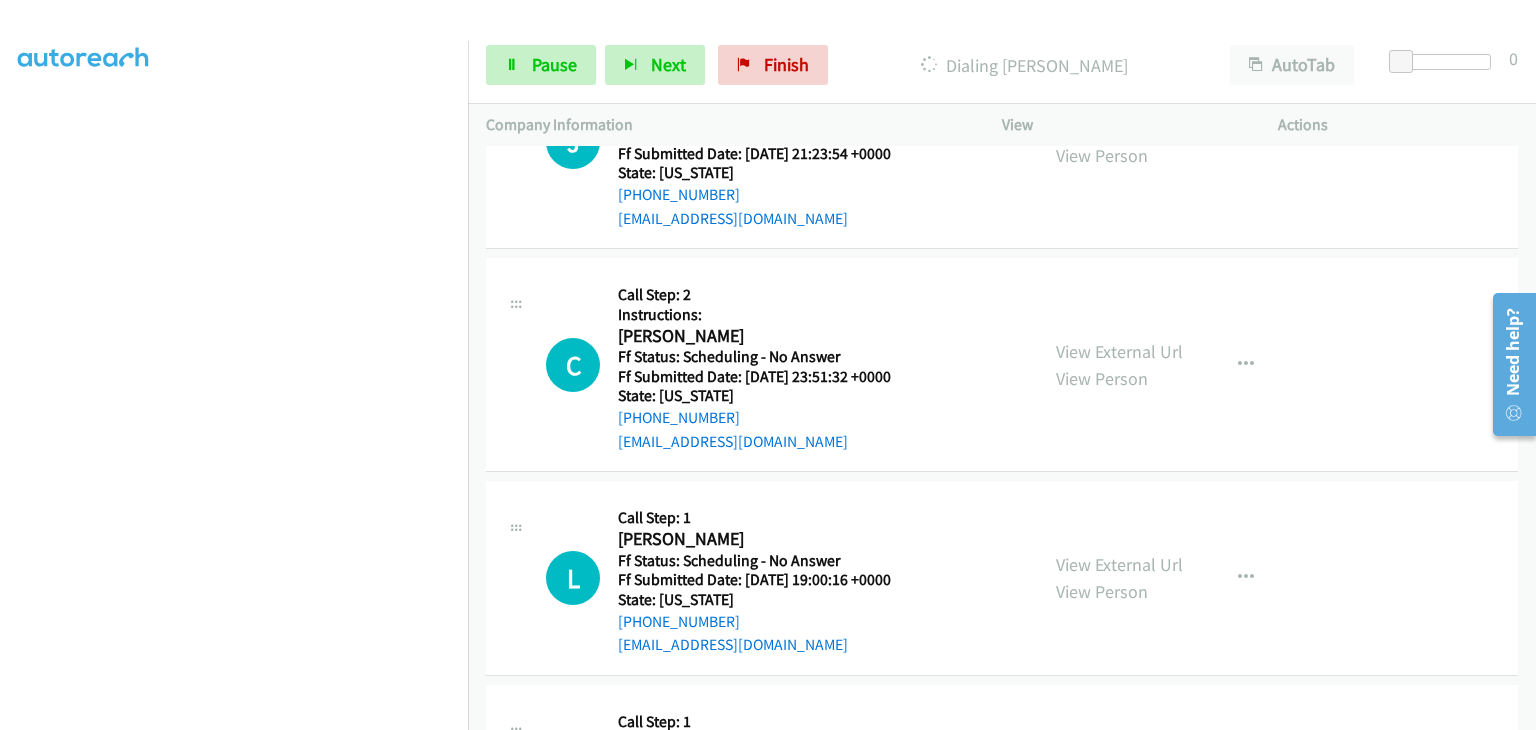 scroll, scrollTop: 1921, scrollLeft: 0, axis: vertical 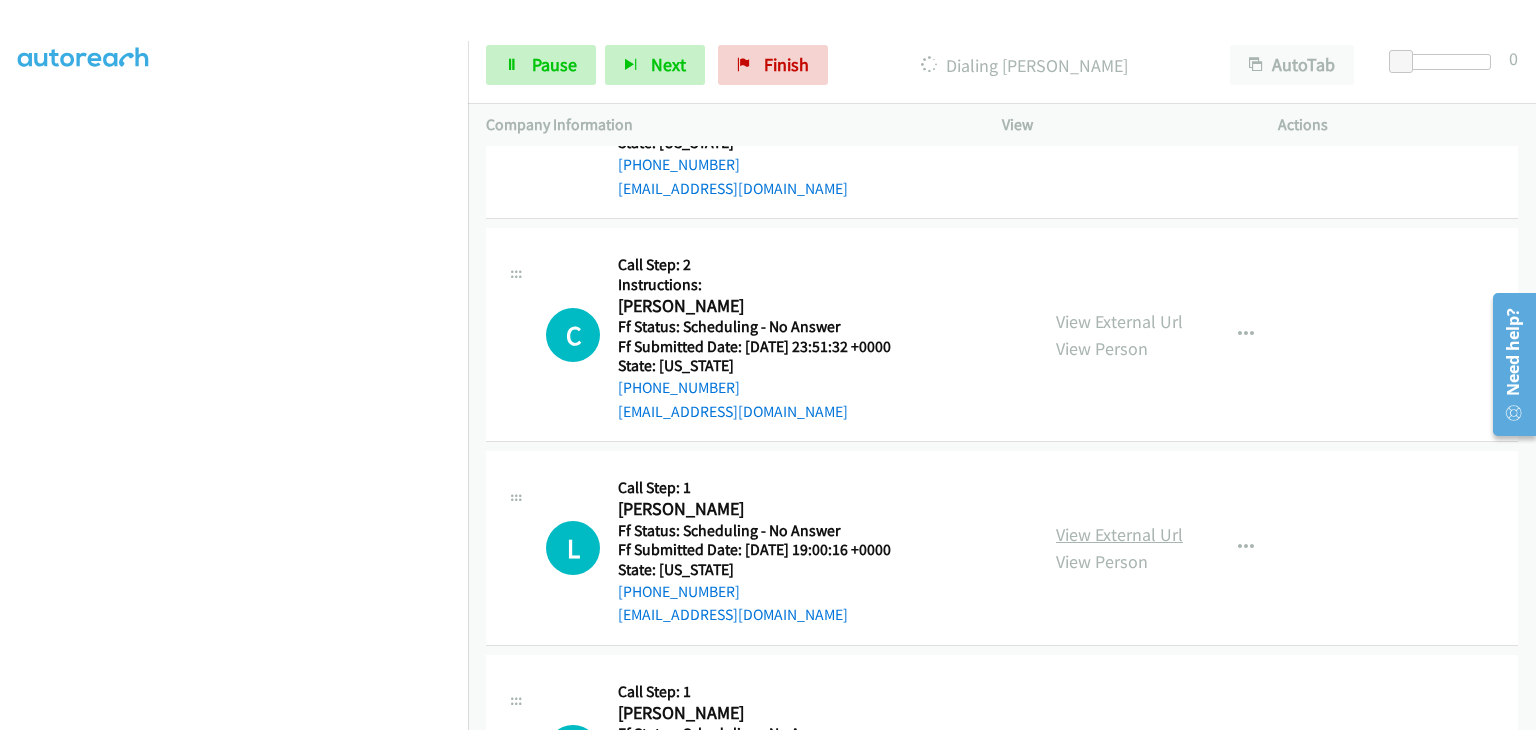click on "View External Url" at bounding box center [1119, 534] 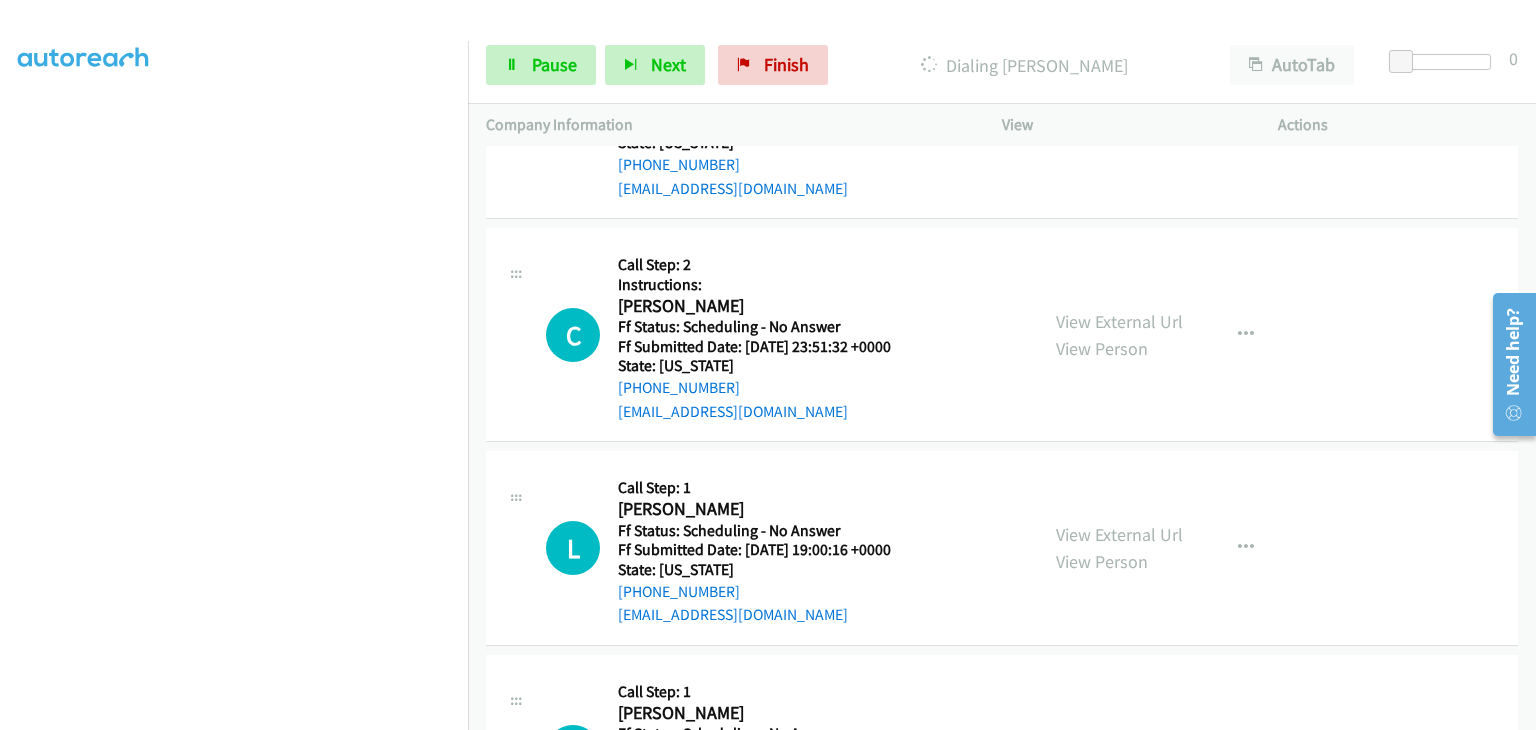 scroll, scrollTop: 392, scrollLeft: 0, axis: vertical 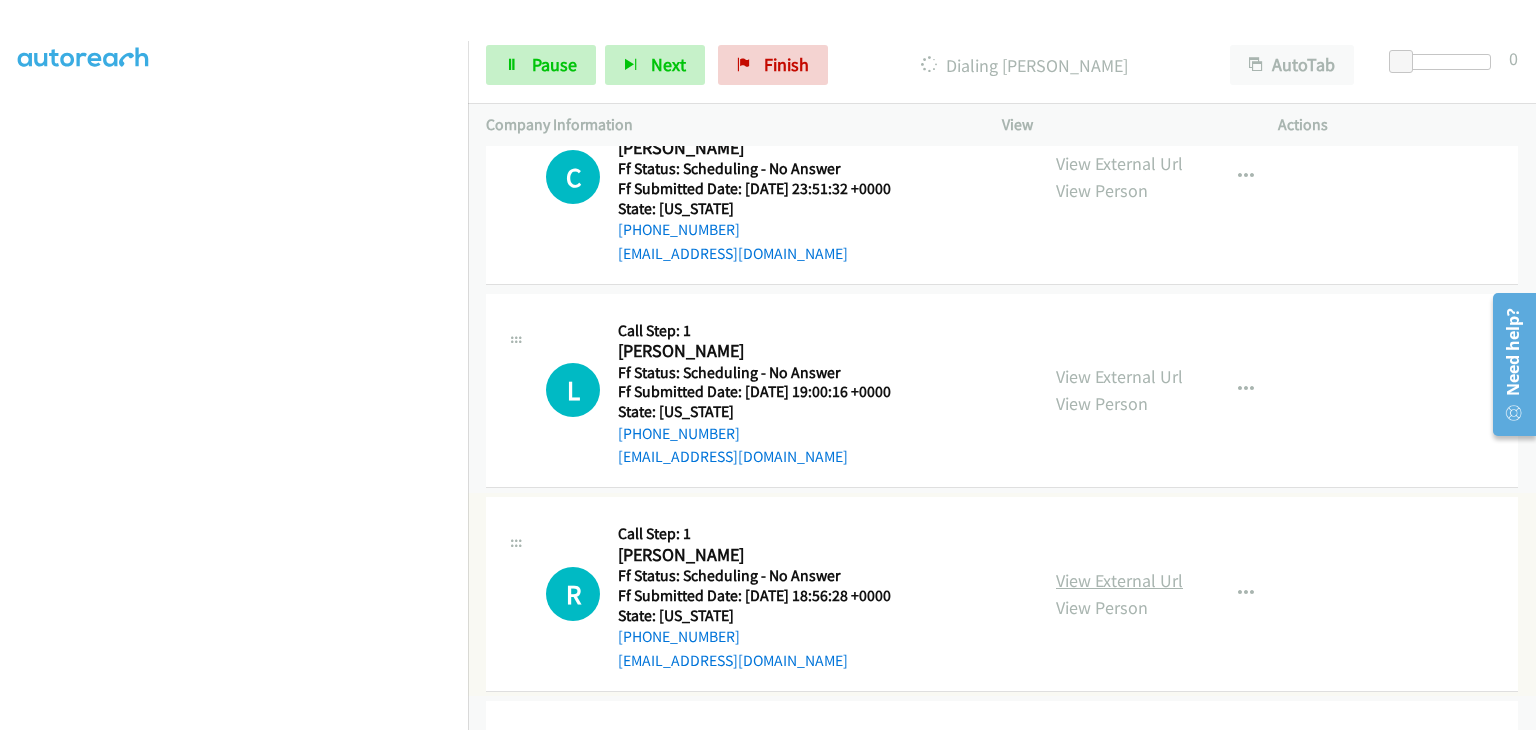 click on "View External Url" at bounding box center (1119, 580) 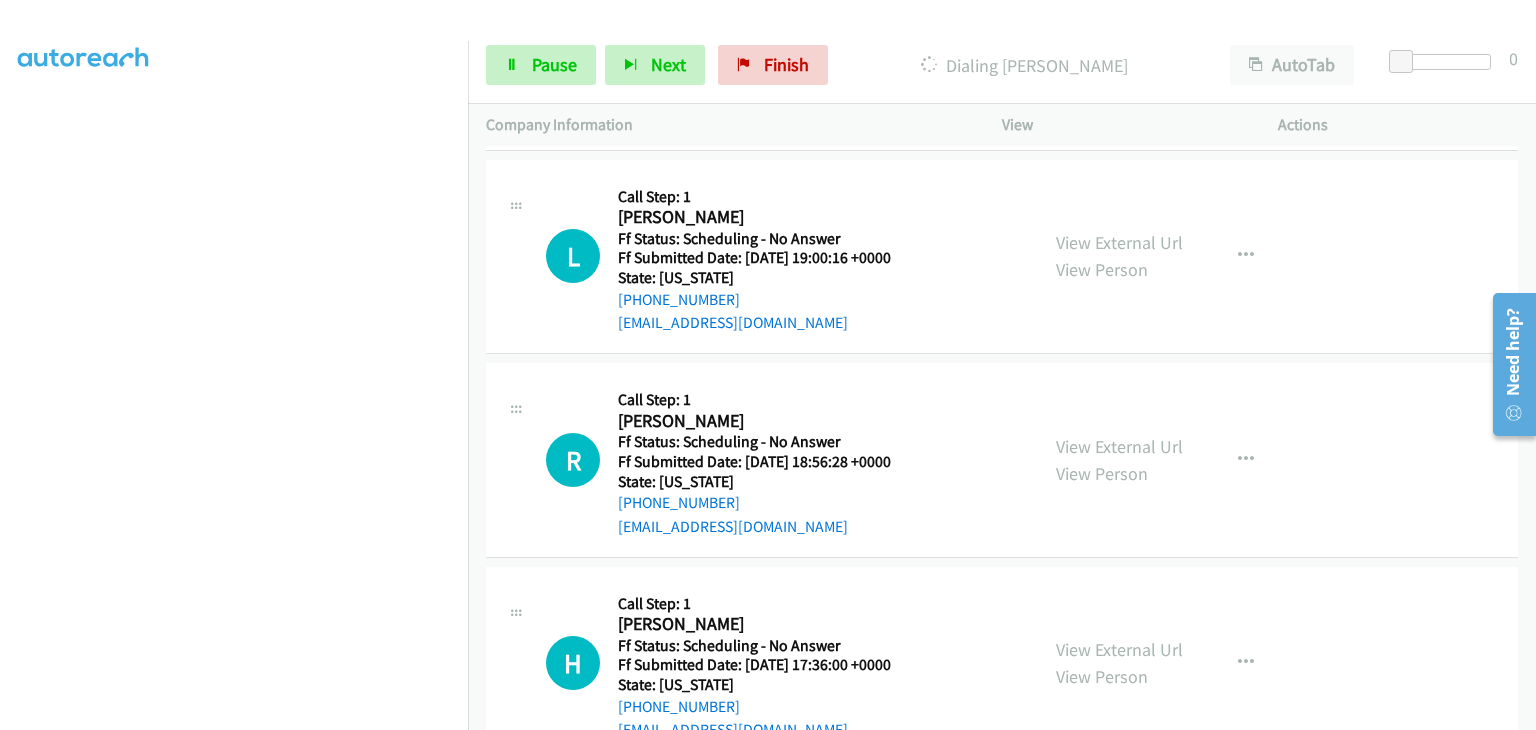 scroll, scrollTop: 2364, scrollLeft: 0, axis: vertical 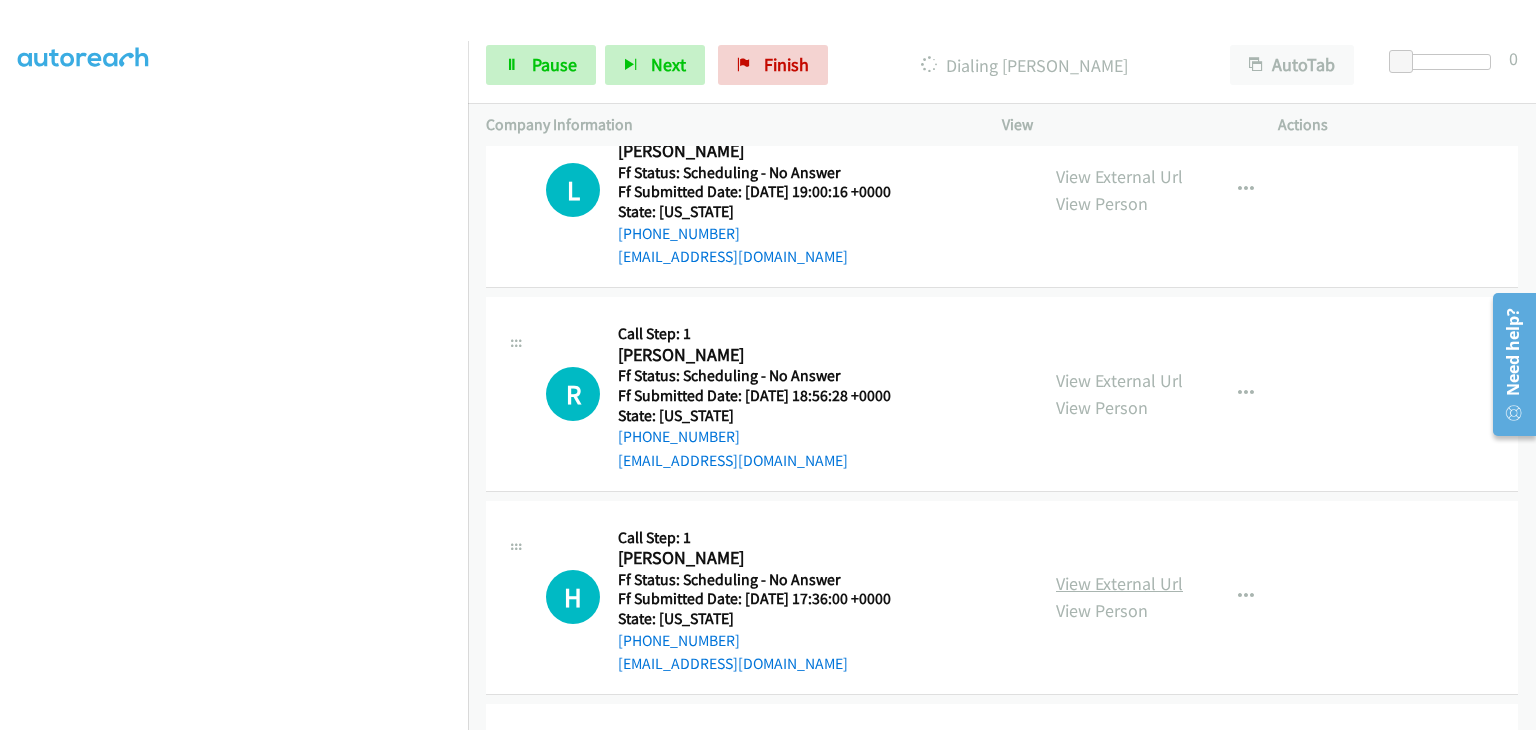 click on "View External Url" at bounding box center (1119, 583) 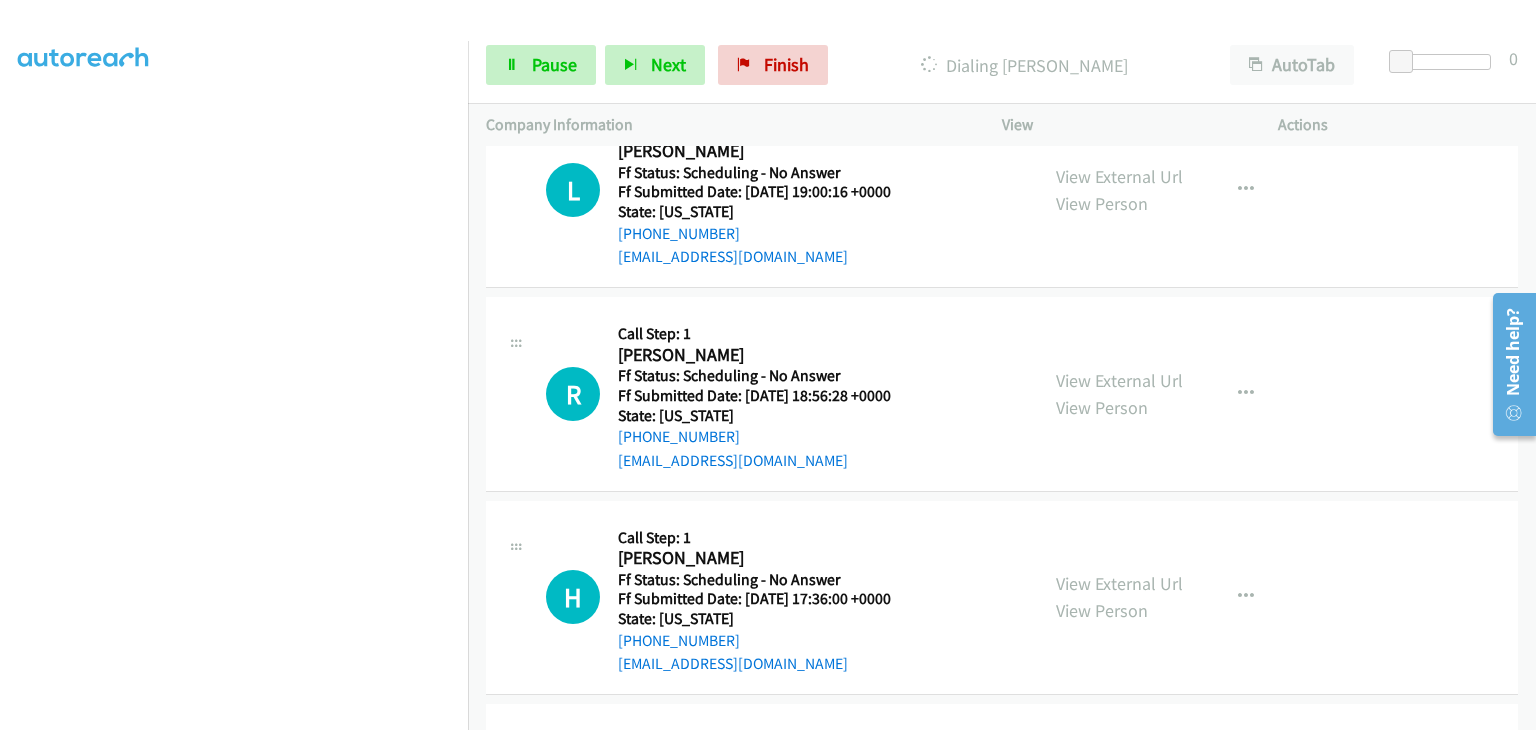 scroll, scrollTop: 392, scrollLeft: 0, axis: vertical 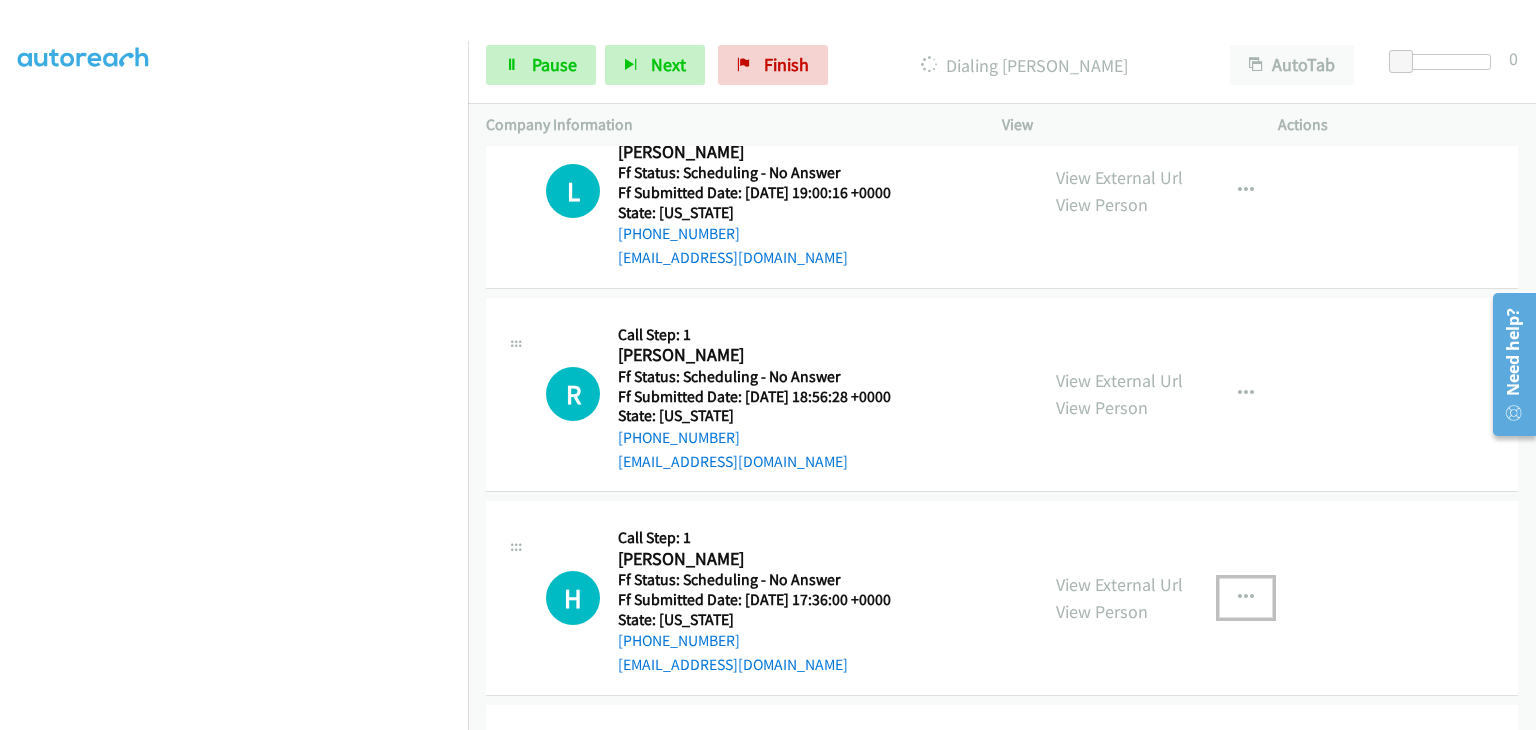 click at bounding box center [1246, 598] 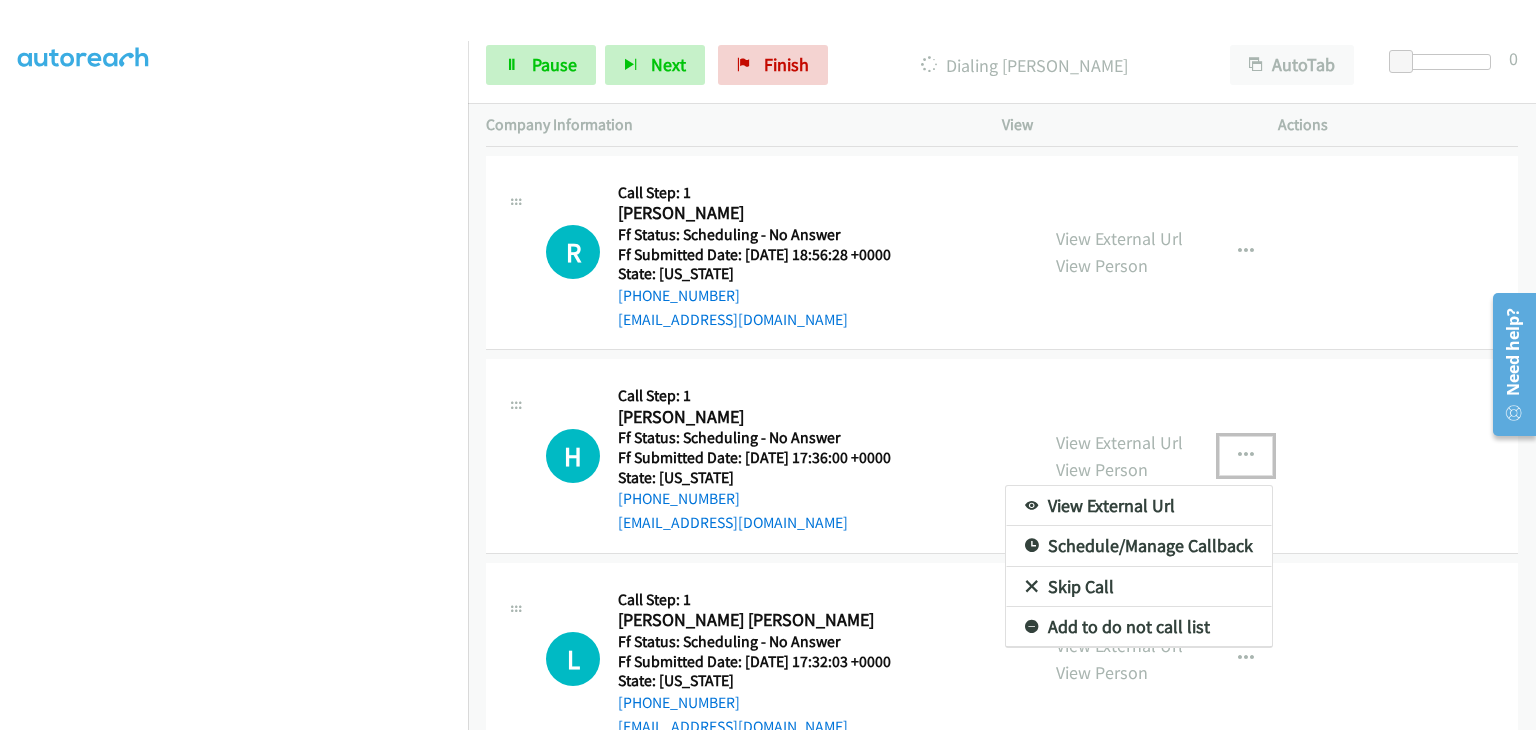 scroll, scrollTop: 2706, scrollLeft: 0, axis: vertical 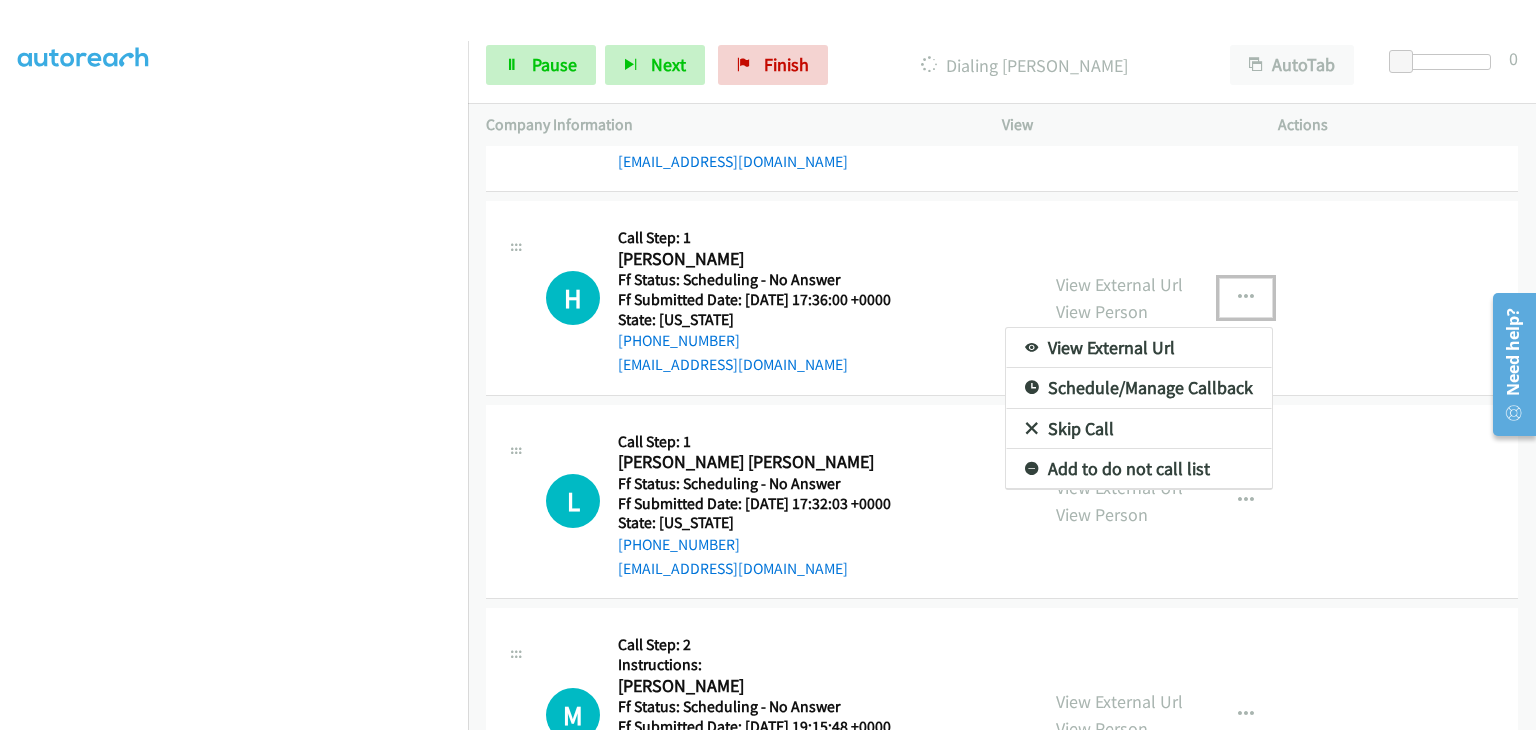 click on "Skip Call" at bounding box center [1139, 429] 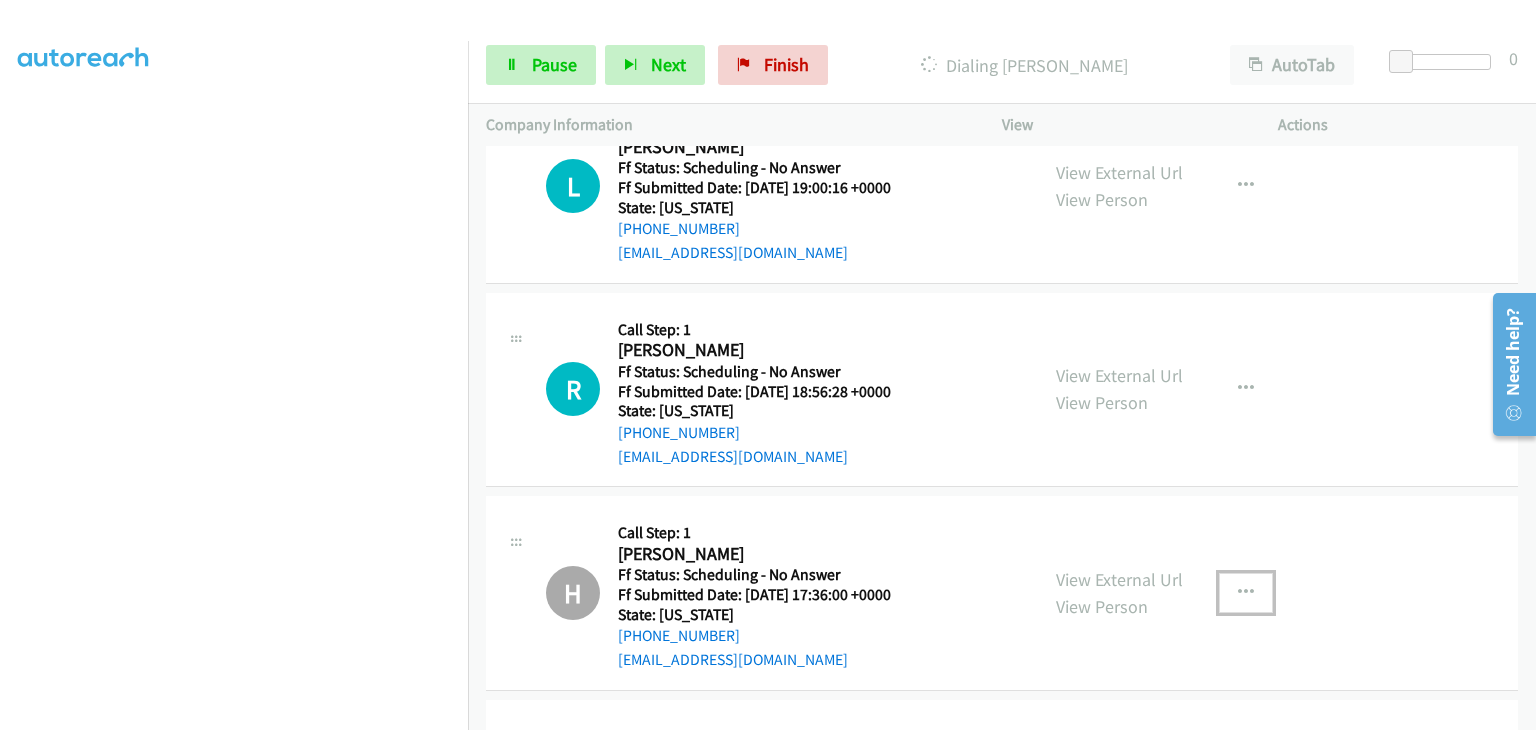 scroll, scrollTop: 2406, scrollLeft: 0, axis: vertical 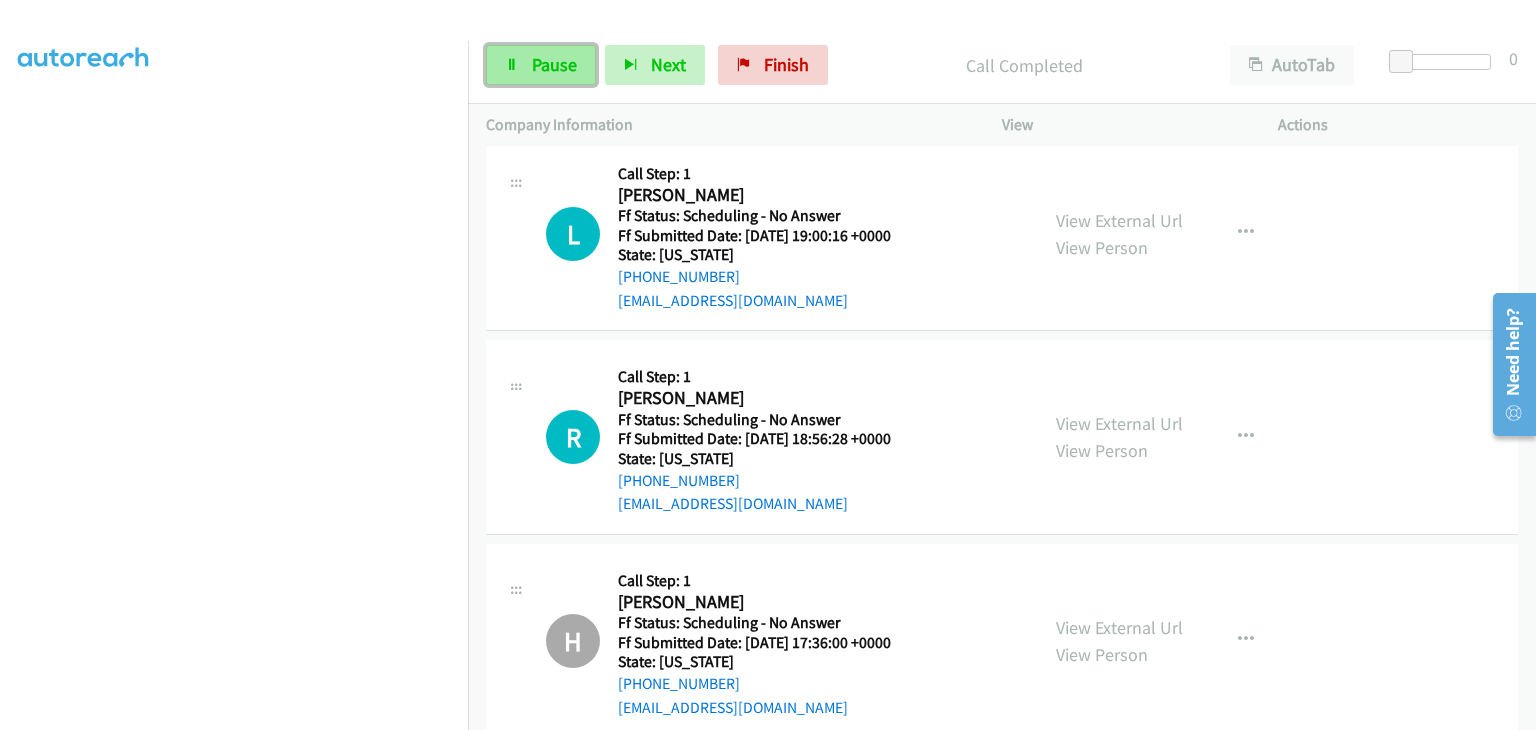 click on "Pause" at bounding box center (541, 65) 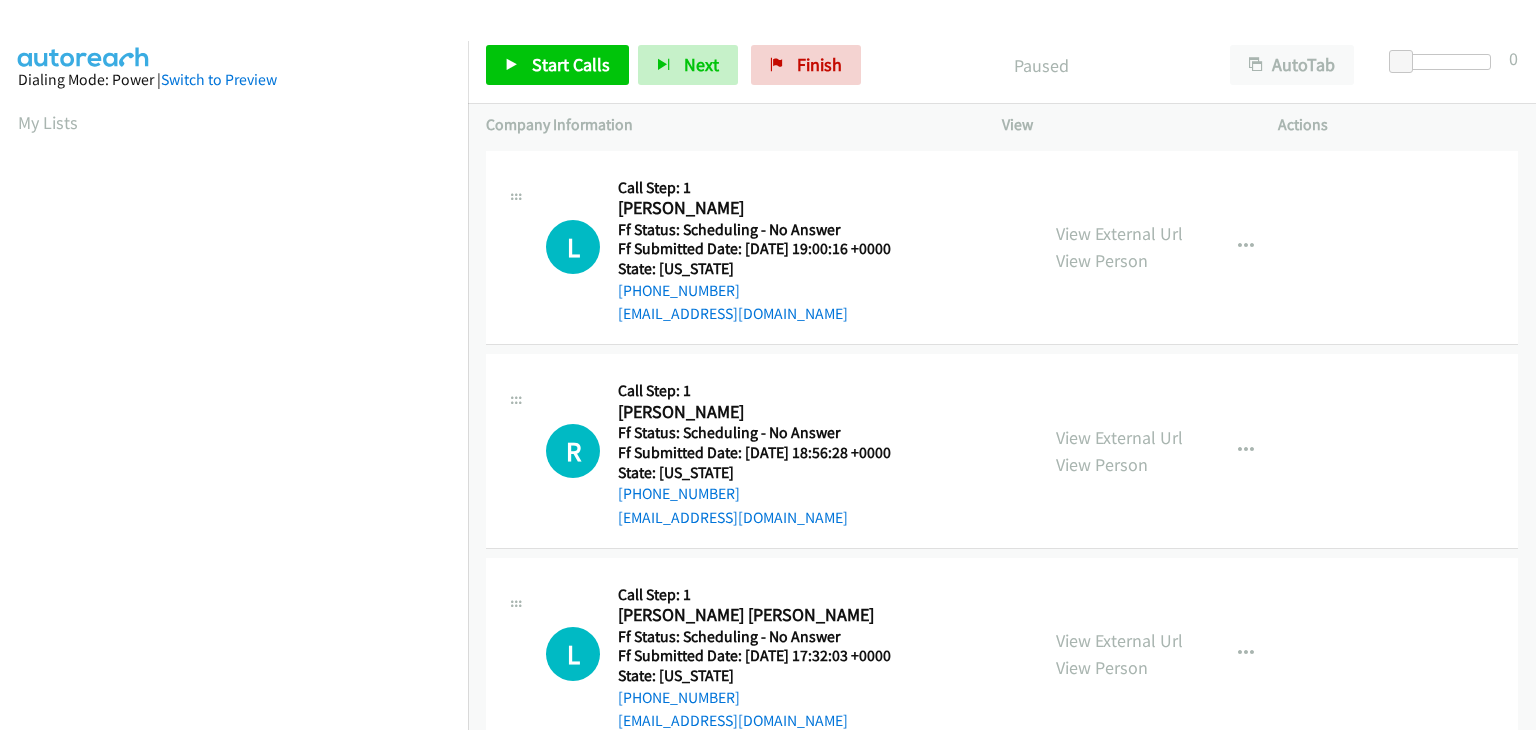 scroll, scrollTop: 0, scrollLeft: 0, axis: both 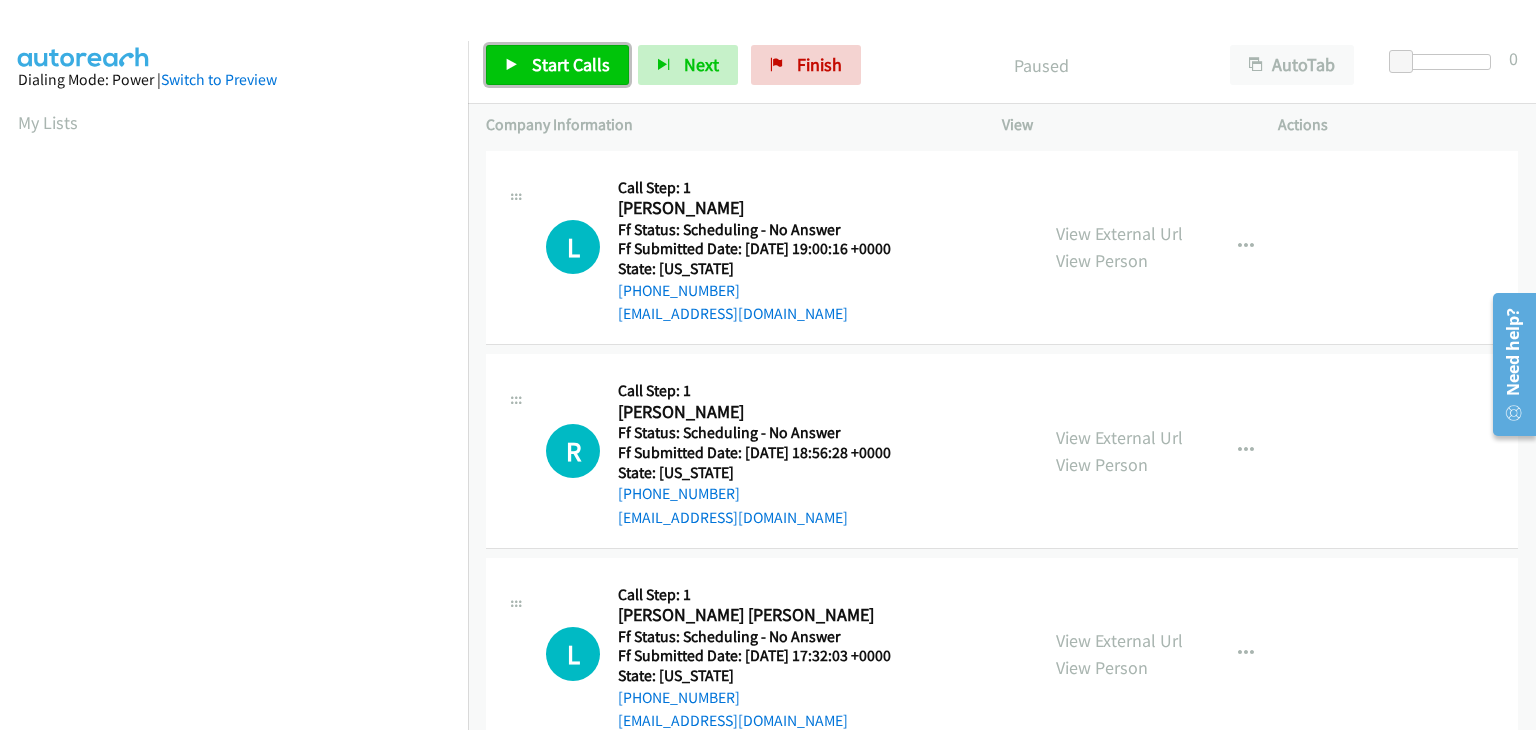 click on "Start Calls" at bounding box center (571, 64) 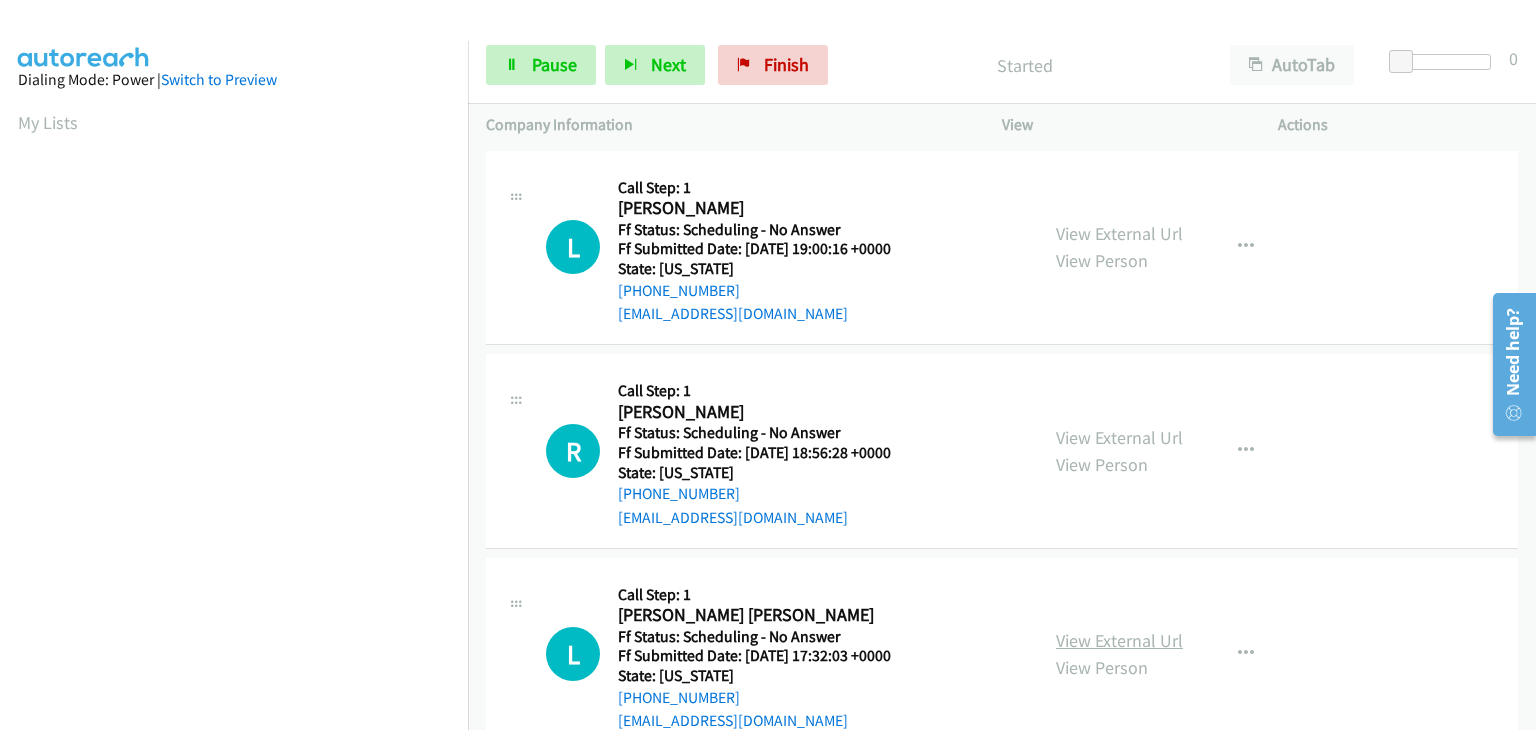 click on "View External Url" at bounding box center (1119, 640) 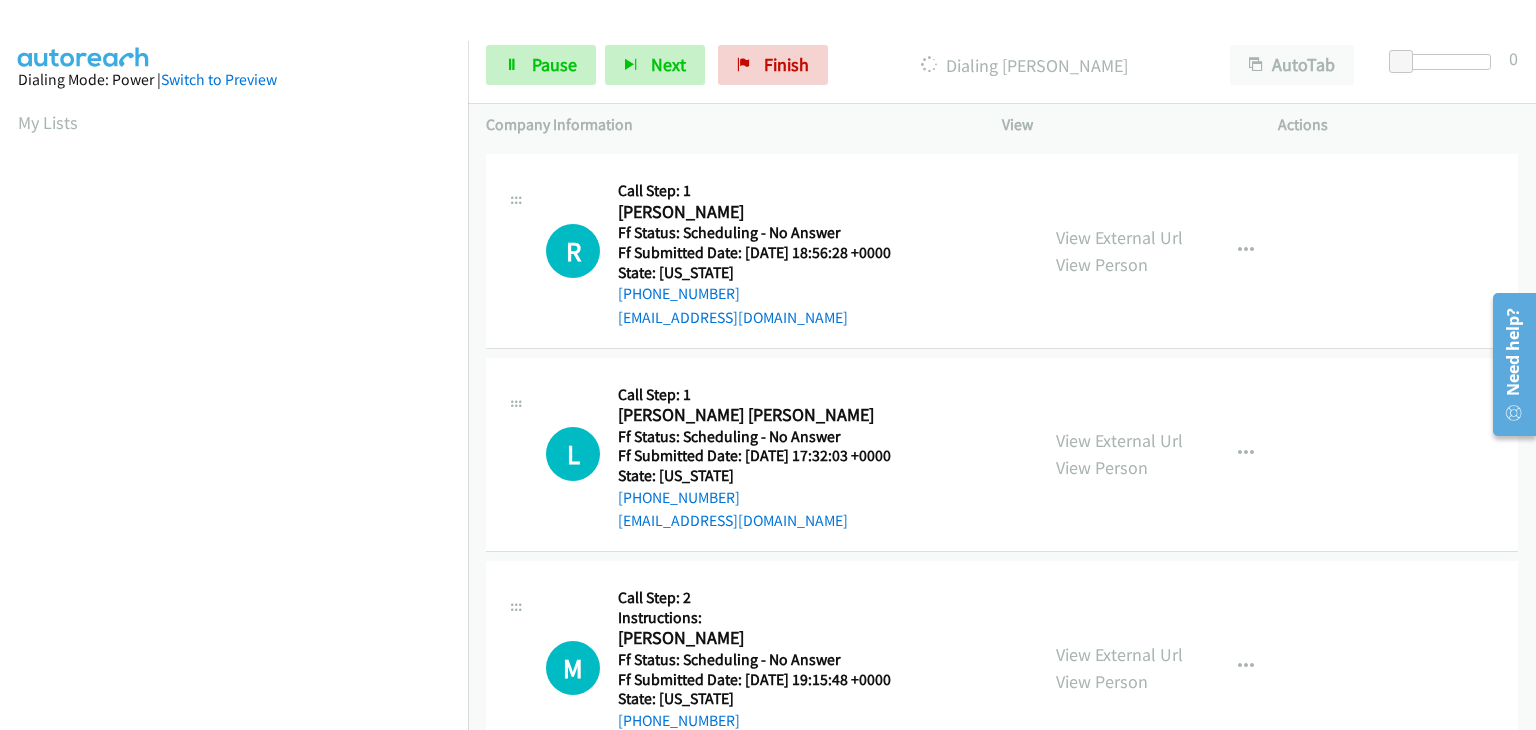 scroll, scrollTop: 300, scrollLeft: 0, axis: vertical 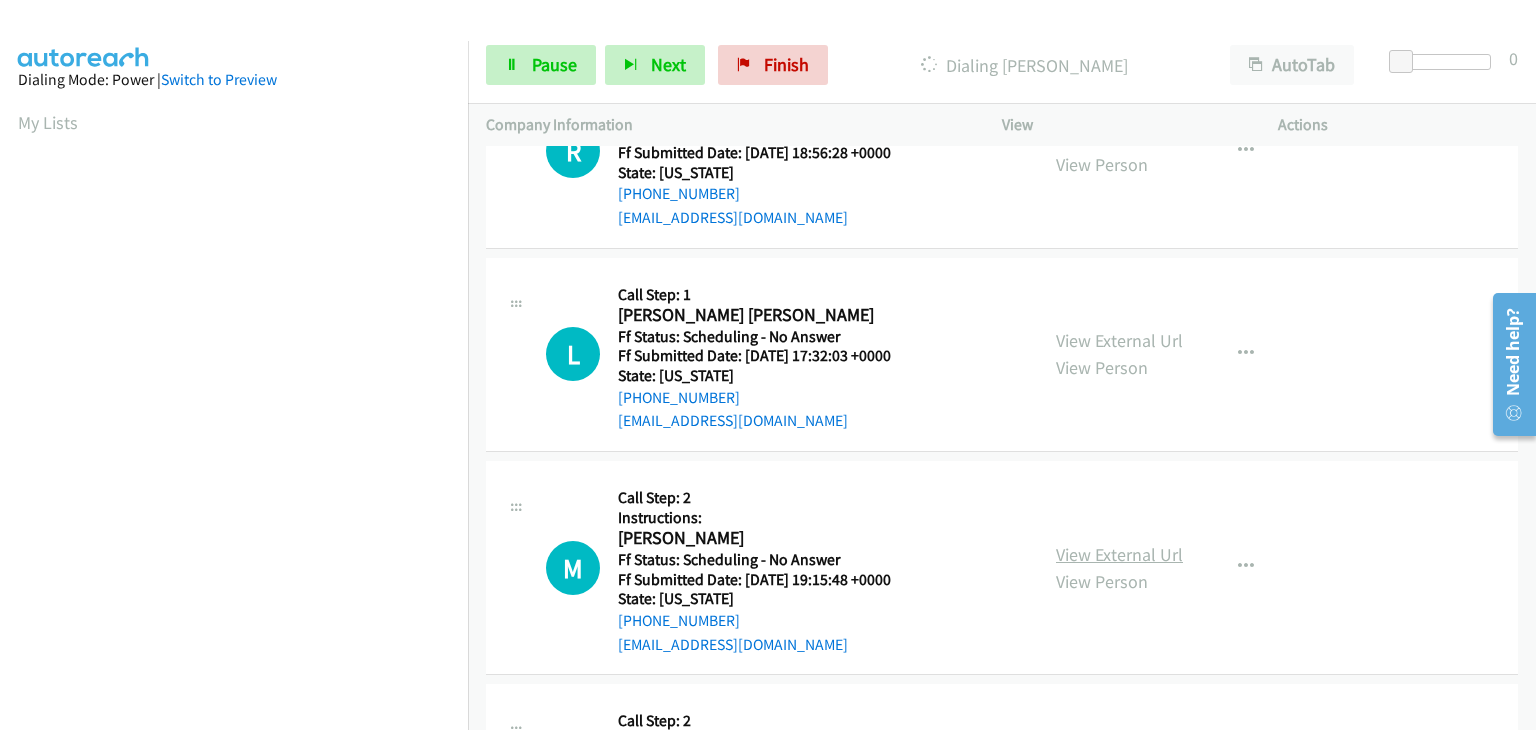 click on "View External Url" at bounding box center [1119, 554] 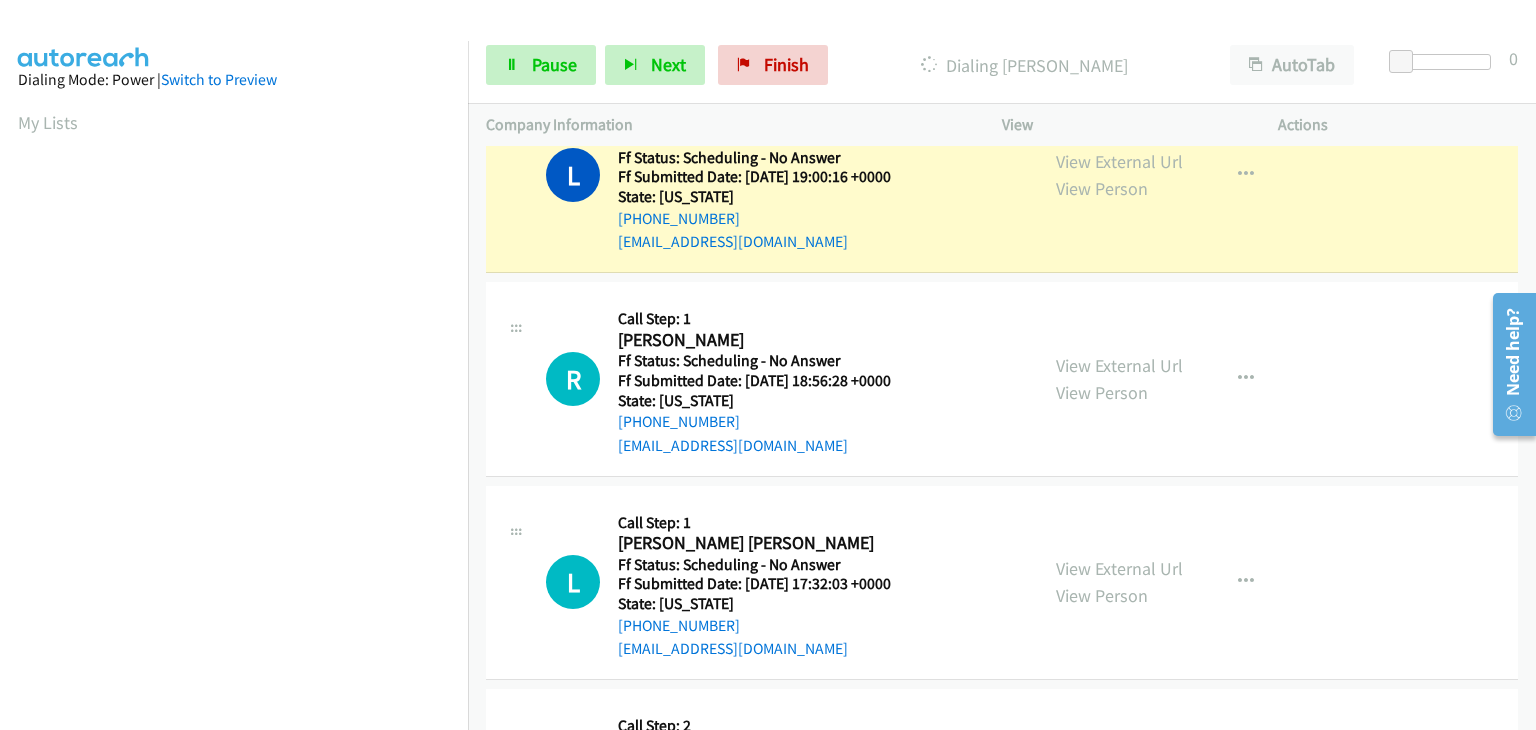 scroll, scrollTop: 0, scrollLeft: 0, axis: both 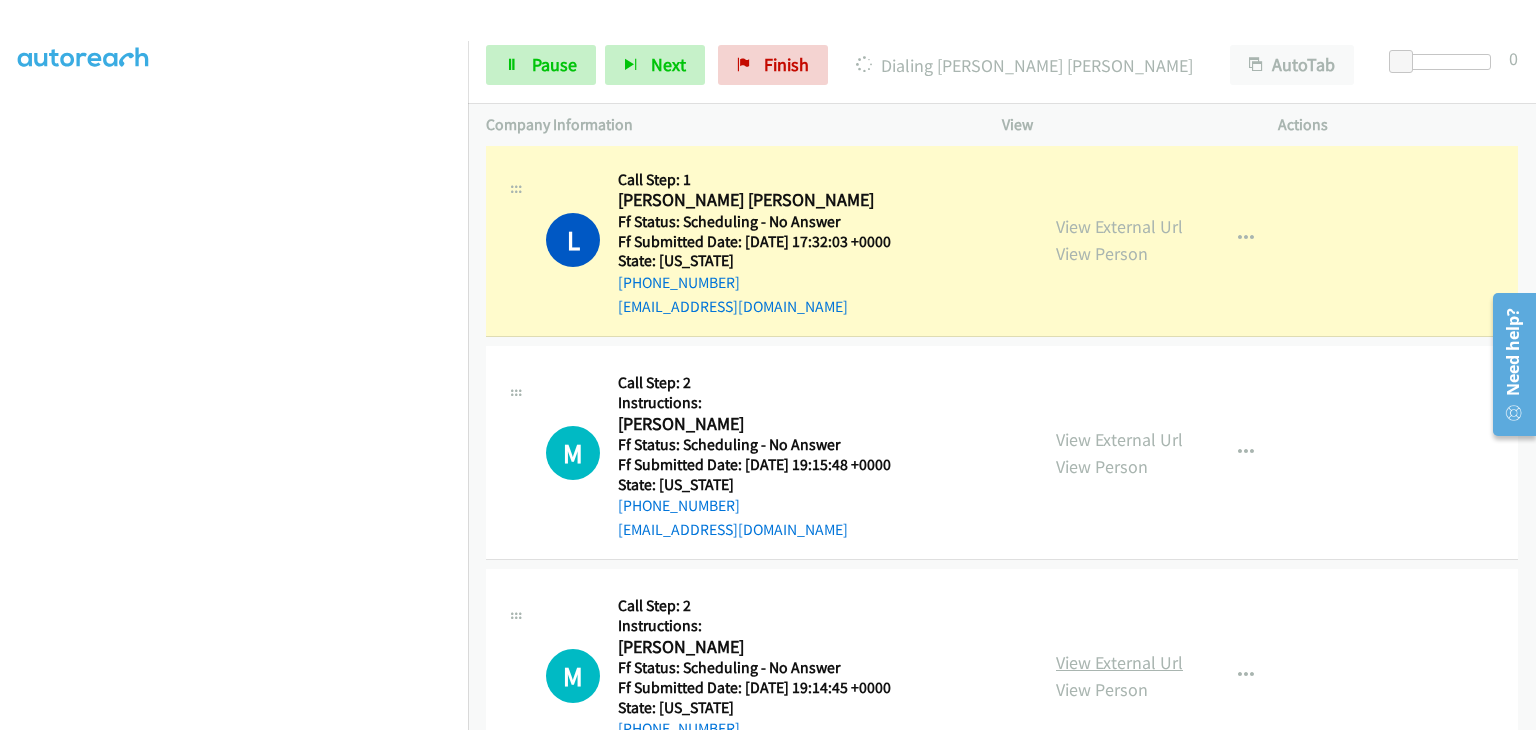 click on "View External Url" at bounding box center [1119, 662] 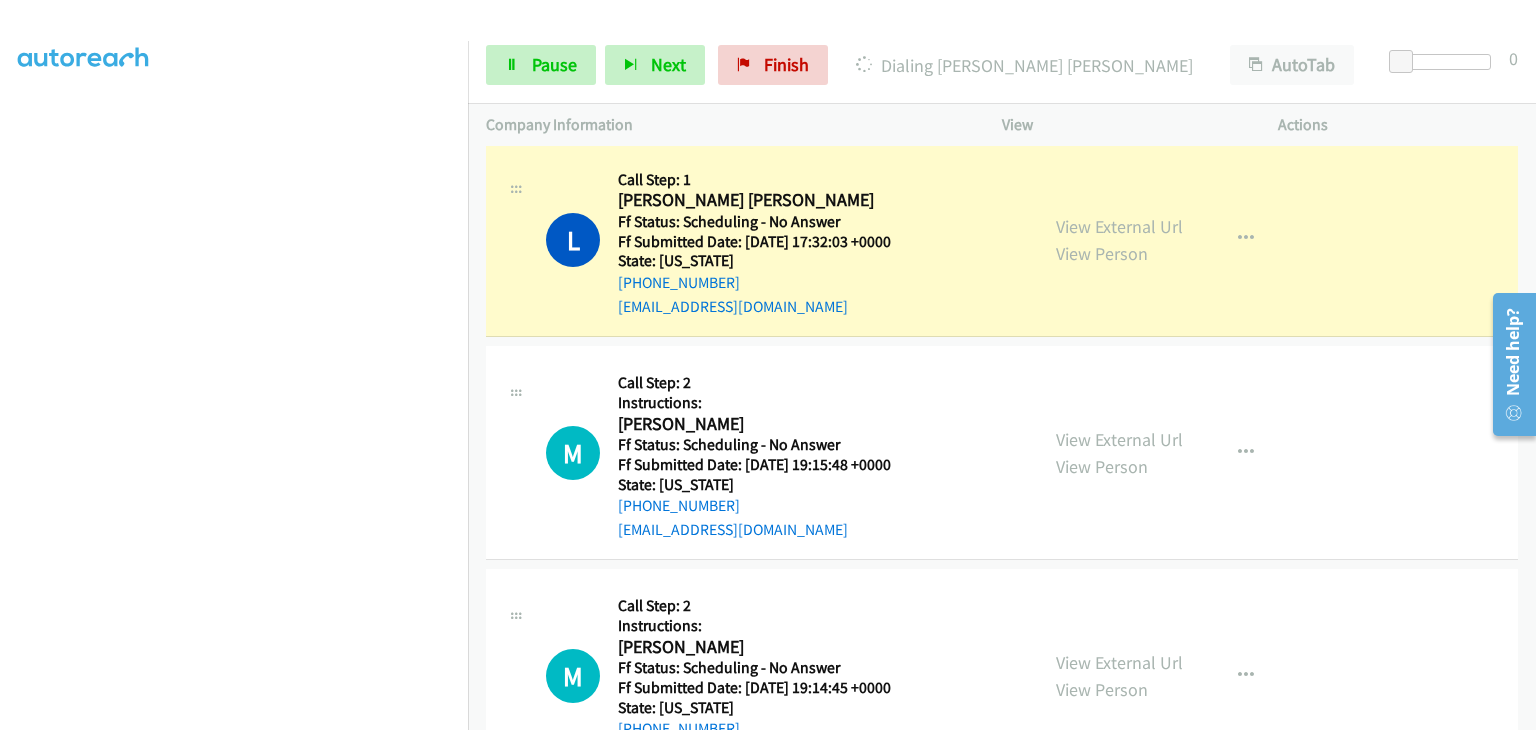scroll, scrollTop: 392, scrollLeft: 0, axis: vertical 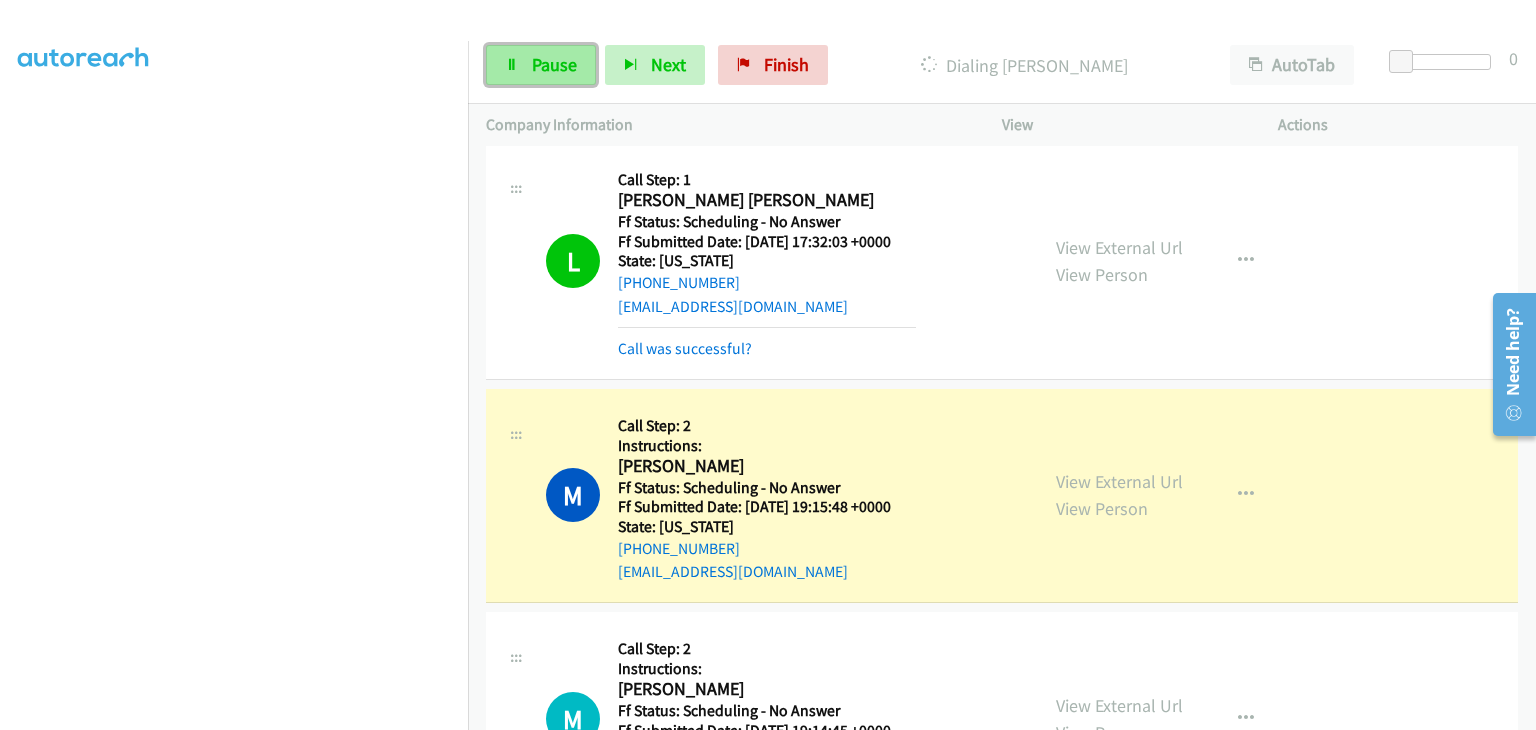 click on "Pause" at bounding box center (554, 64) 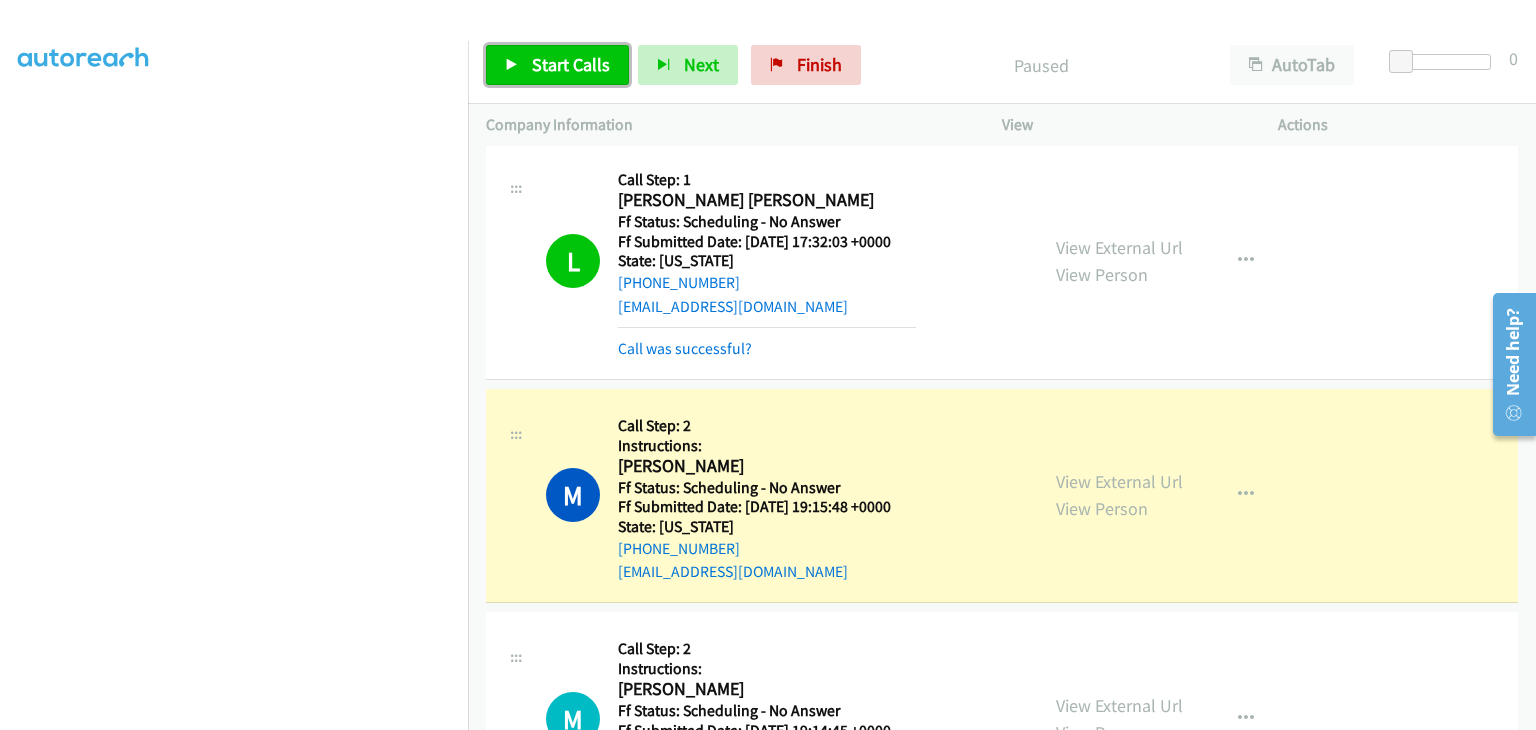 click on "Start Calls" at bounding box center (571, 64) 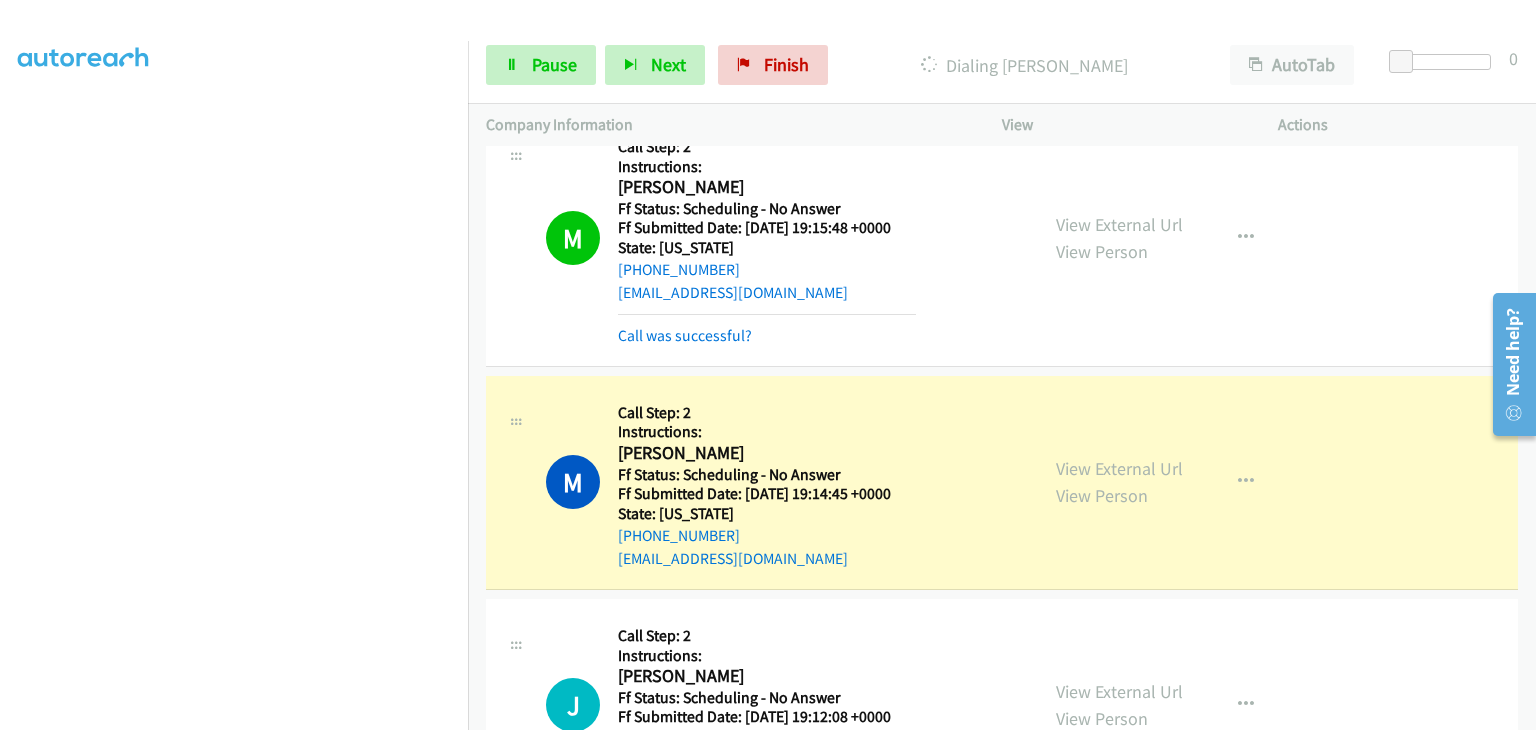 scroll, scrollTop: 800, scrollLeft: 0, axis: vertical 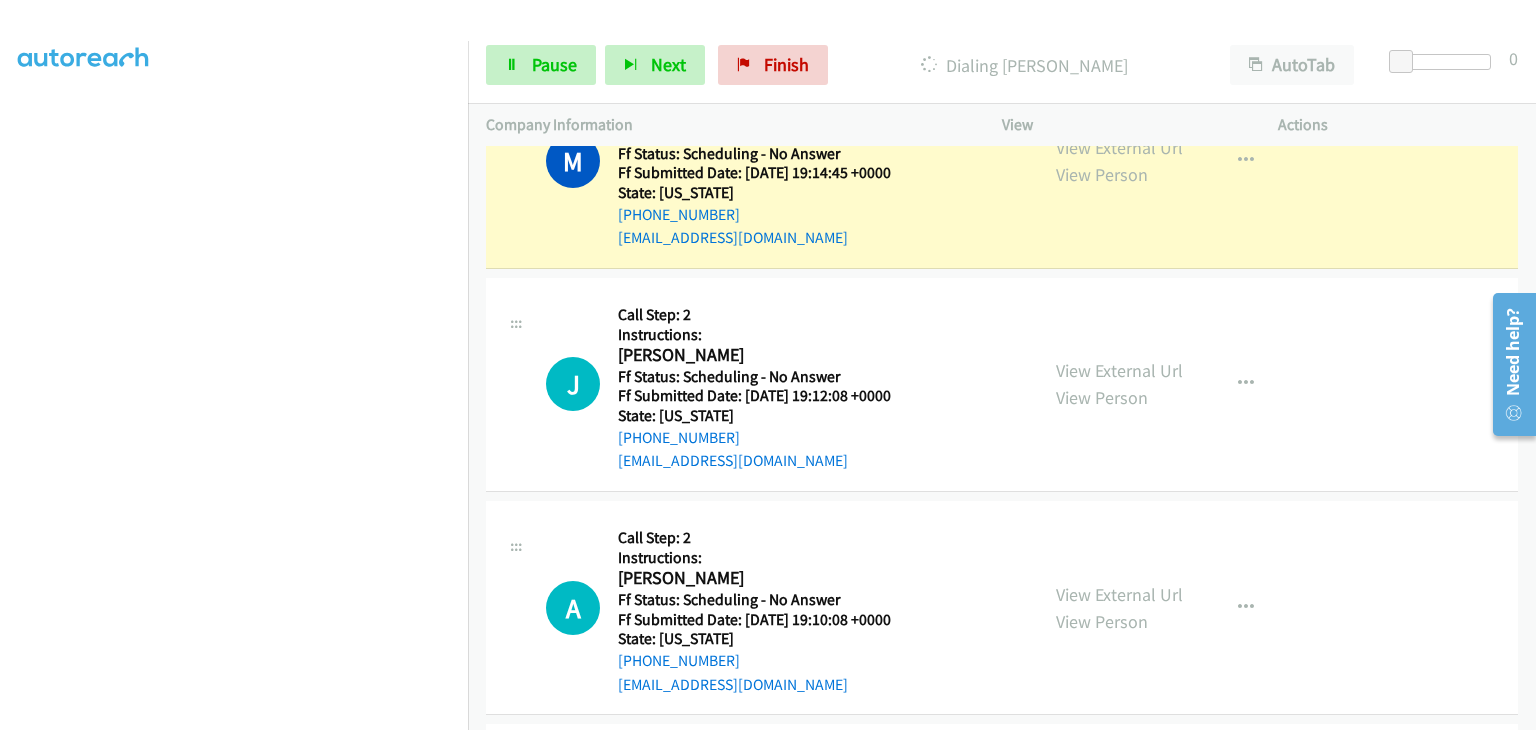 click on "View External Url
View Person" at bounding box center (1119, 384) 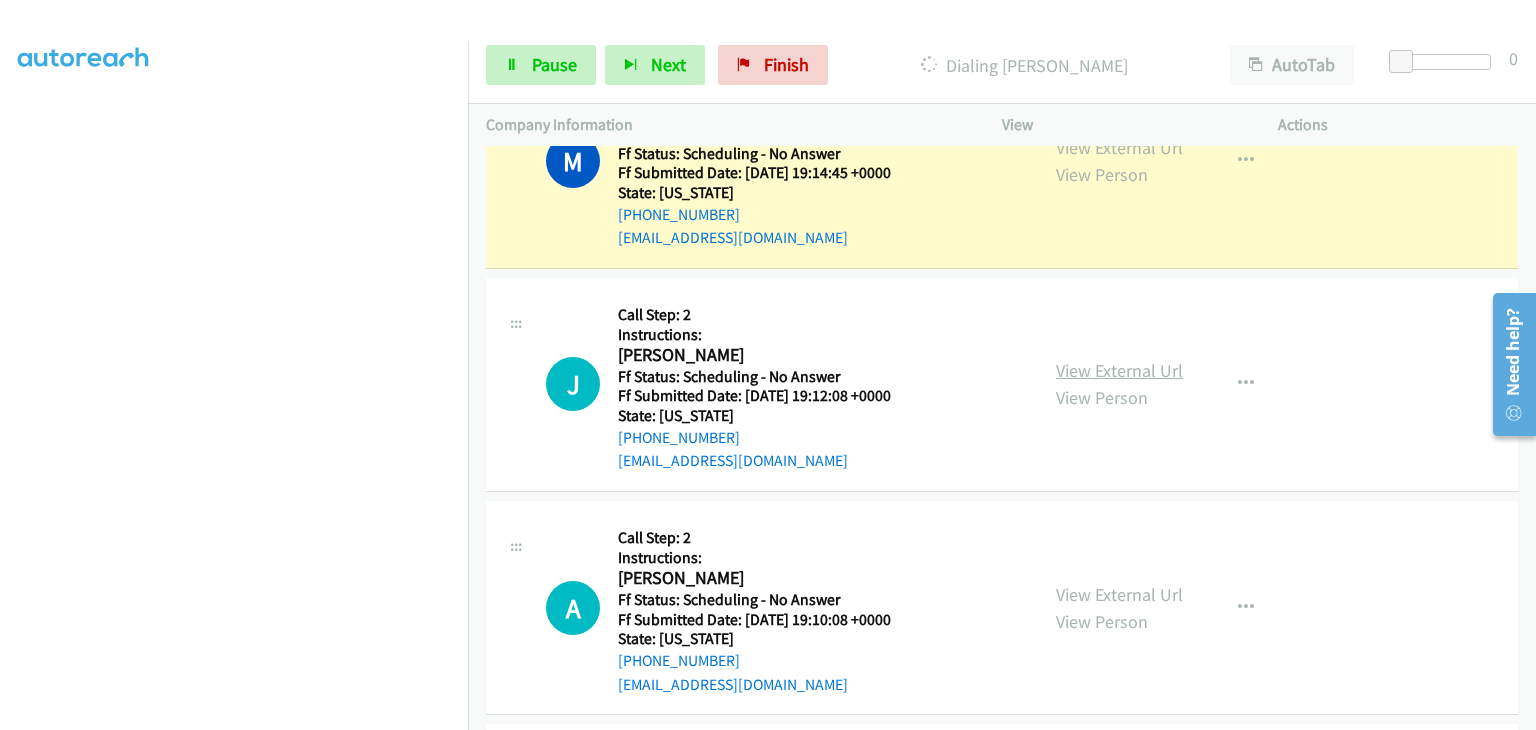 click on "View External Url" at bounding box center [1119, 370] 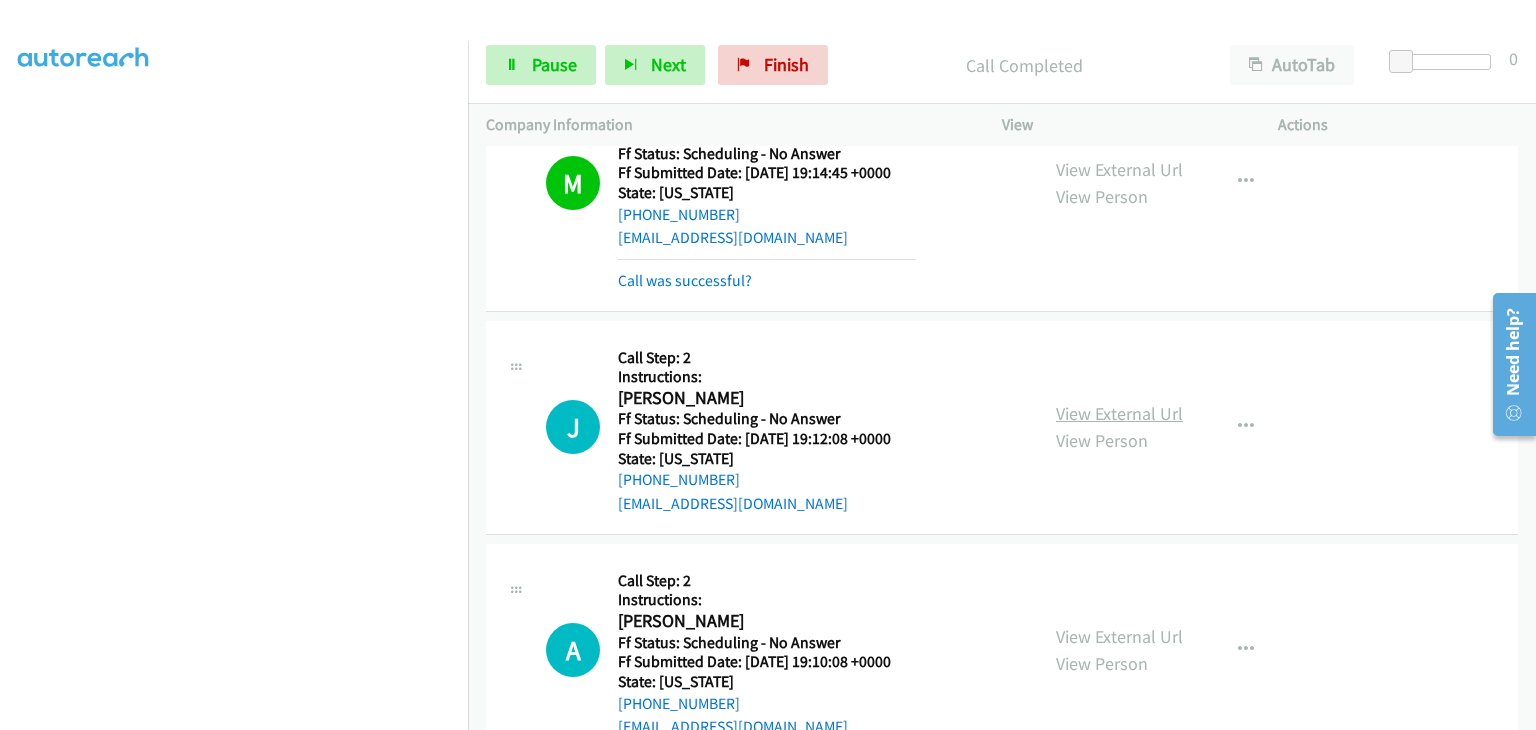 scroll, scrollTop: 1121, scrollLeft: 0, axis: vertical 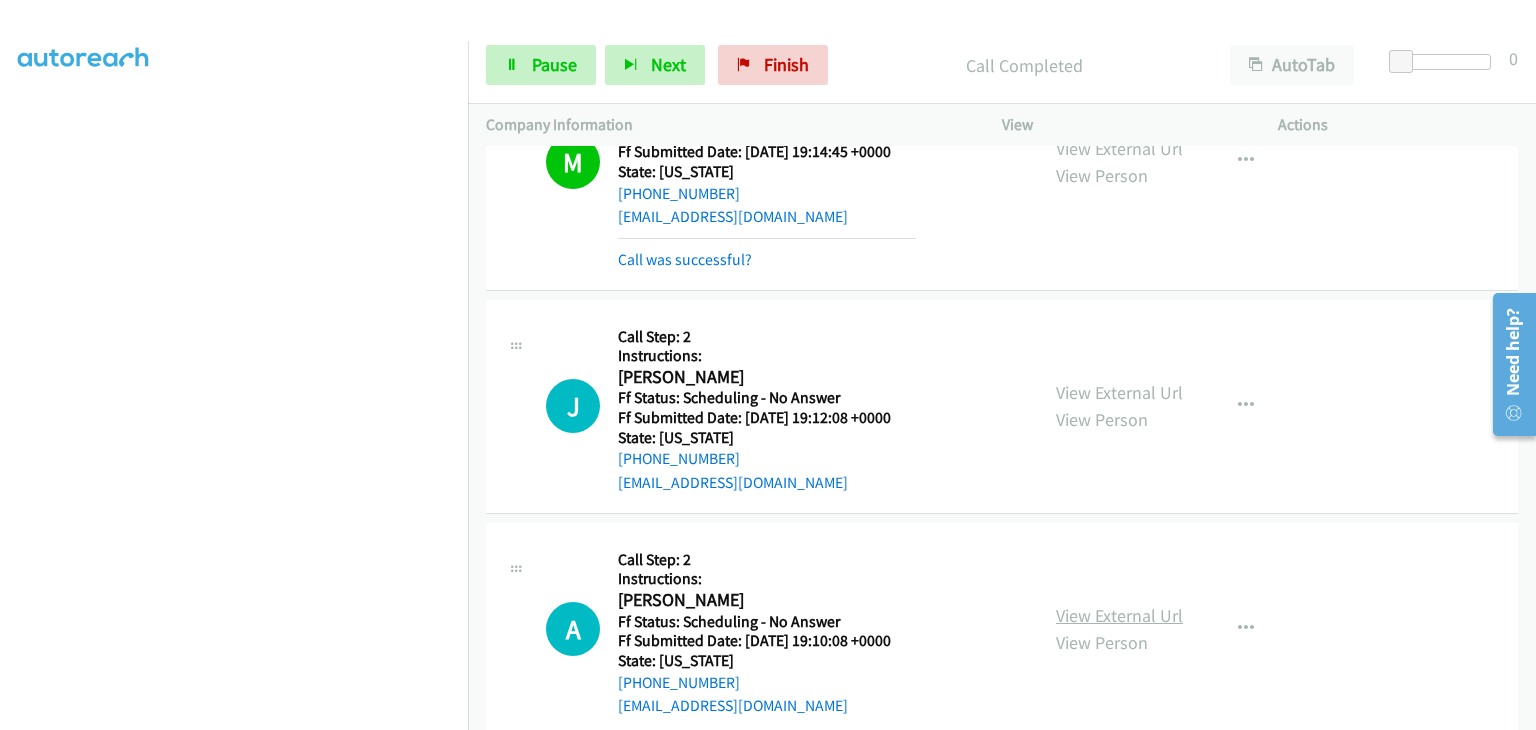 click on "View External Url" at bounding box center [1119, 615] 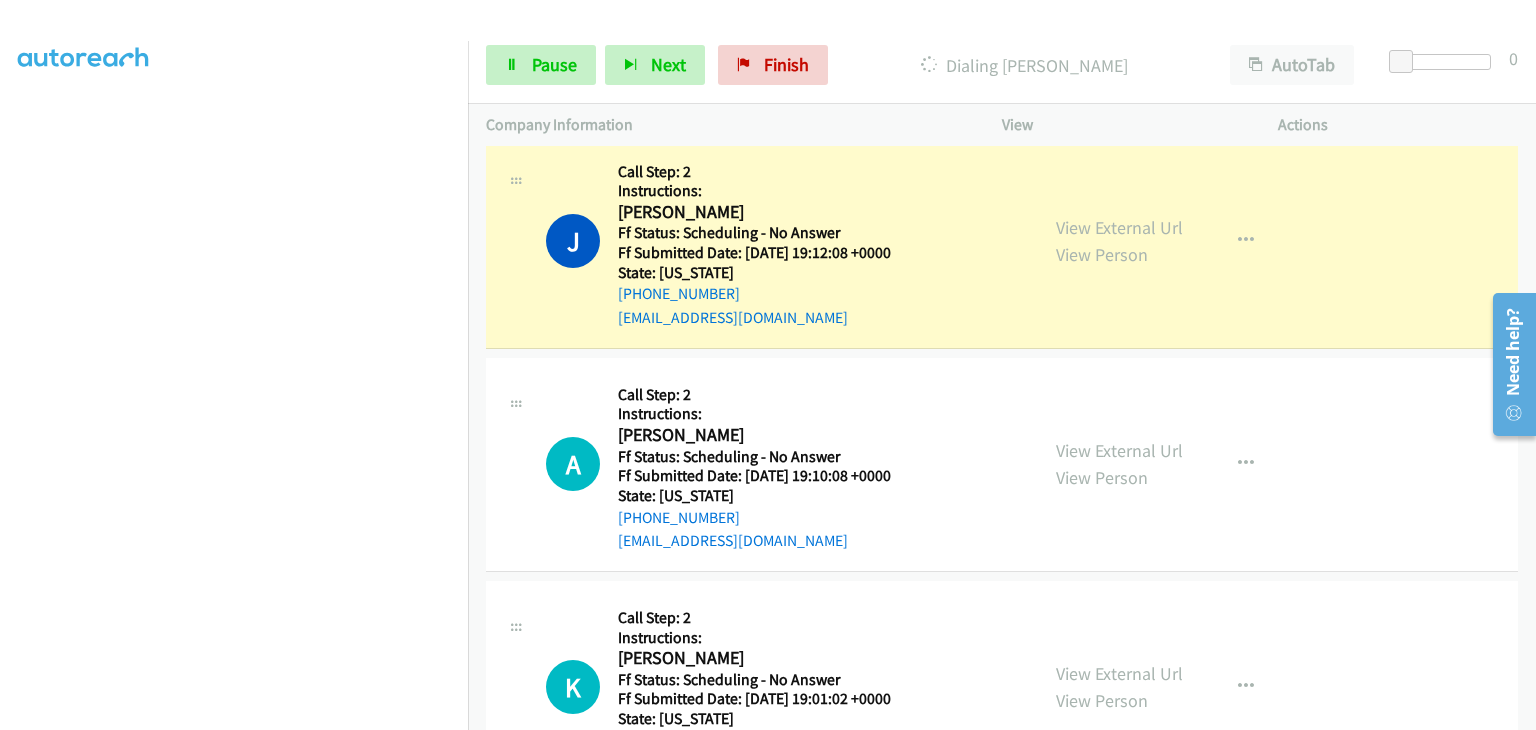 scroll, scrollTop: 1321, scrollLeft: 0, axis: vertical 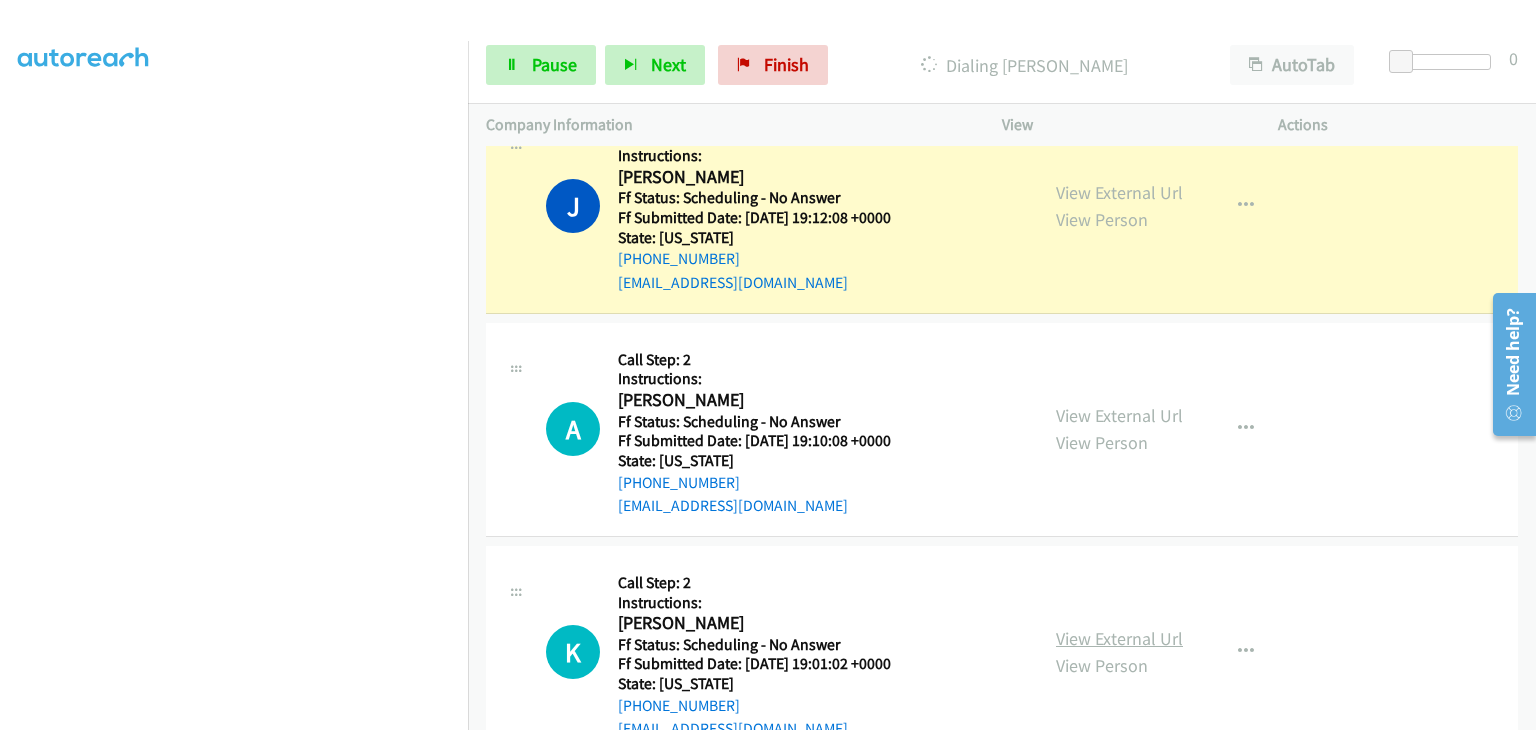 click on "View External Url" at bounding box center (1119, 638) 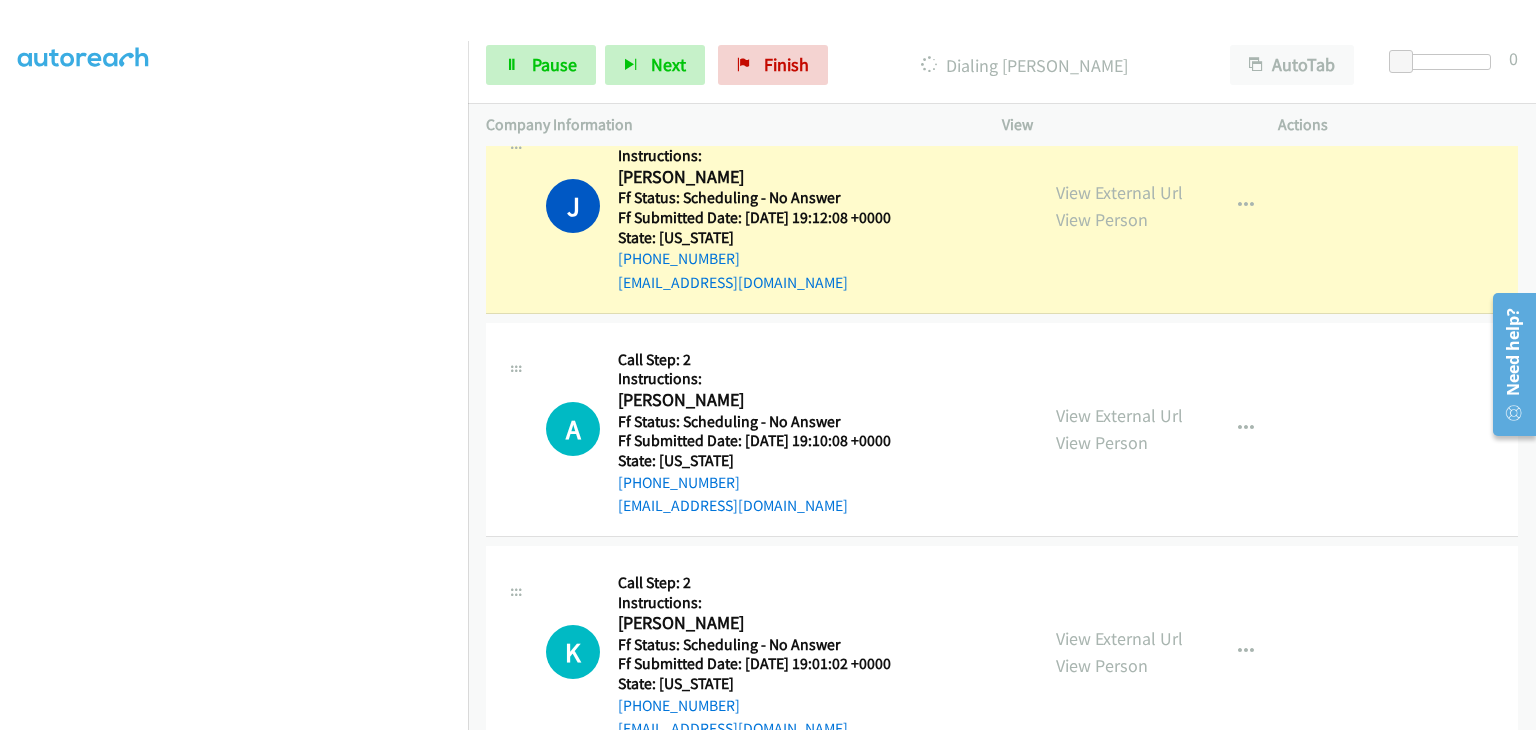 scroll, scrollTop: 392, scrollLeft: 0, axis: vertical 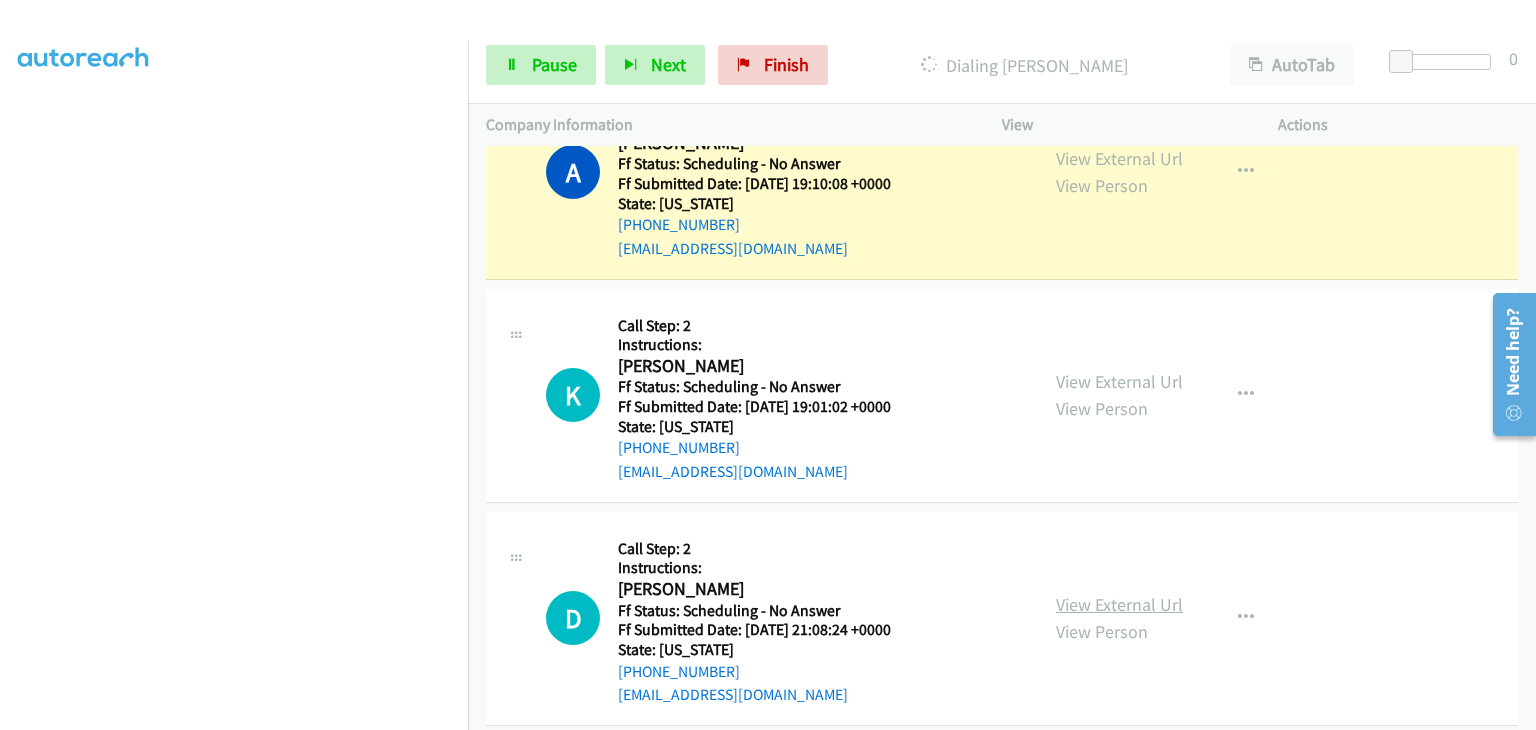 click on "View External Url" at bounding box center (1119, 604) 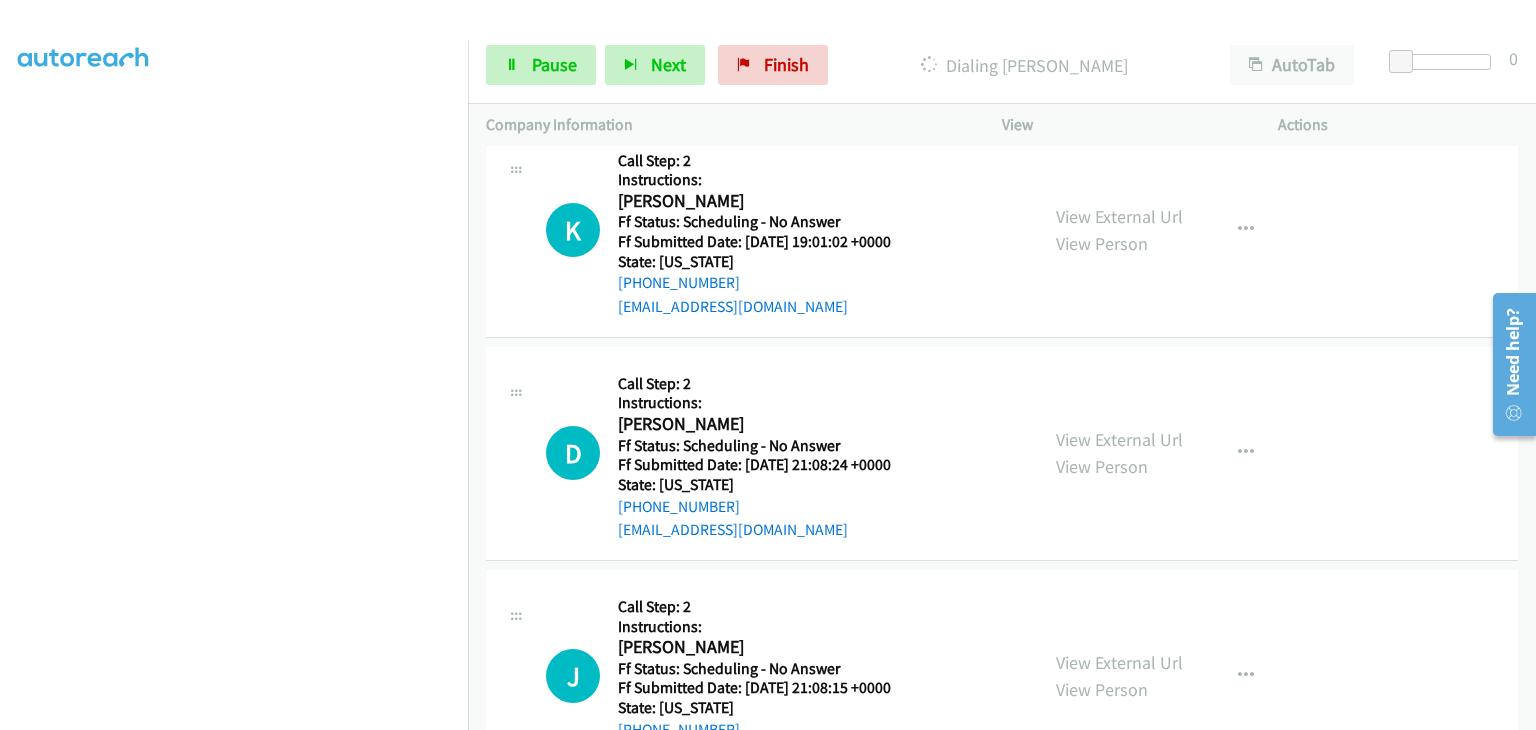 scroll, scrollTop: 1821, scrollLeft: 0, axis: vertical 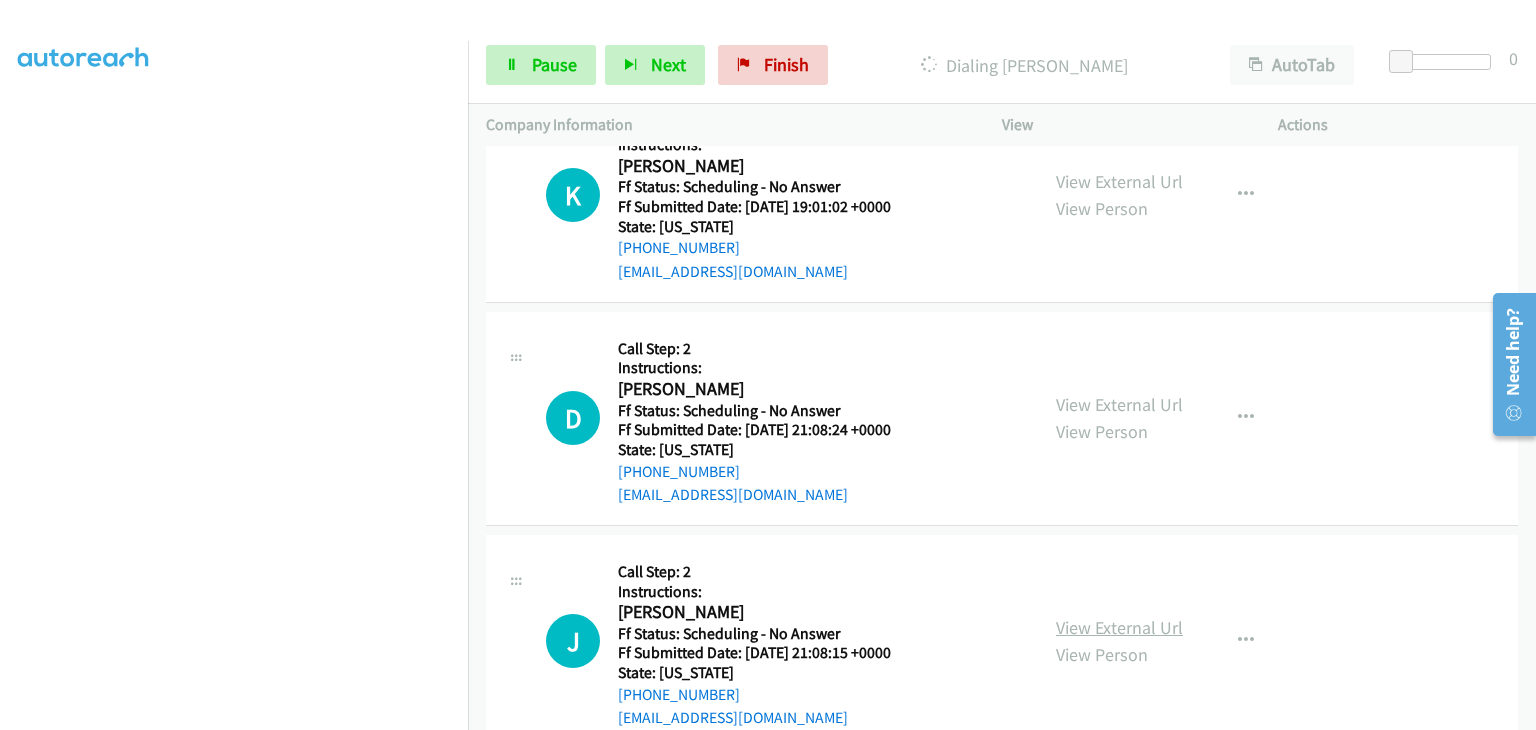 click on "View External Url" at bounding box center [1119, 627] 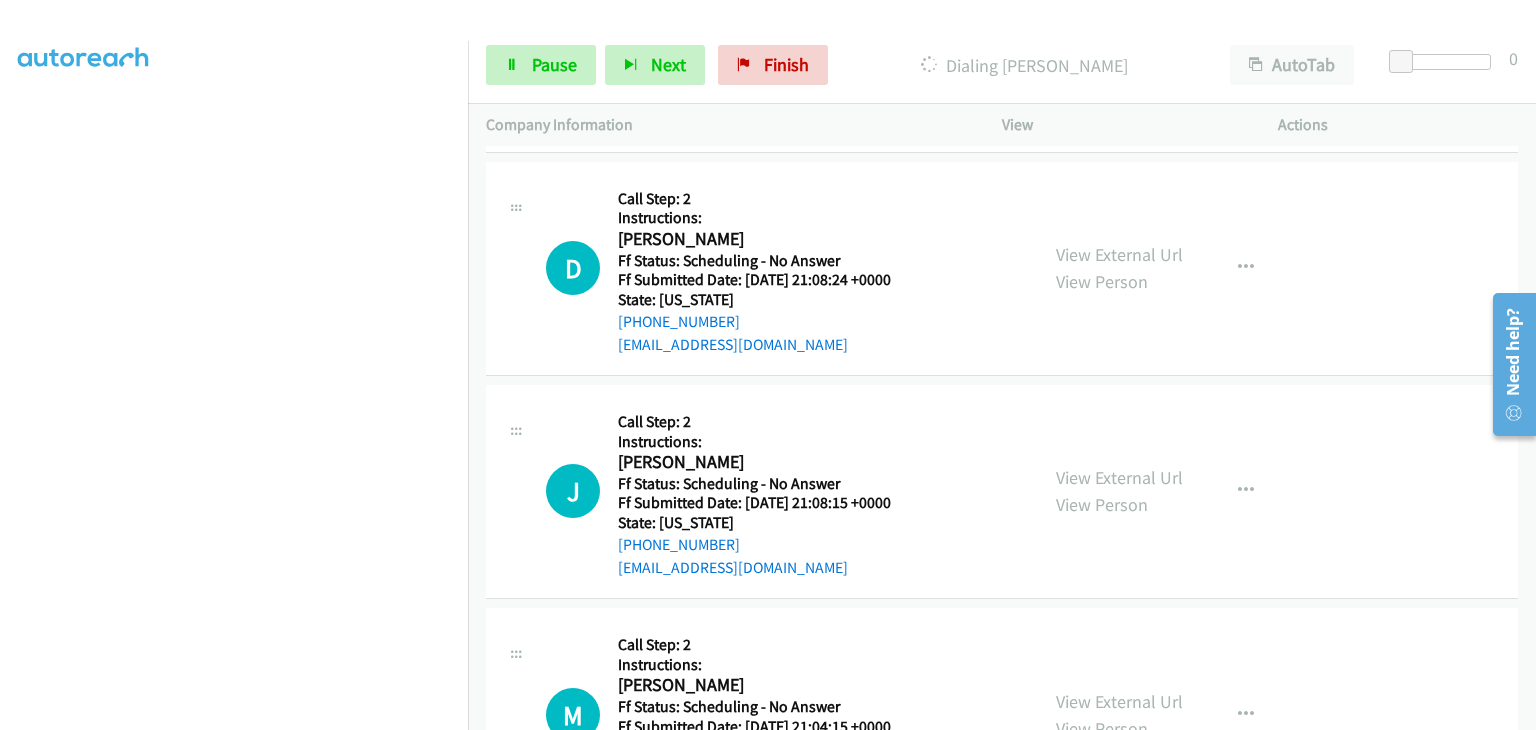 scroll, scrollTop: 2021, scrollLeft: 0, axis: vertical 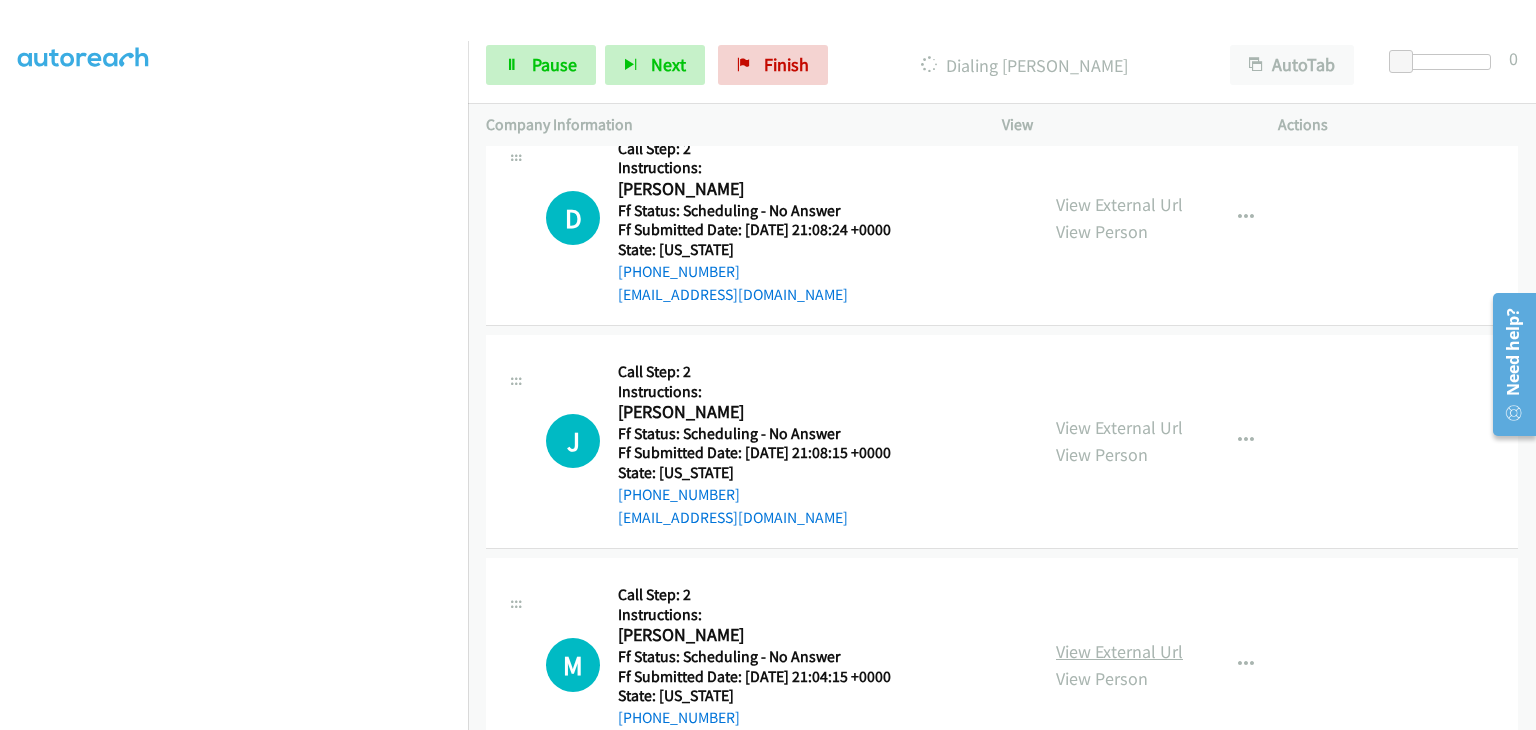 click on "View External Url" at bounding box center (1119, 651) 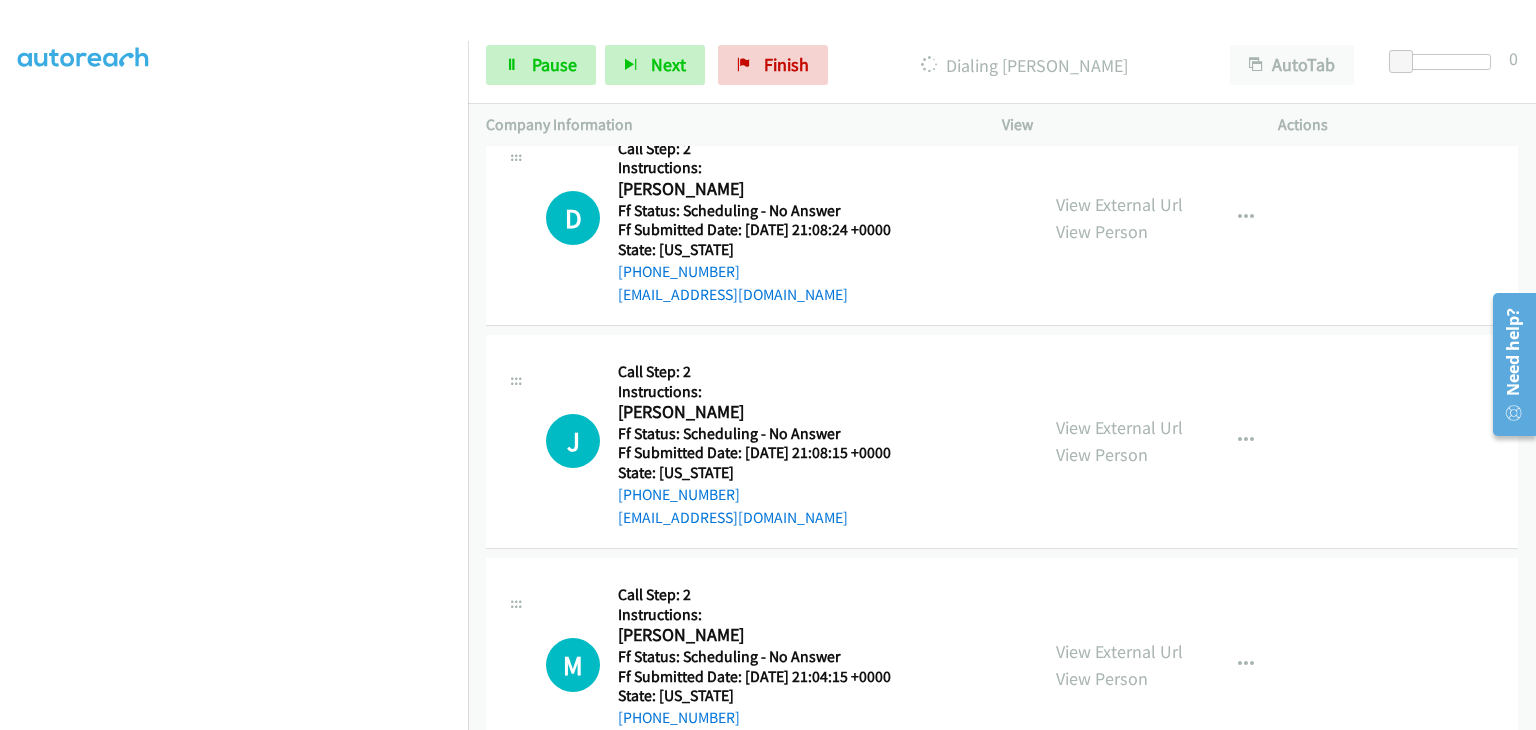 scroll, scrollTop: 392, scrollLeft: 0, axis: vertical 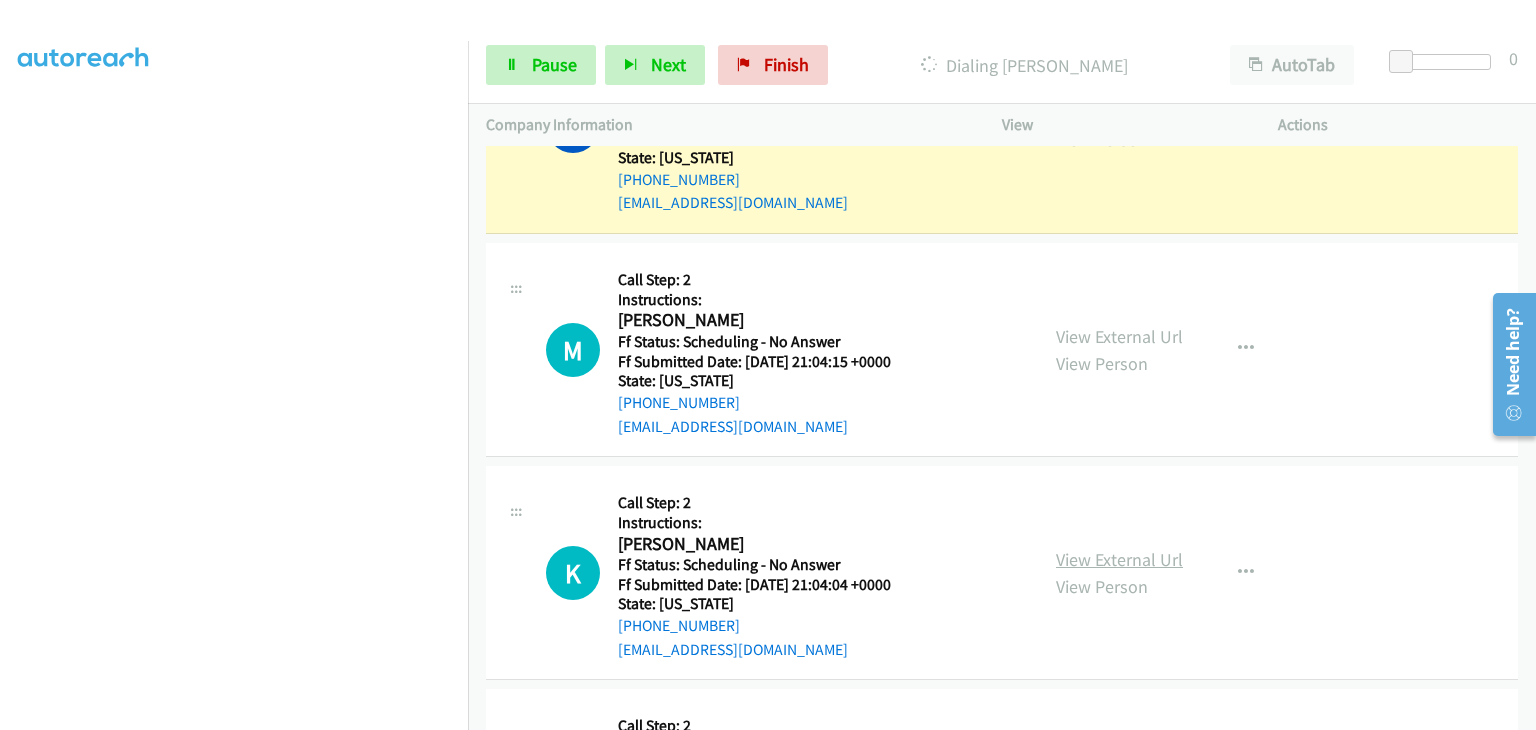 click on "View External Url" at bounding box center [1119, 559] 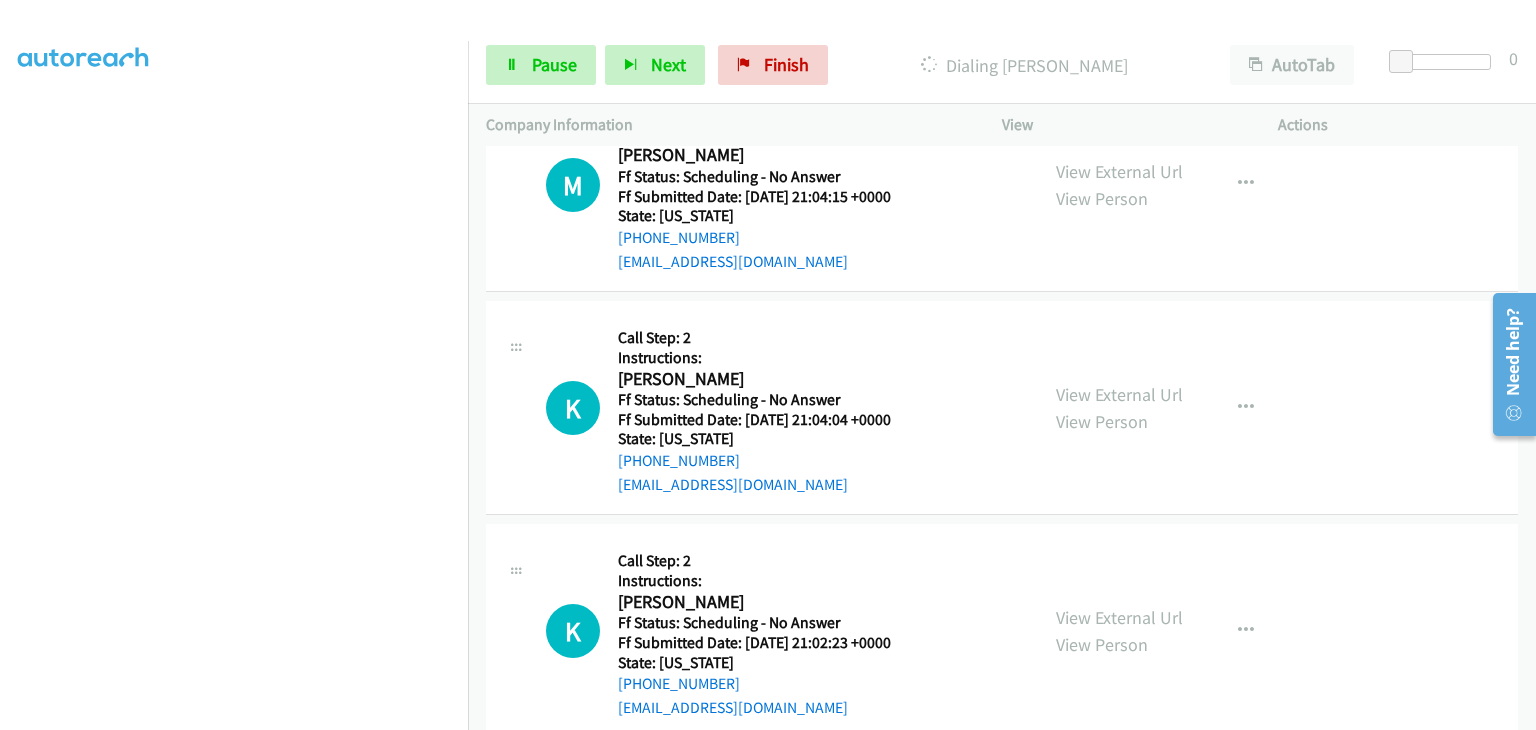 scroll, scrollTop: 2664, scrollLeft: 0, axis: vertical 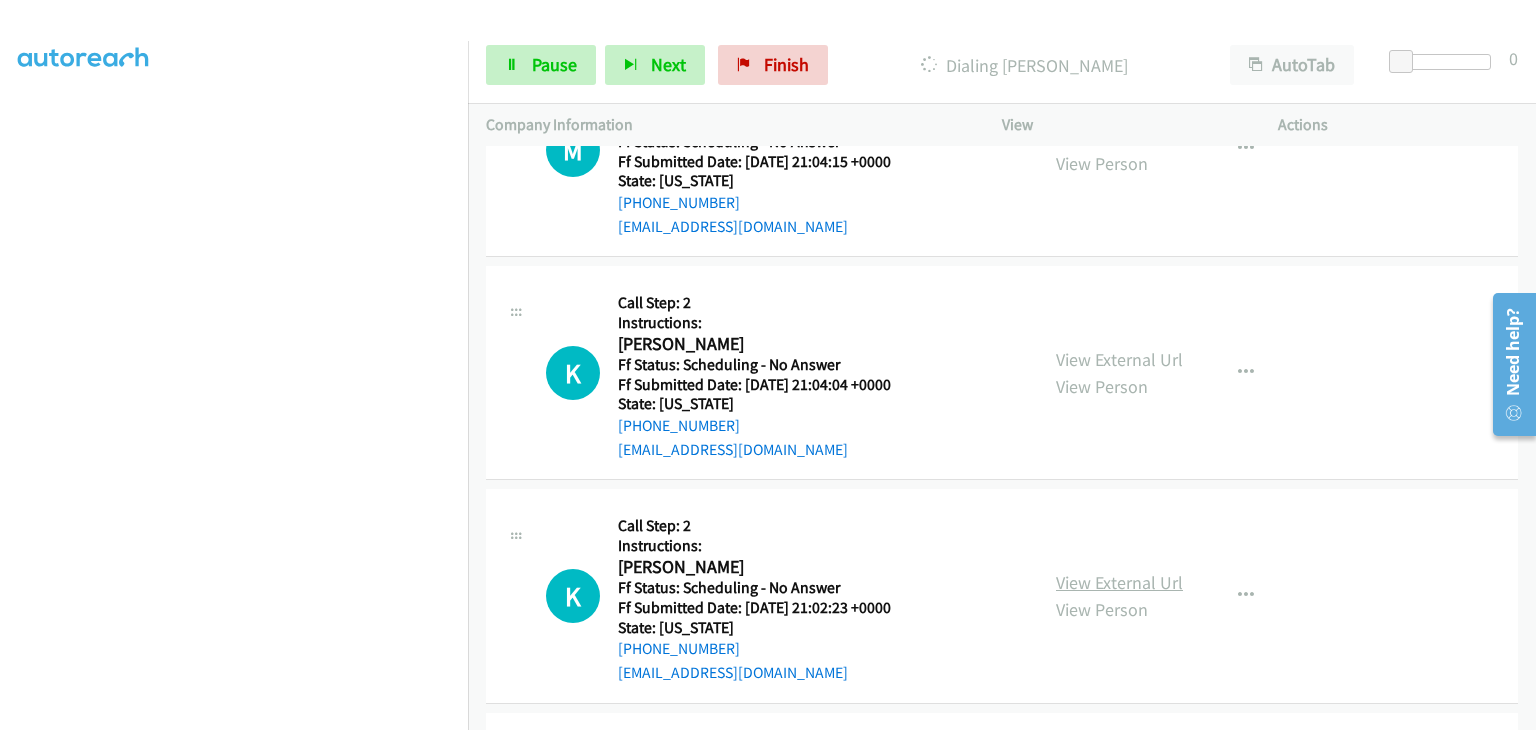 click on "View External Url" at bounding box center [1119, 582] 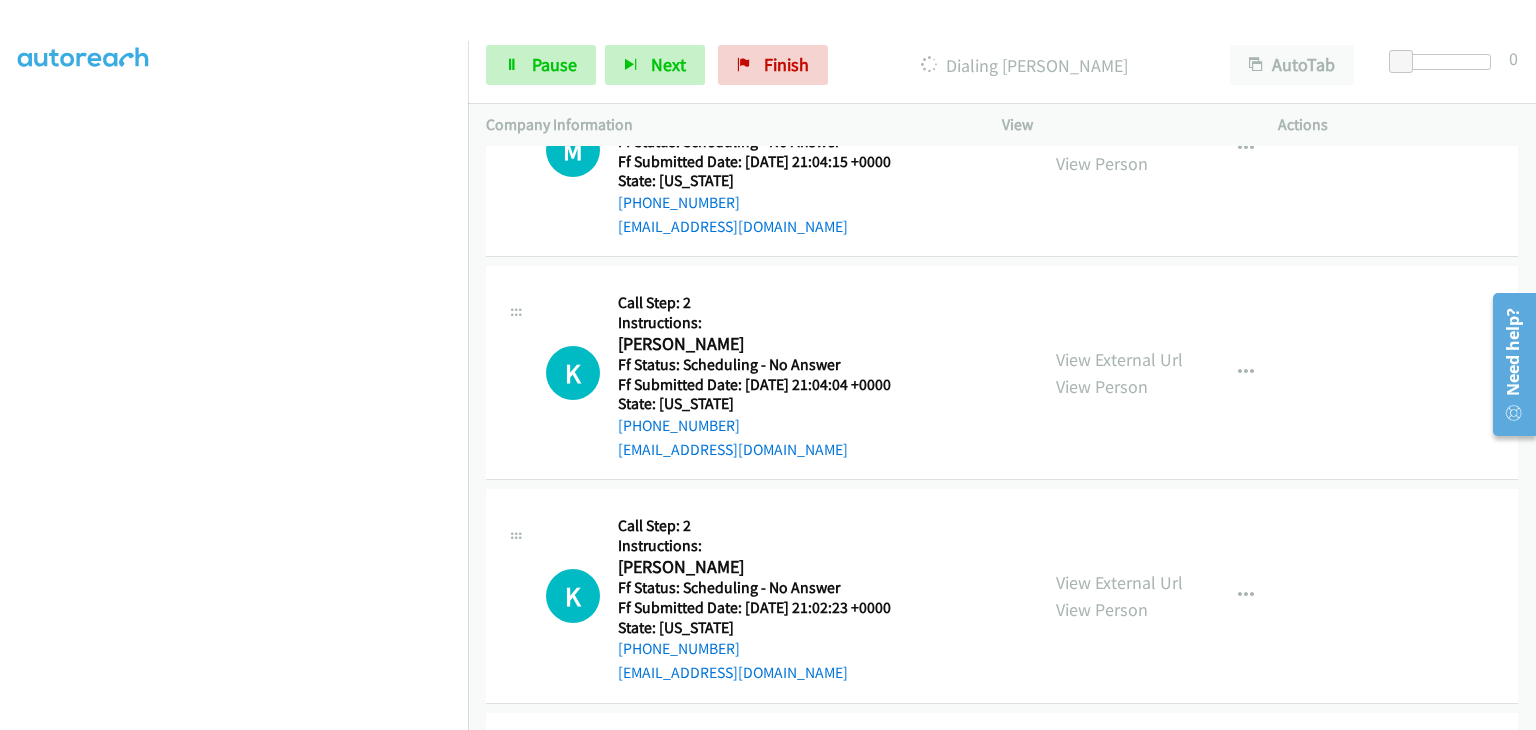 scroll, scrollTop: 392, scrollLeft: 0, axis: vertical 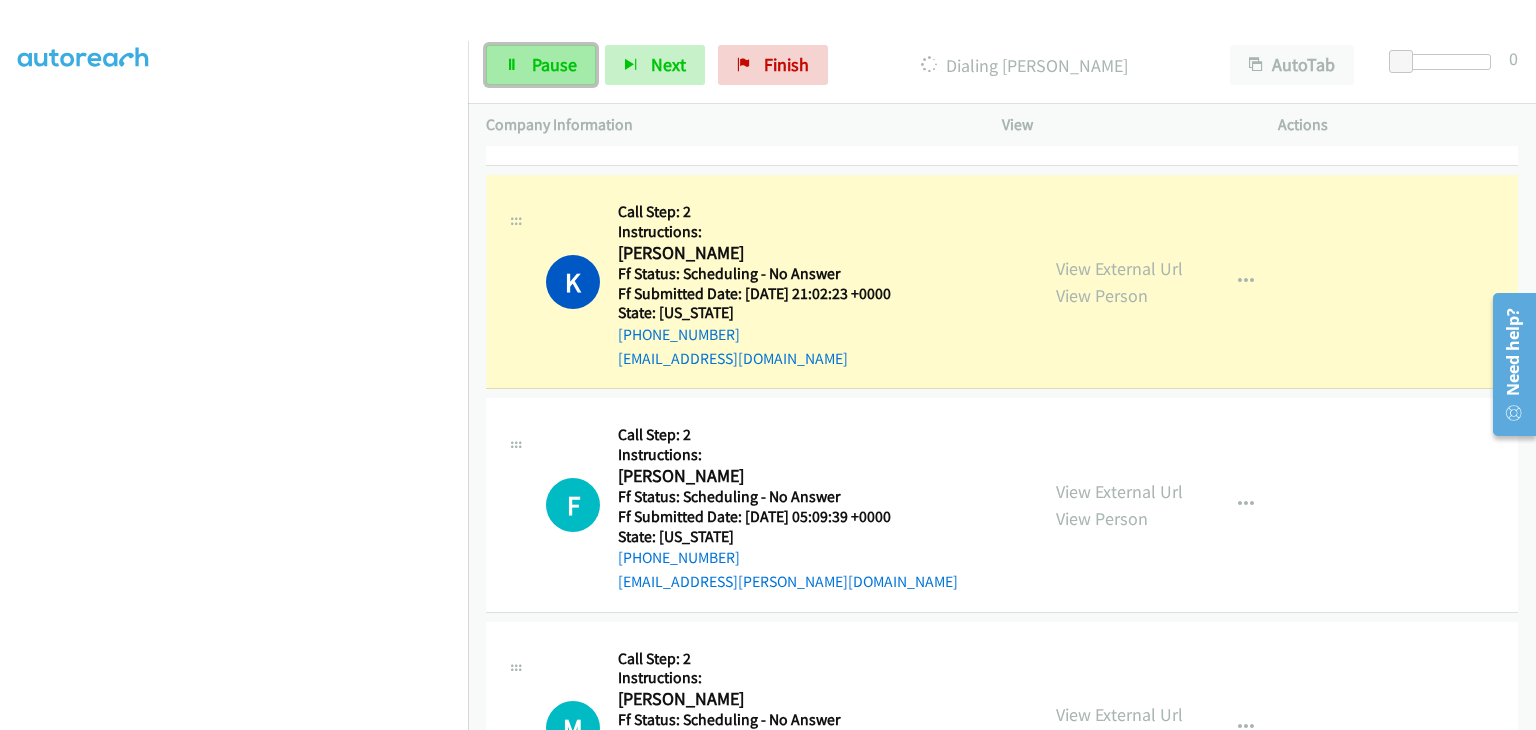 click on "Pause" at bounding box center [554, 64] 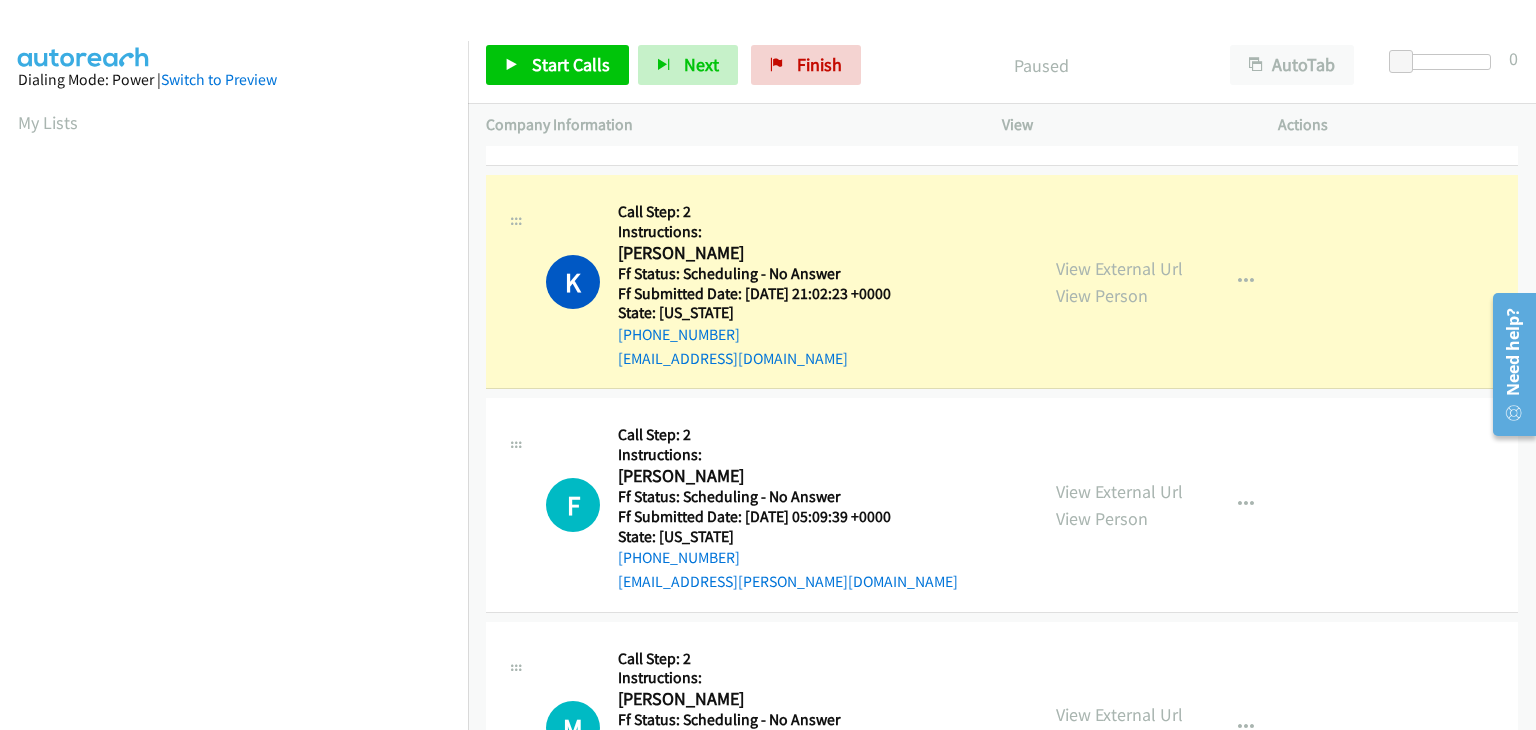 scroll, scrollTop: 392, scrollLeft: 0, axis: vertical 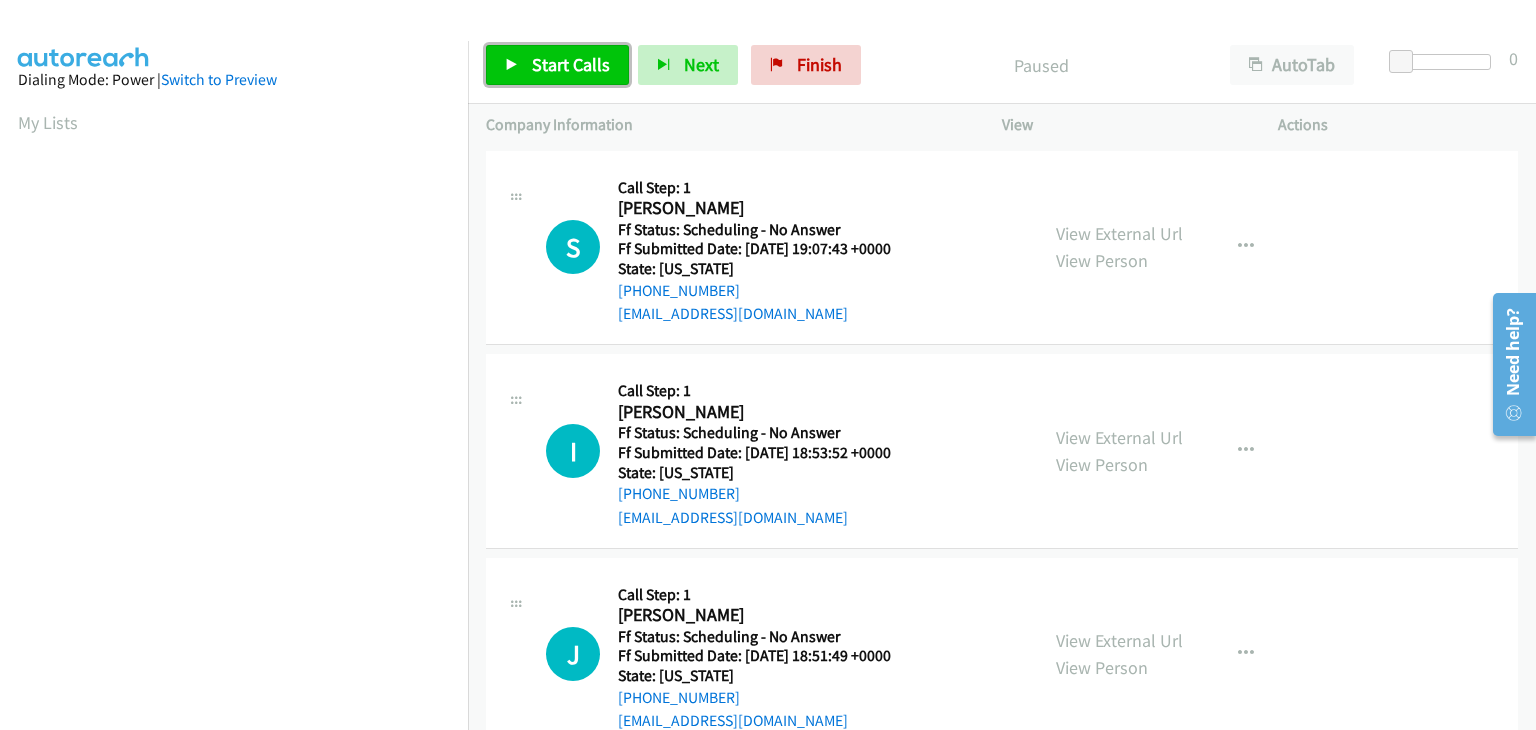 click on "Start Calls" at bounding box center [557, 65] 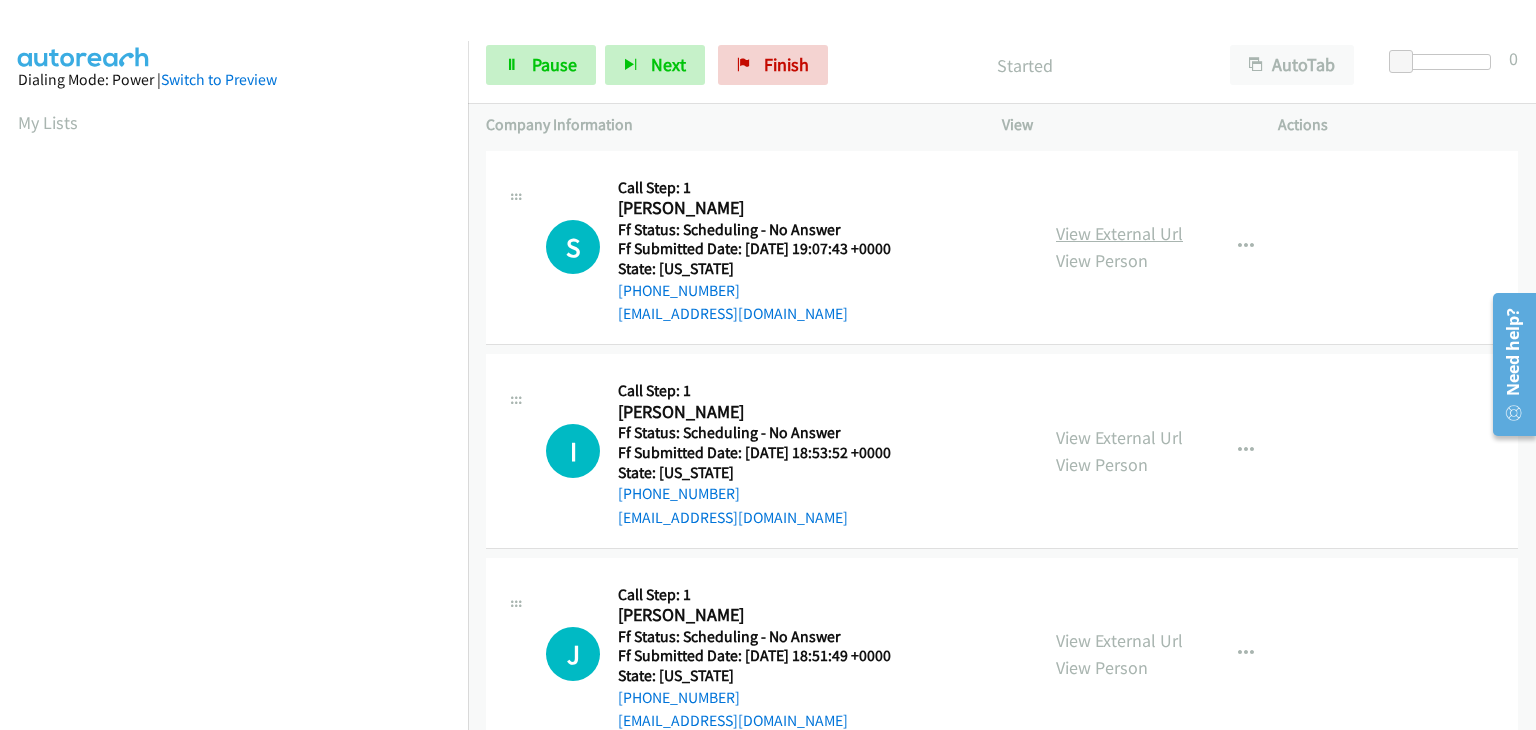 click on "View External Url" at bounding box center (1119, 233) 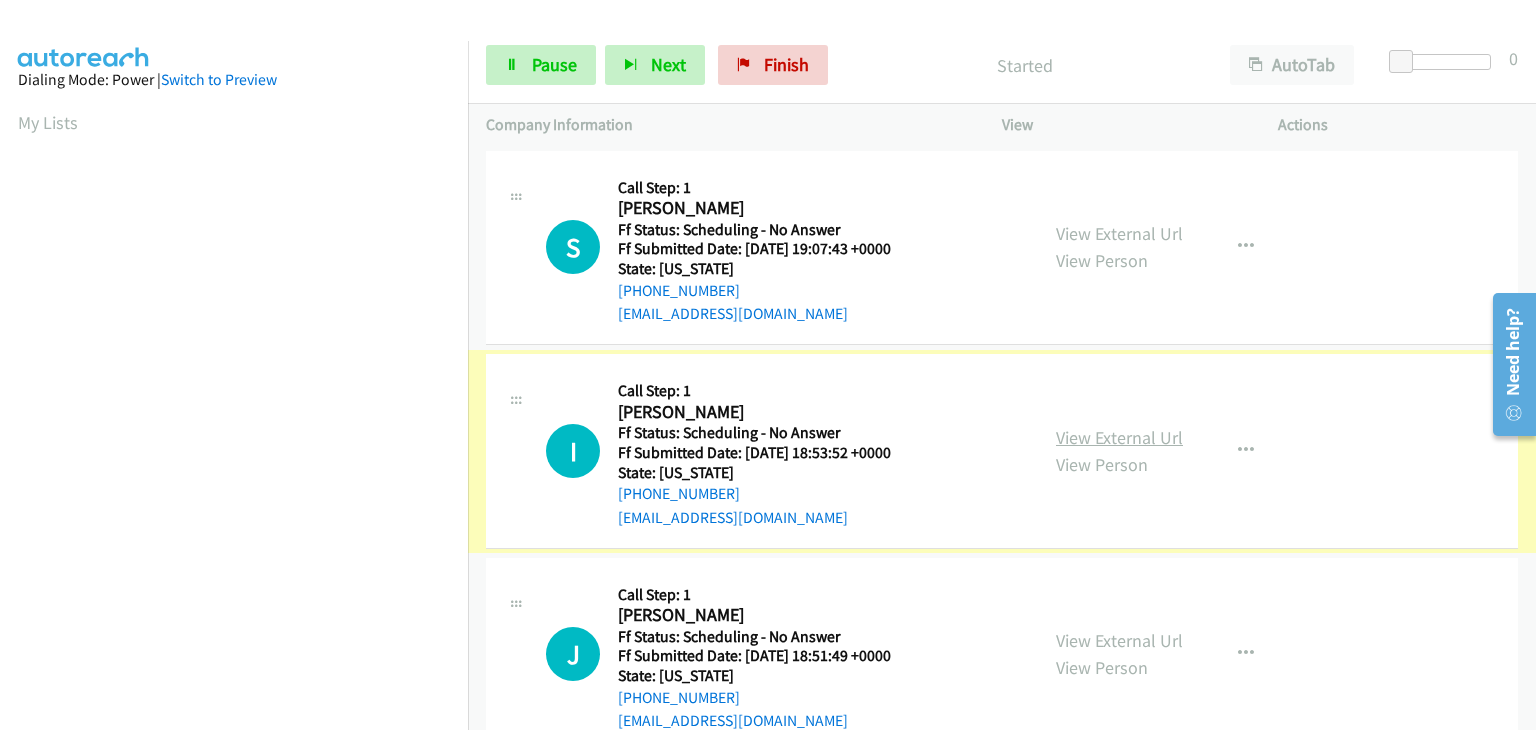 click on "View External Url" at bounding box center [1119, 437] 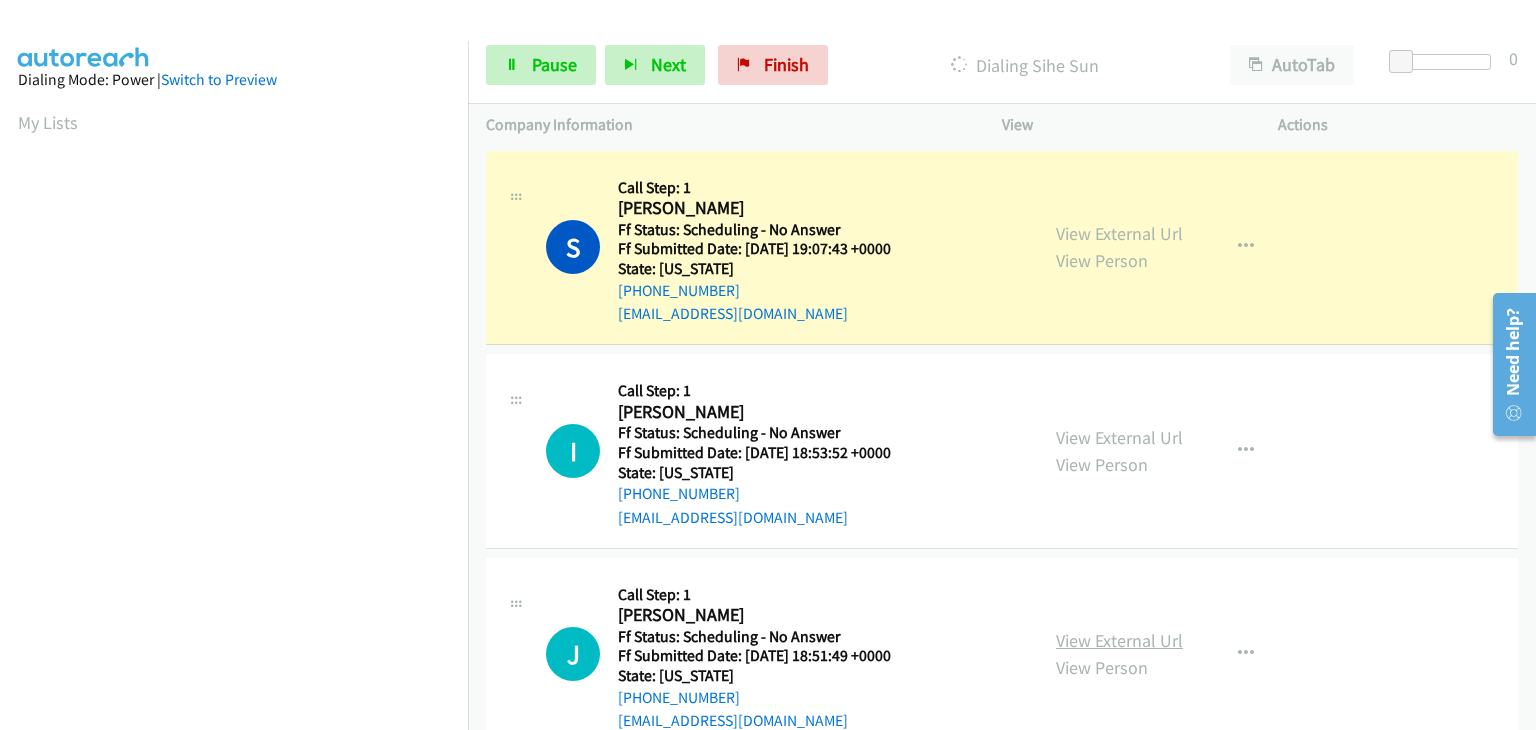 click on "View External Url" at bounding box center [1119, 640] 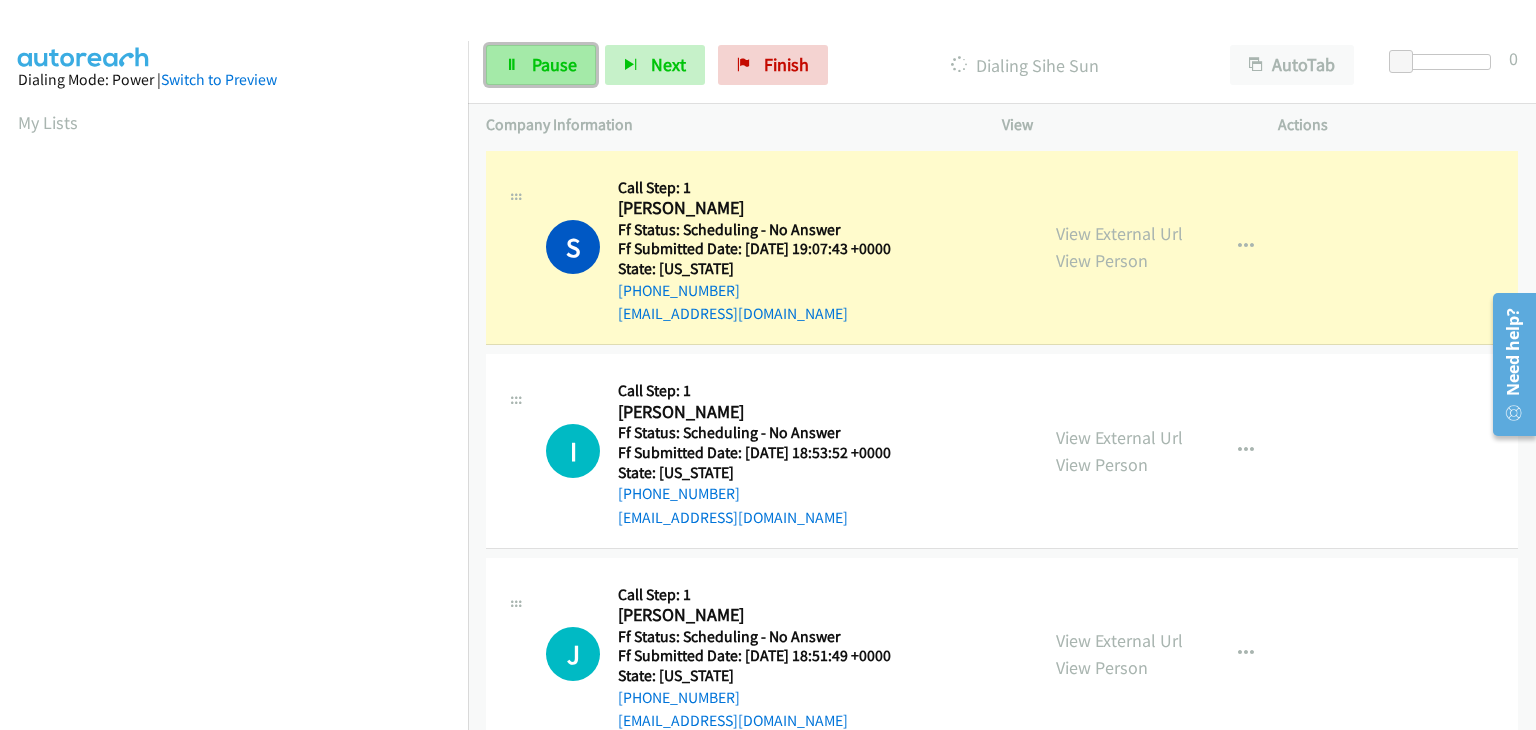 click on "Pause" at bounding box center (541, 65) 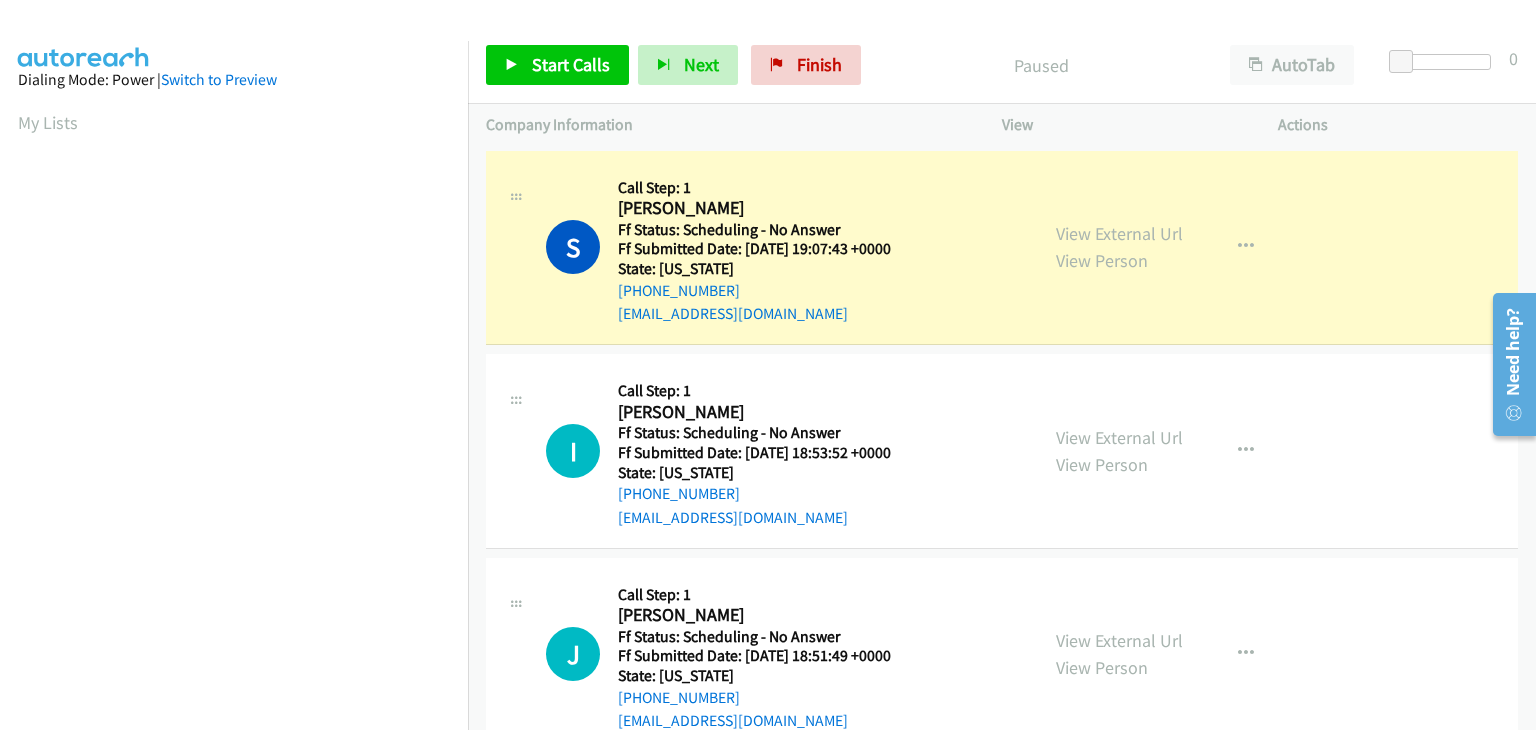scroll, scrollTop: 392, scrollLeft: 0, axis: vertical 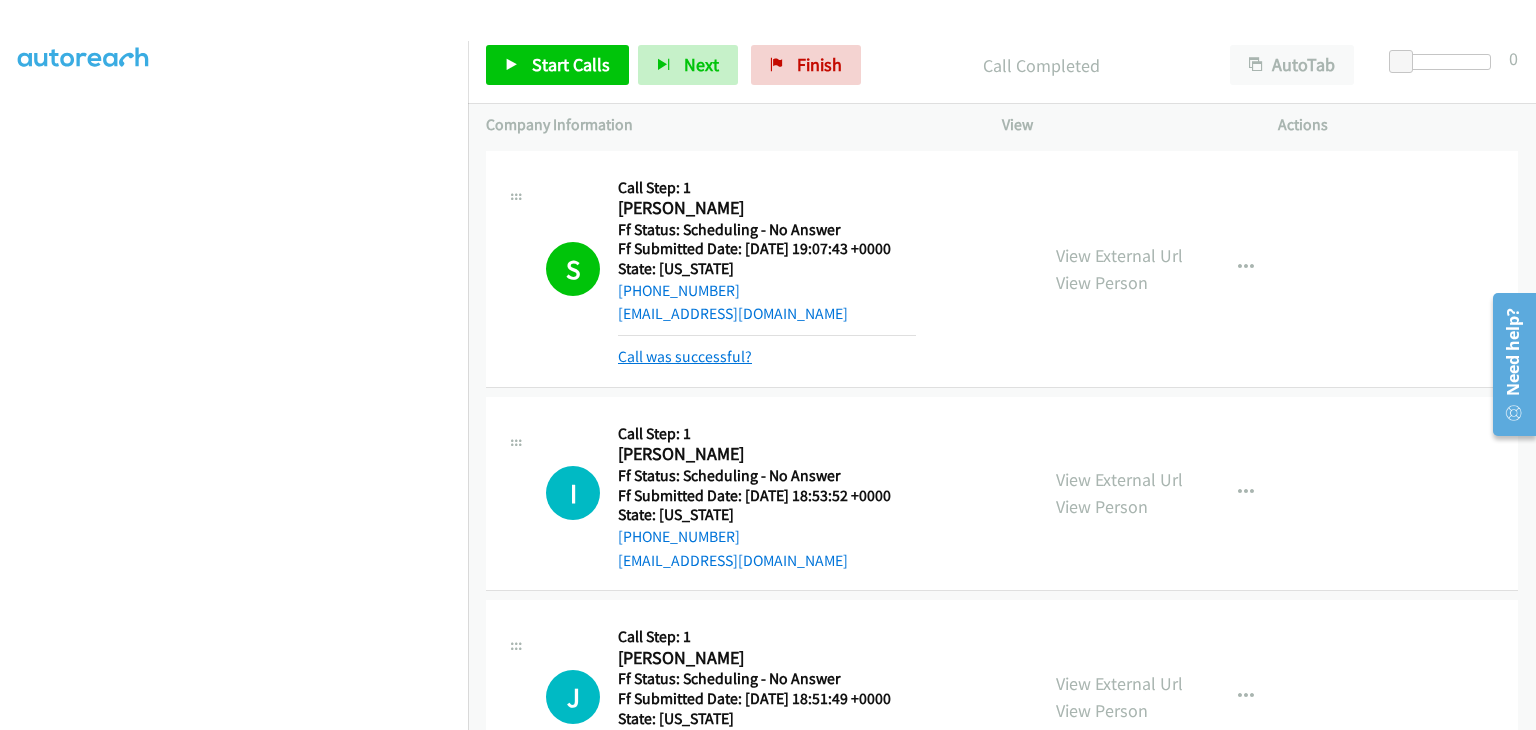 click on "Call was successful?" at bounding box center (685, 356) 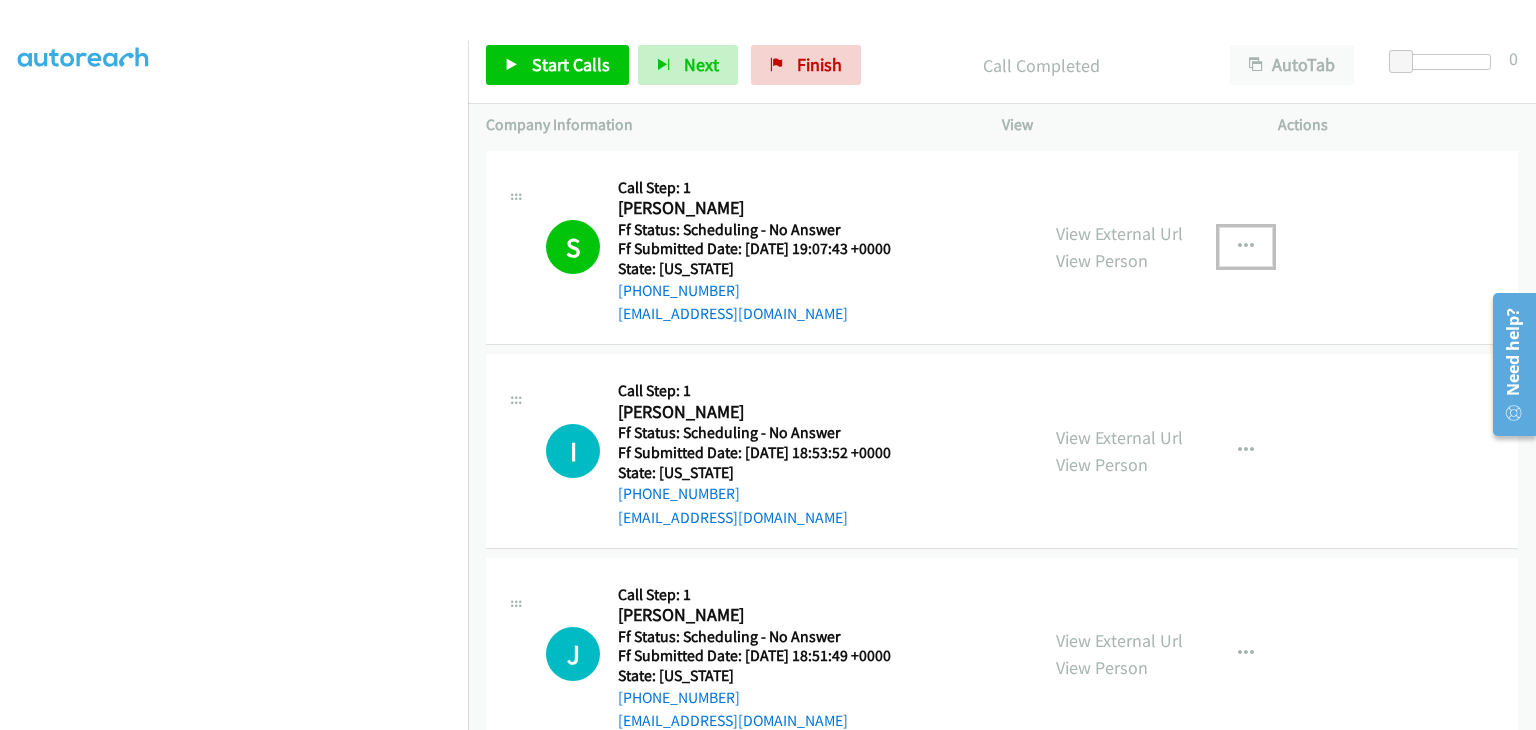 click at bounding box center (1246, 247) 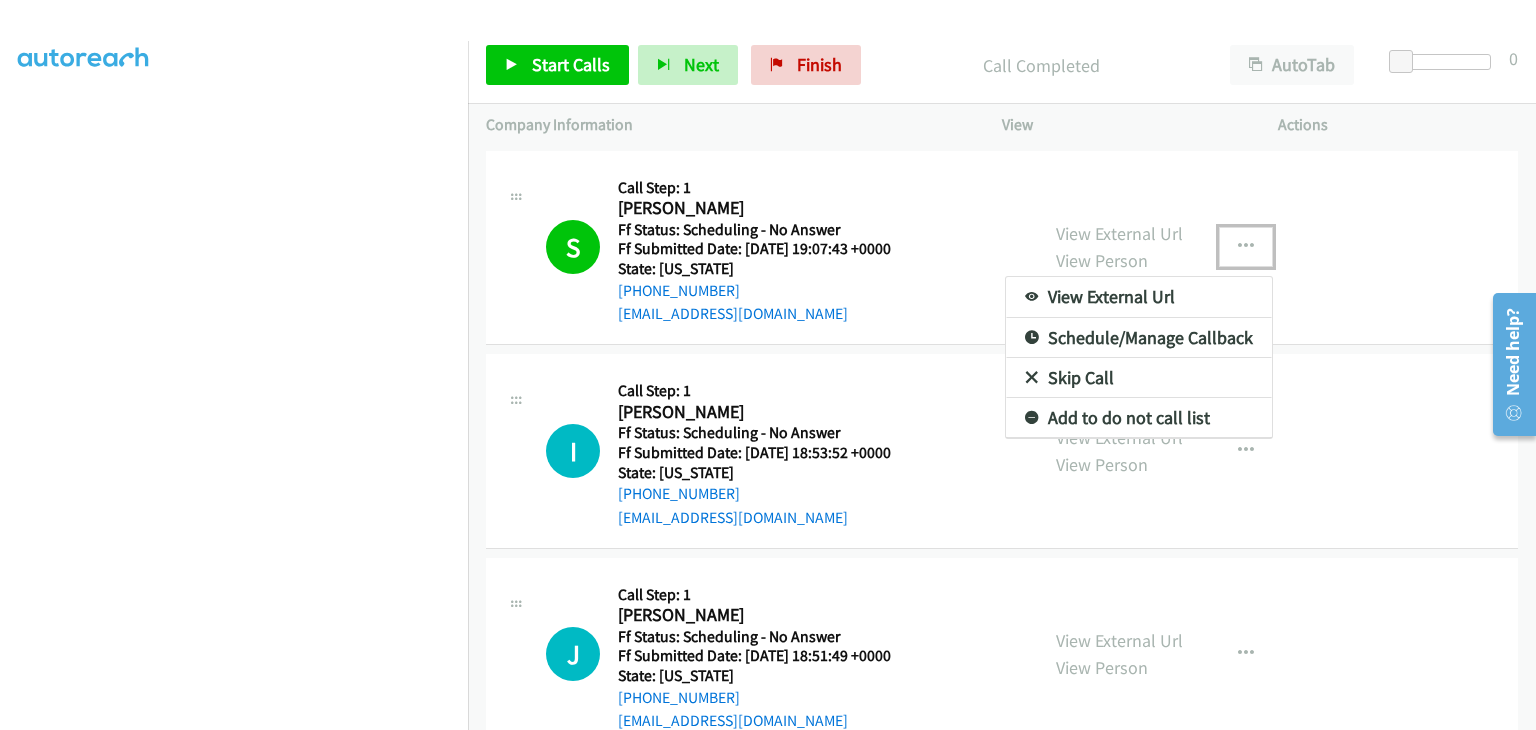 click on "Add to do not call list" at bounding box center [1139, 418] 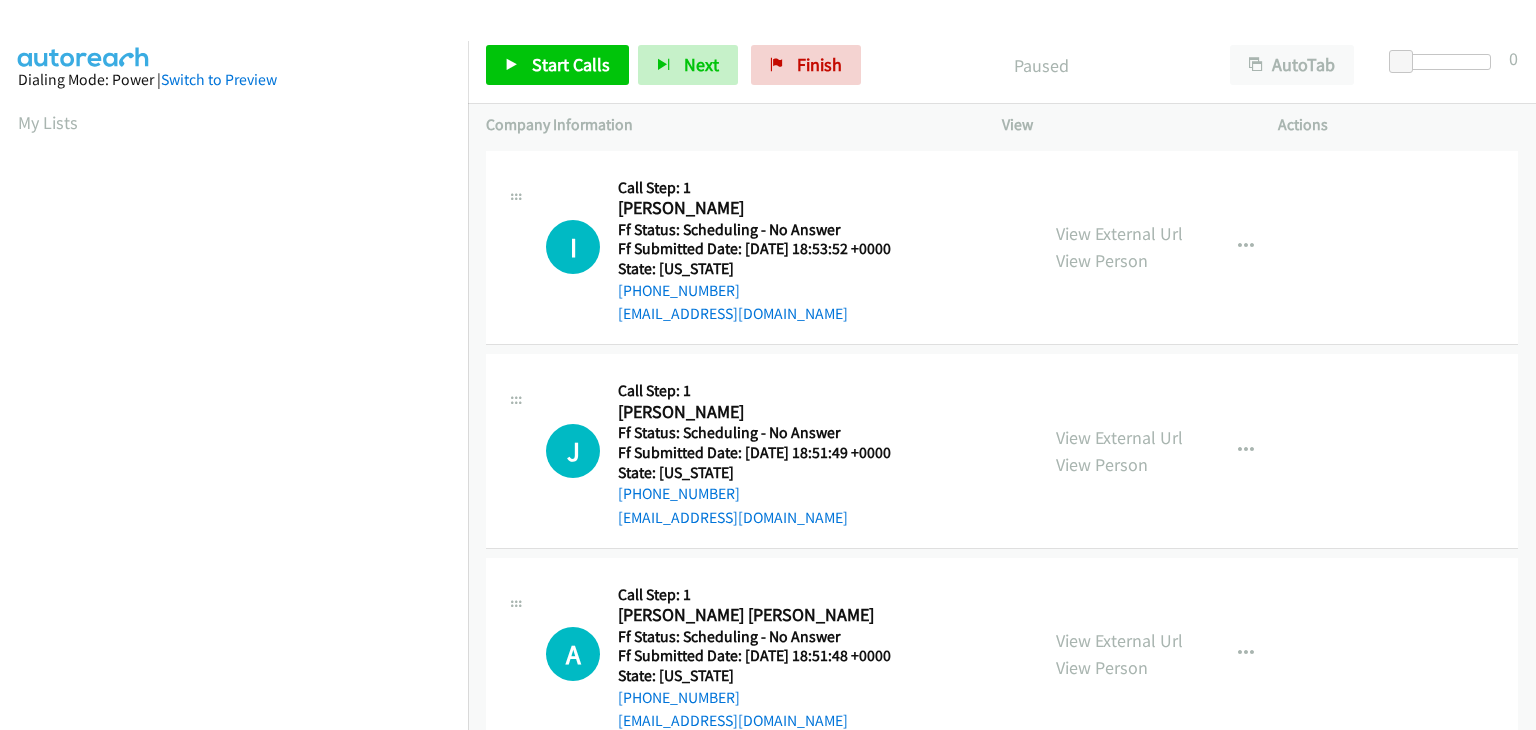 scroll, scrollTop: 0, scrollLeft: 0, axis: both 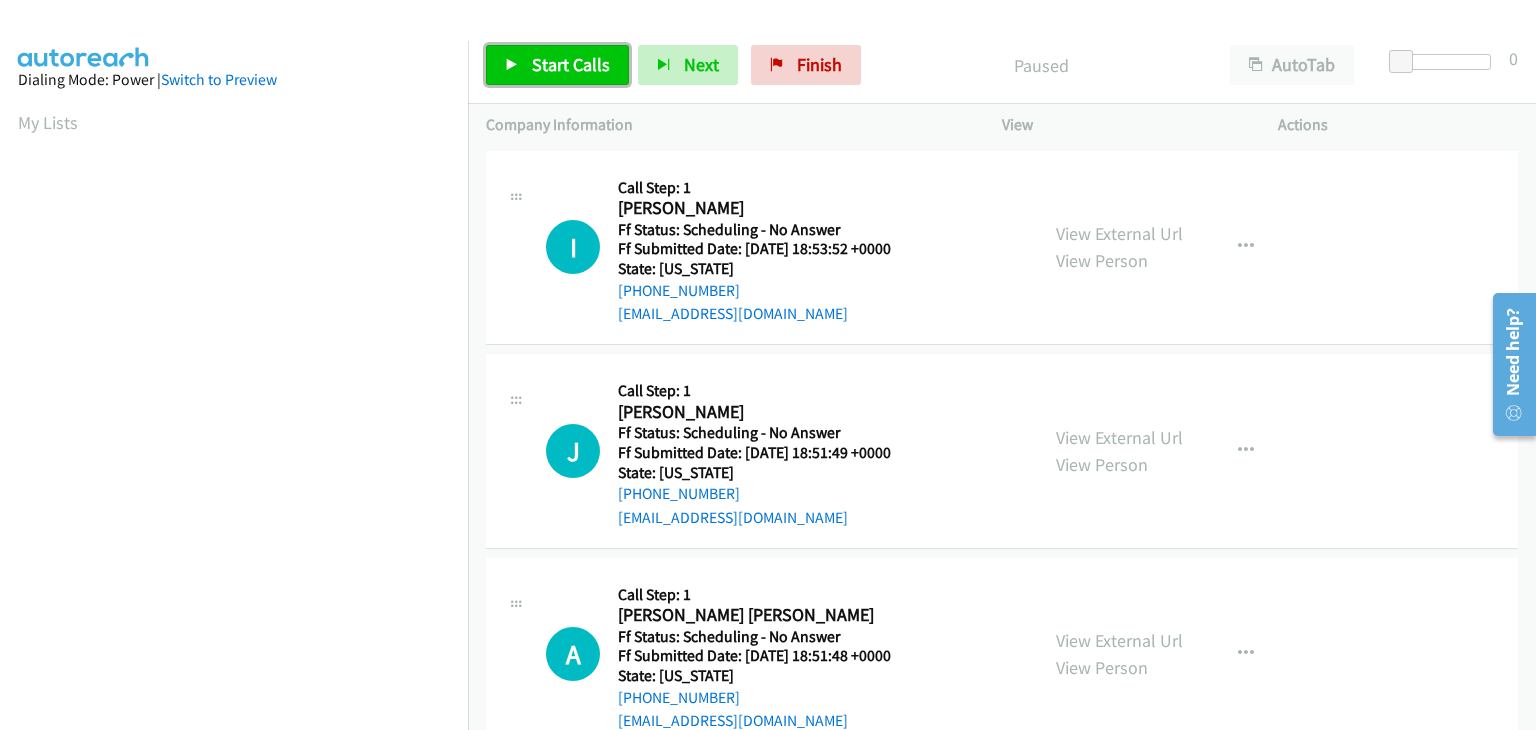 click on "Start Calls" at bounding box center (571, 64) 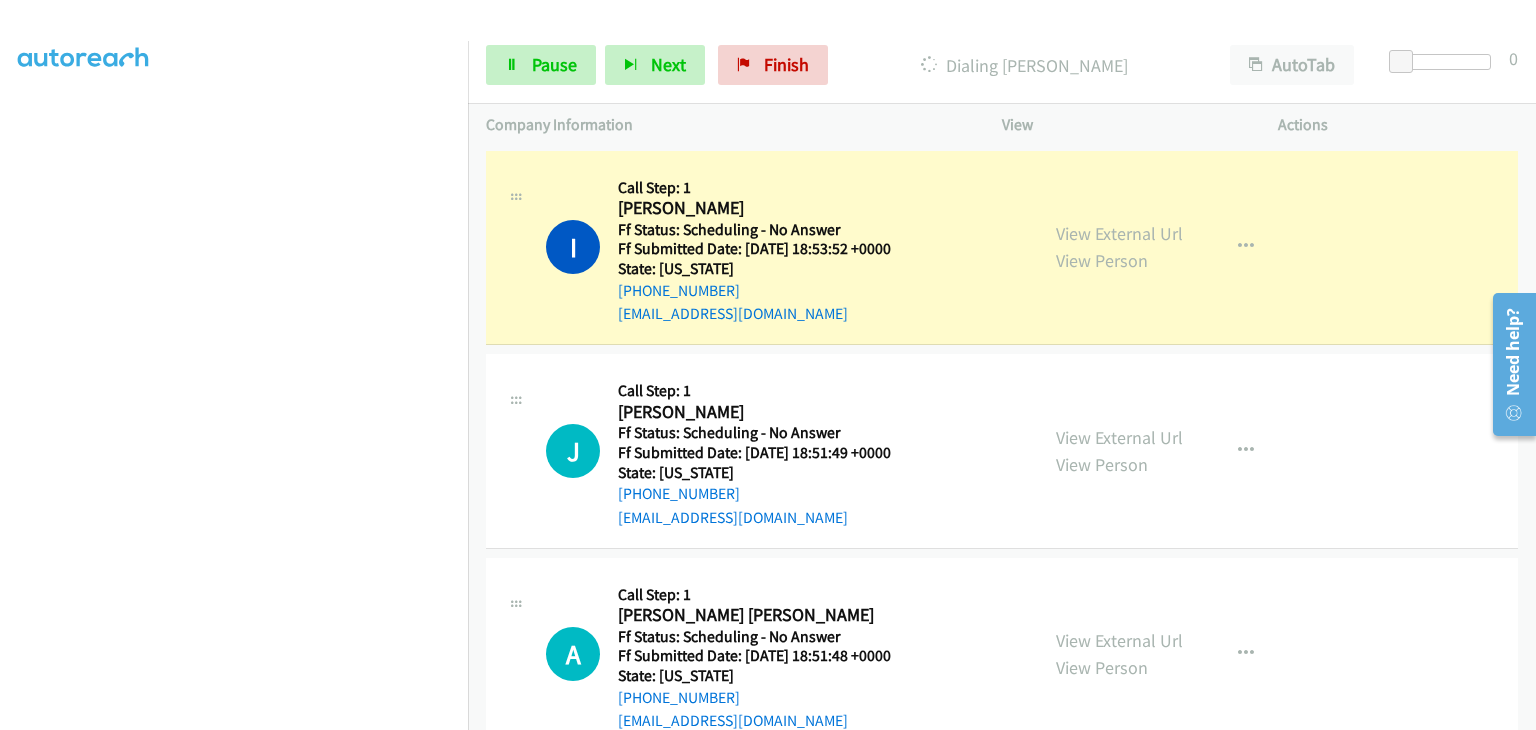 scroll, scrollTop: 392, scrollLeft: 0, axis: vertical 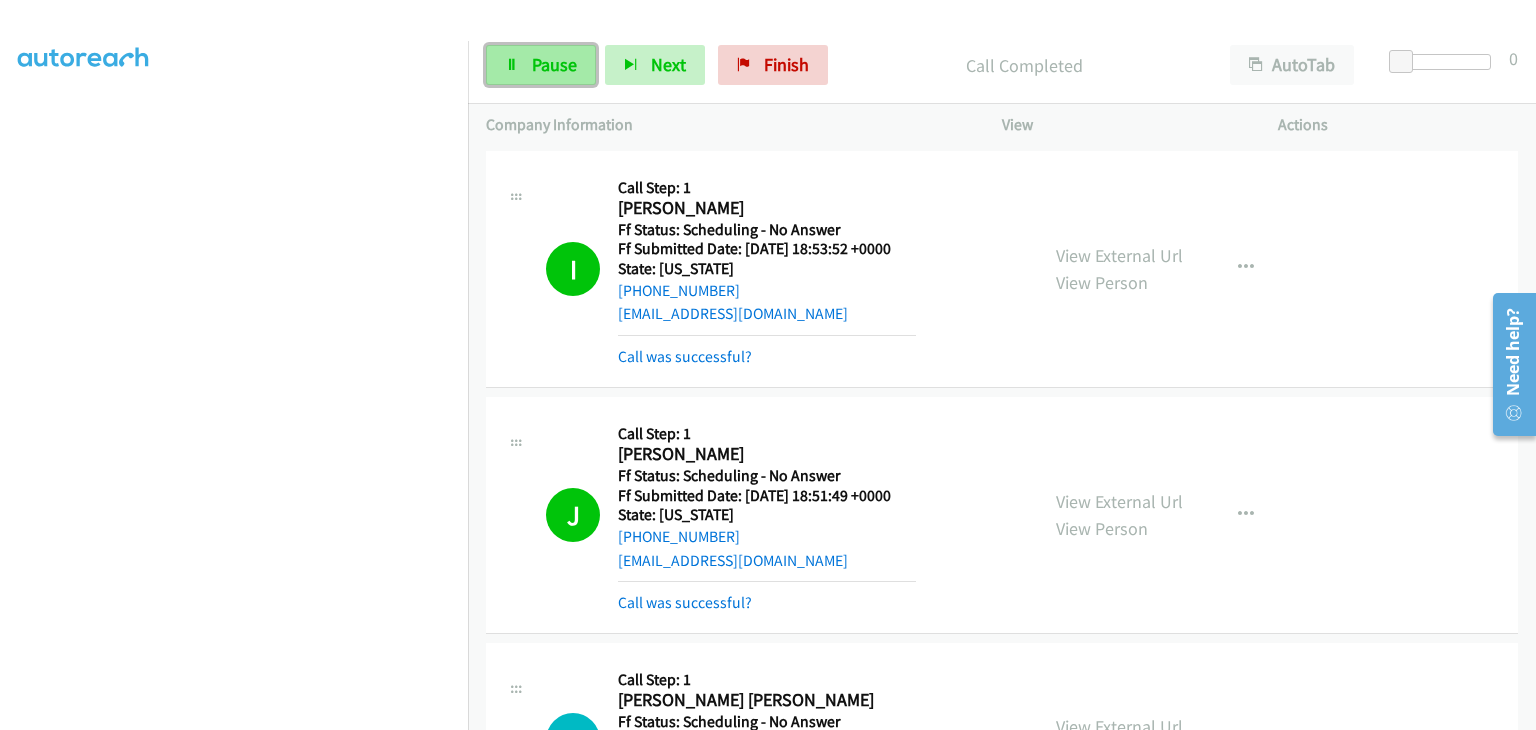 click on "Pause" at bounding box center (554, 64) 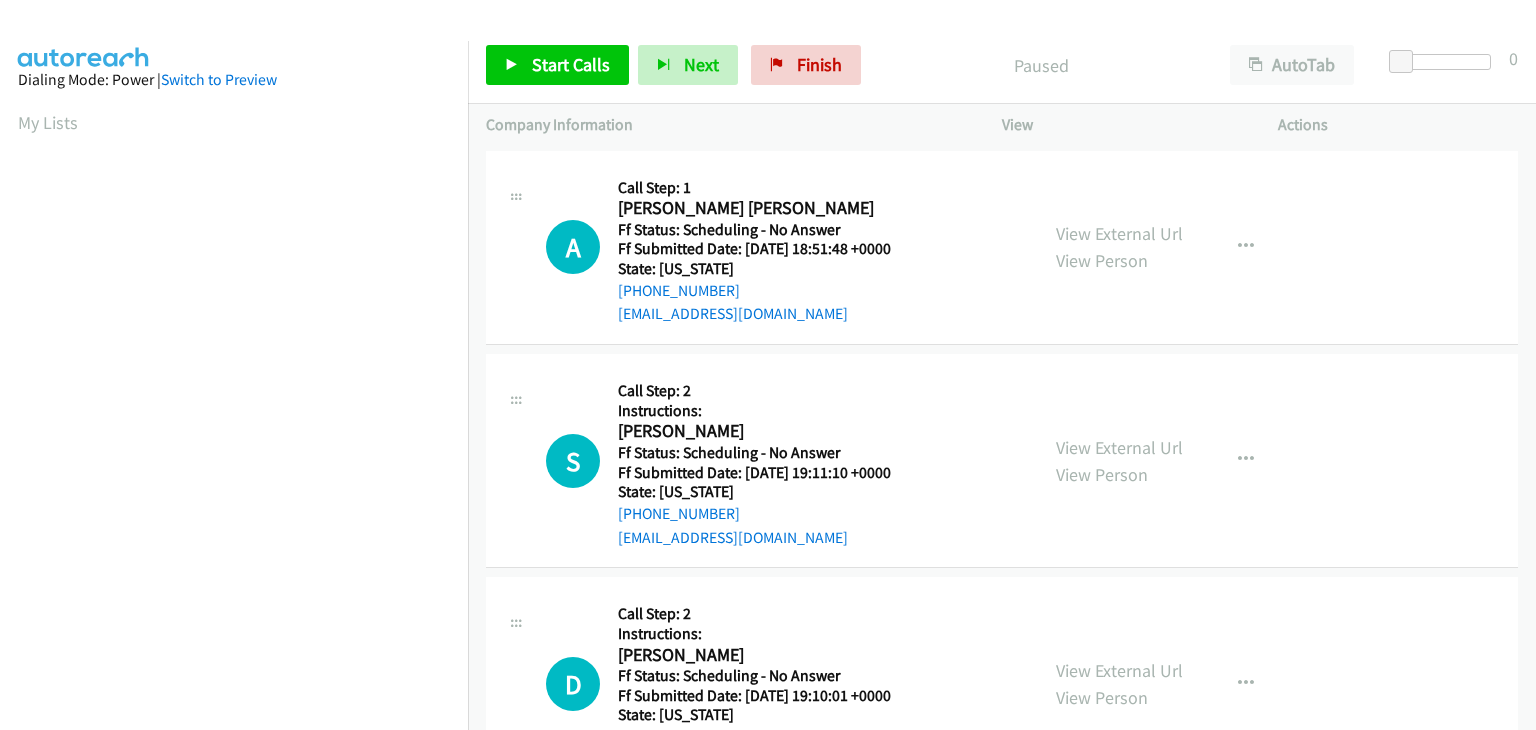 scroll, scrollTop: 0, scrollLeft: 0, axis: both 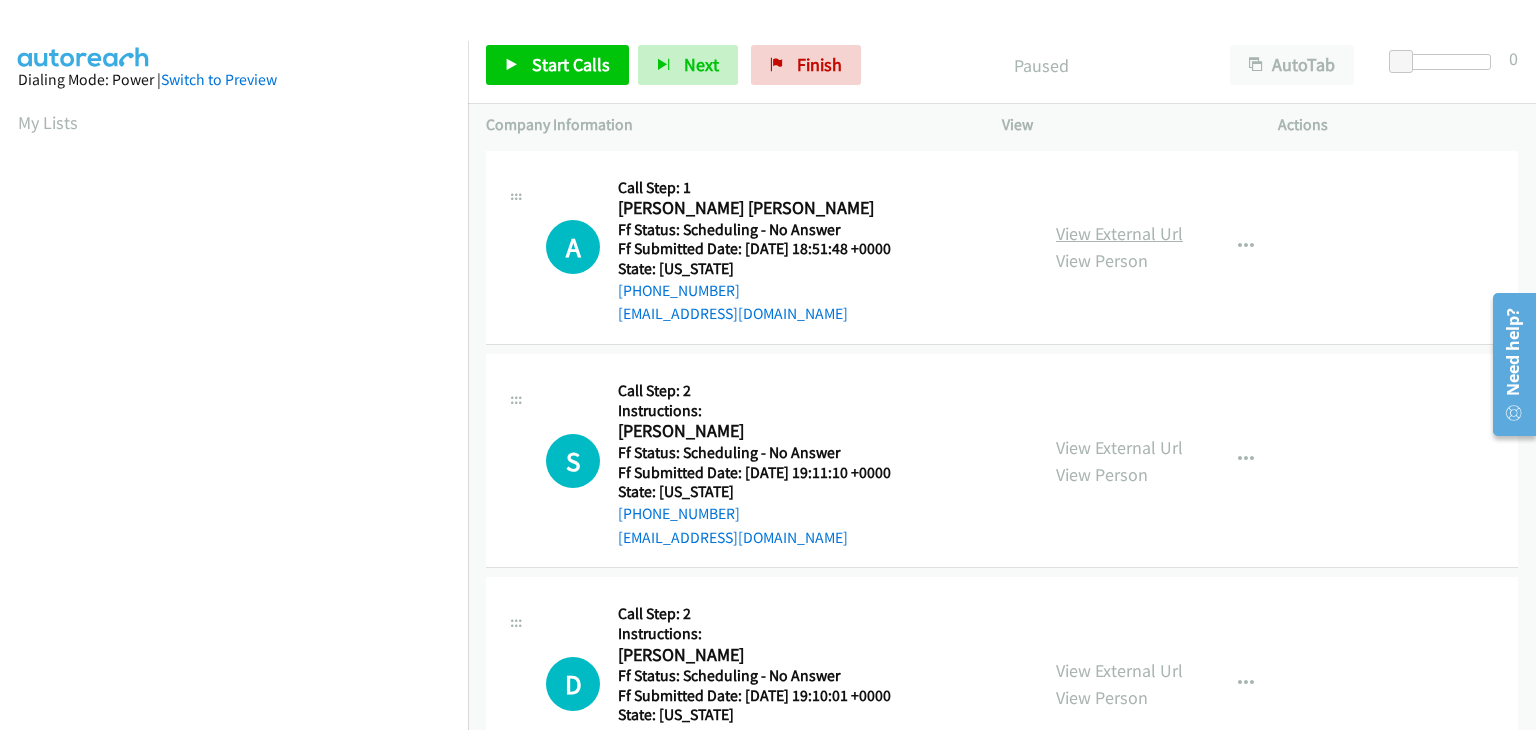 click on "View External Url" at bounding box center [1119, 233] 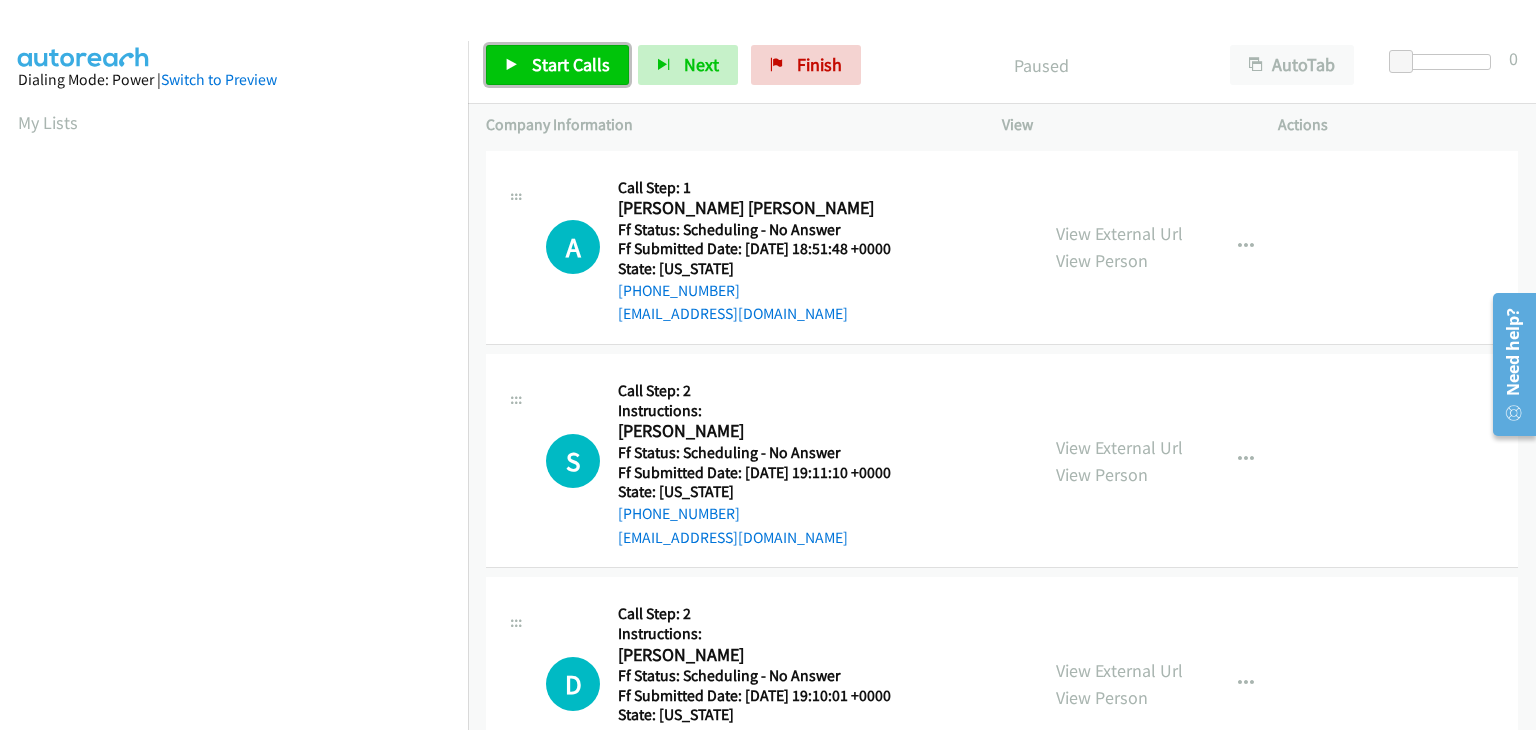 click on "Start Calls" at bounding box center (571, 64) 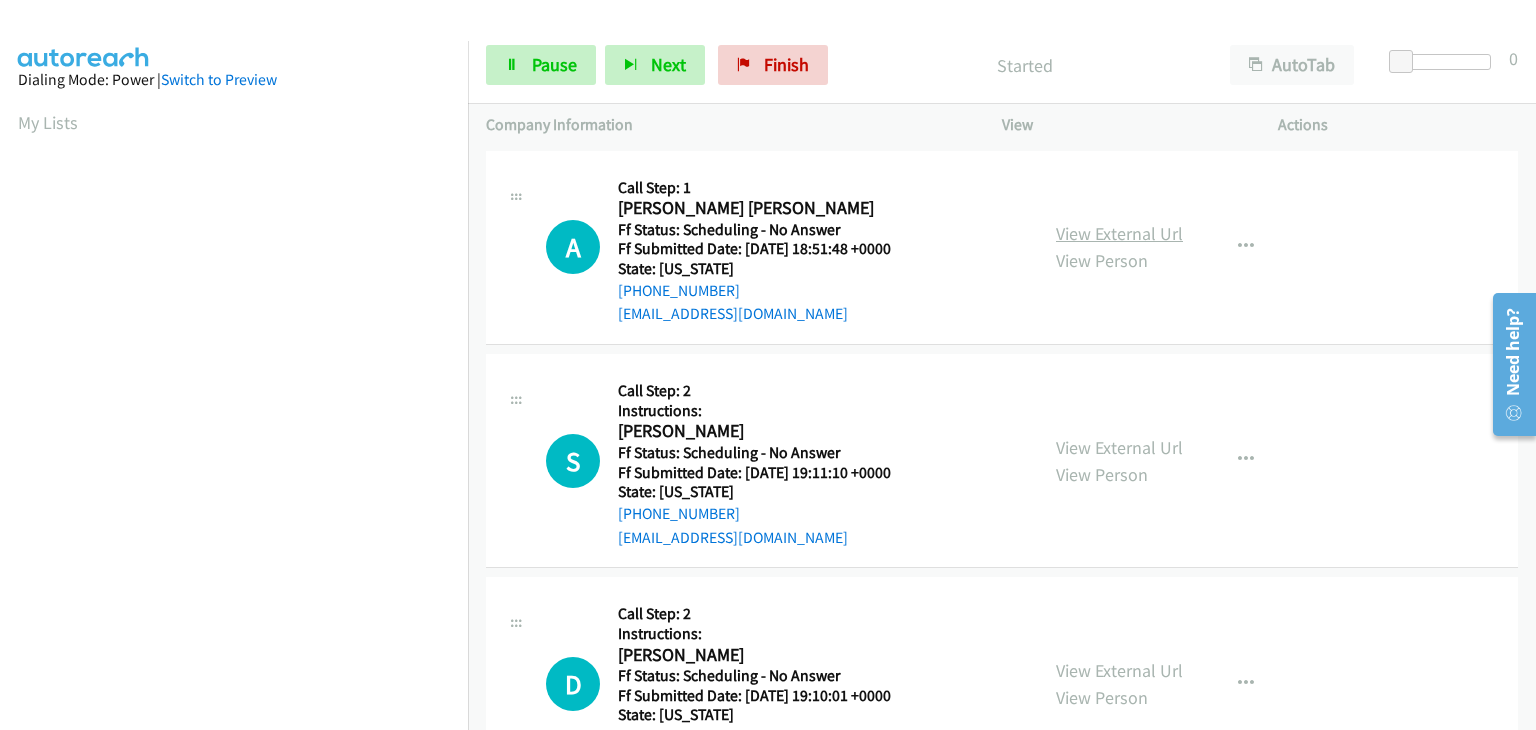 click on "View External Url" at bounding box center (1119, 233) 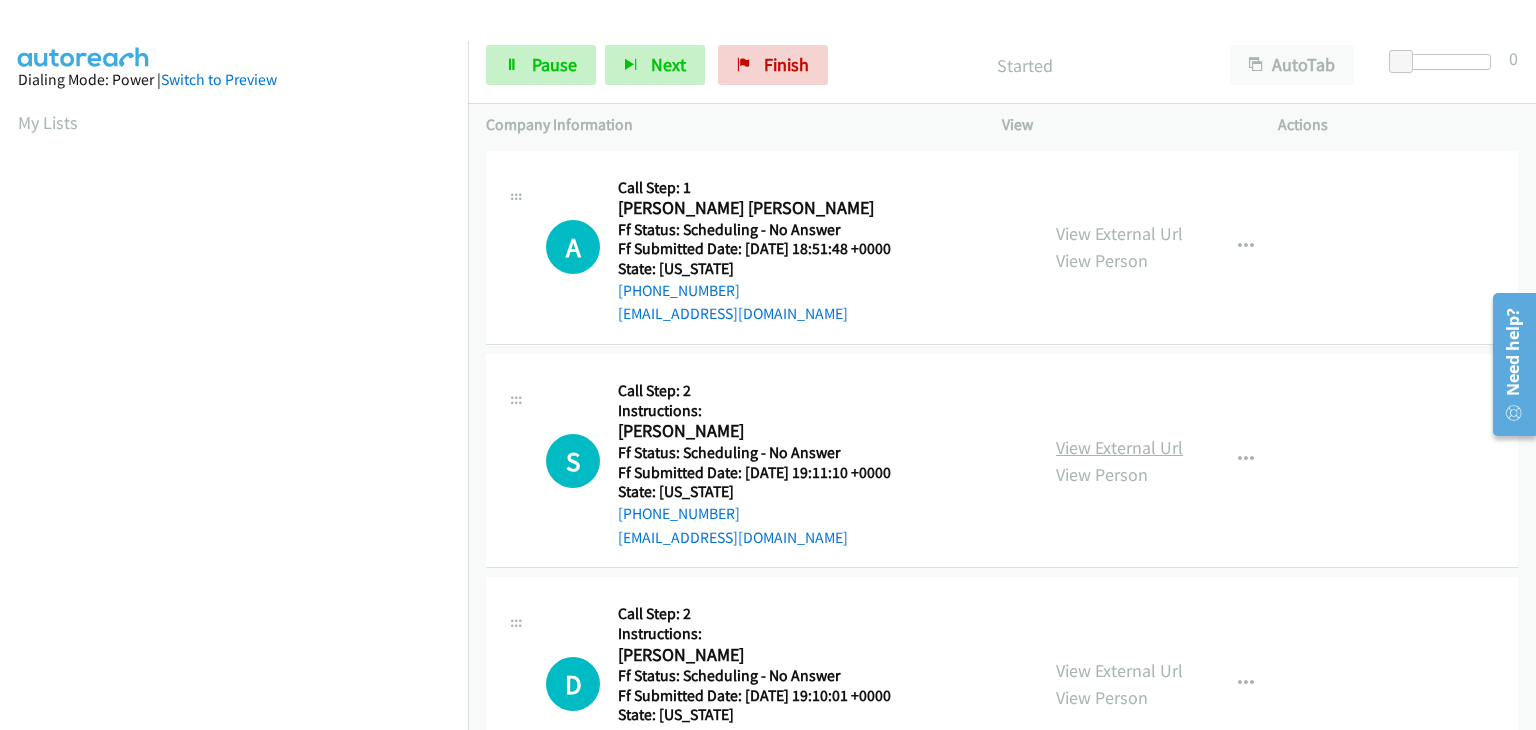 click on "View External Url" at bounding box center (1119, 447) 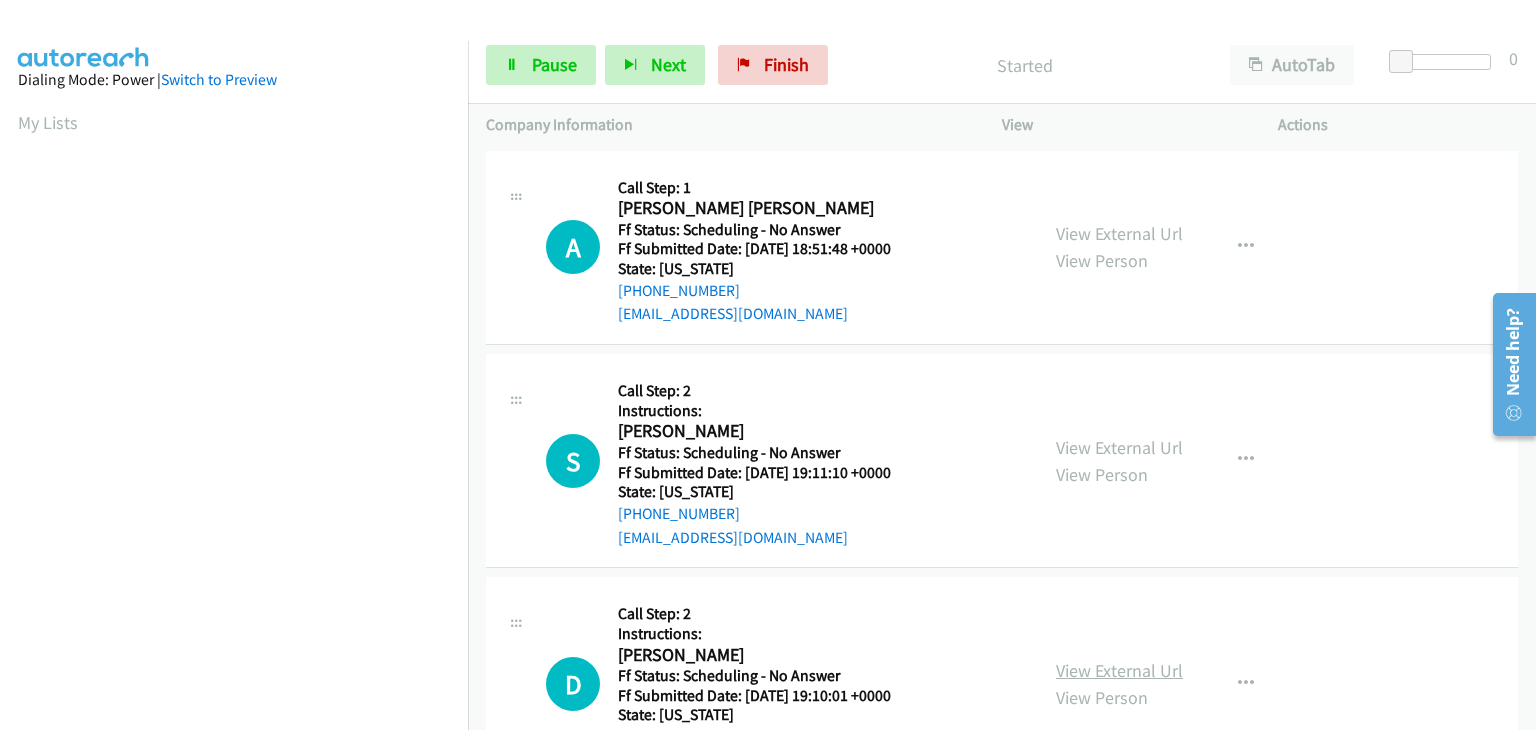 click on "View External Url" at bounding box center (1119, 670) 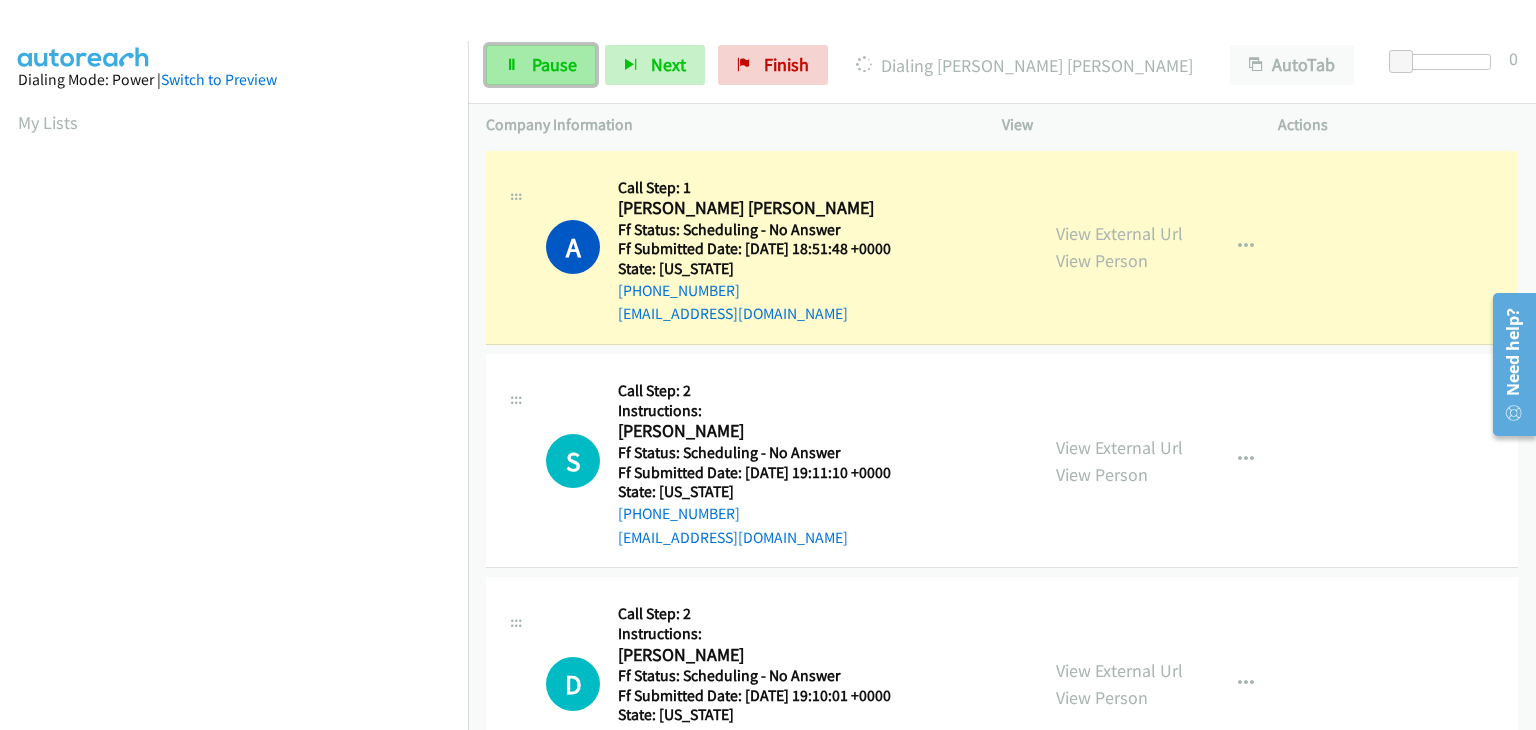 click on "Pause" at bounding box center (554, 64) 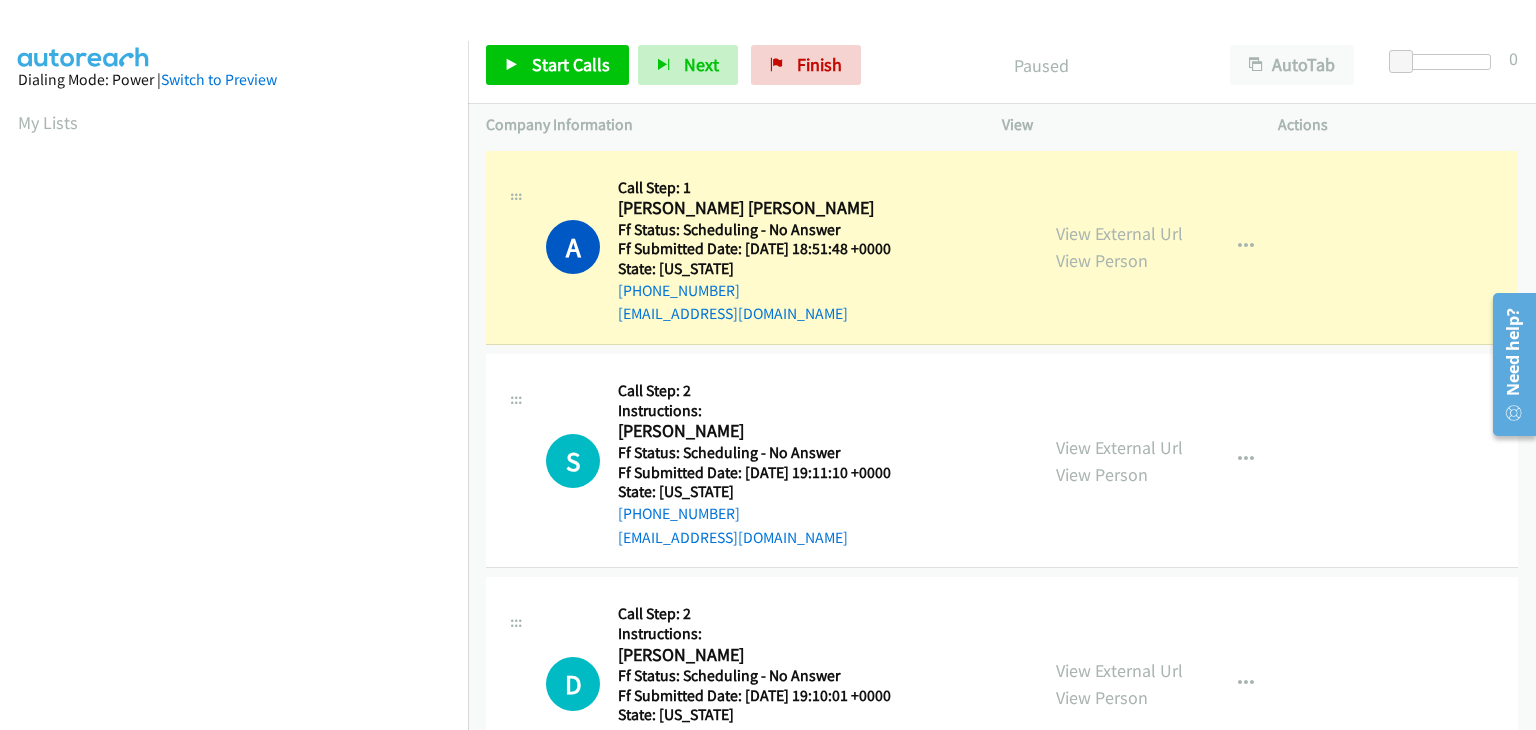 scroll, scrollTop: 392, scrollLeft: 0, axis: vertical 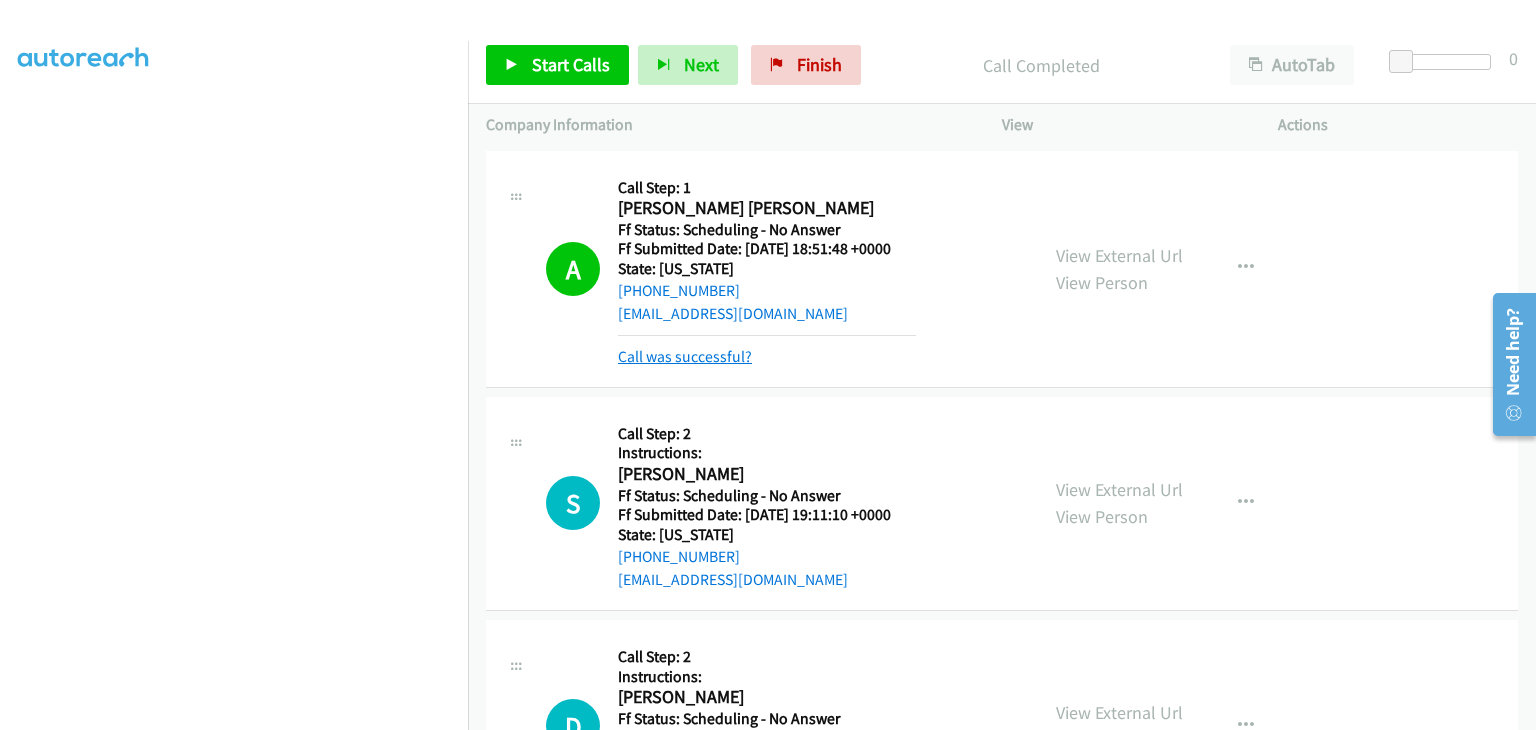 click on "Call was successful?" at bounding box center (685, 356) 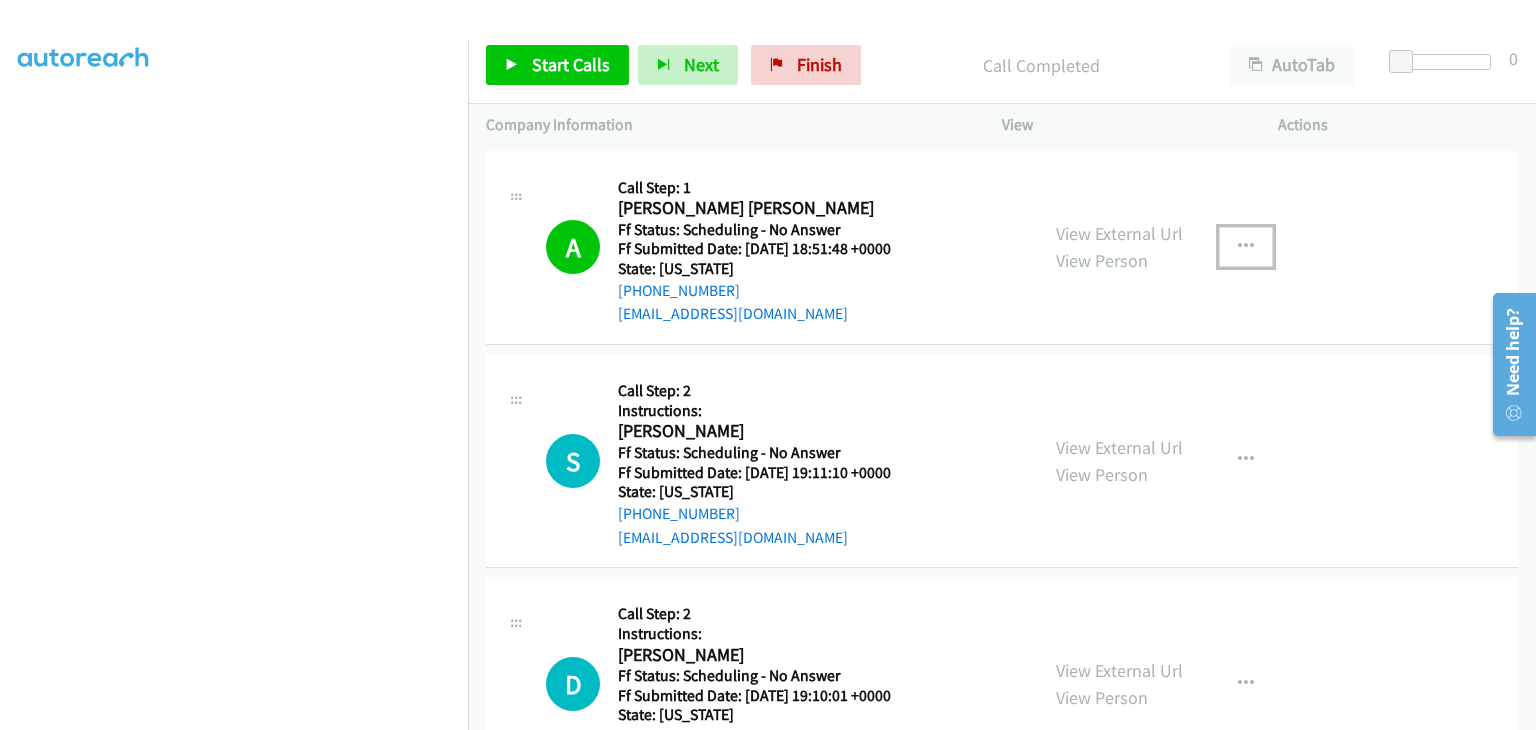 click at bounding box center [1246, 247] 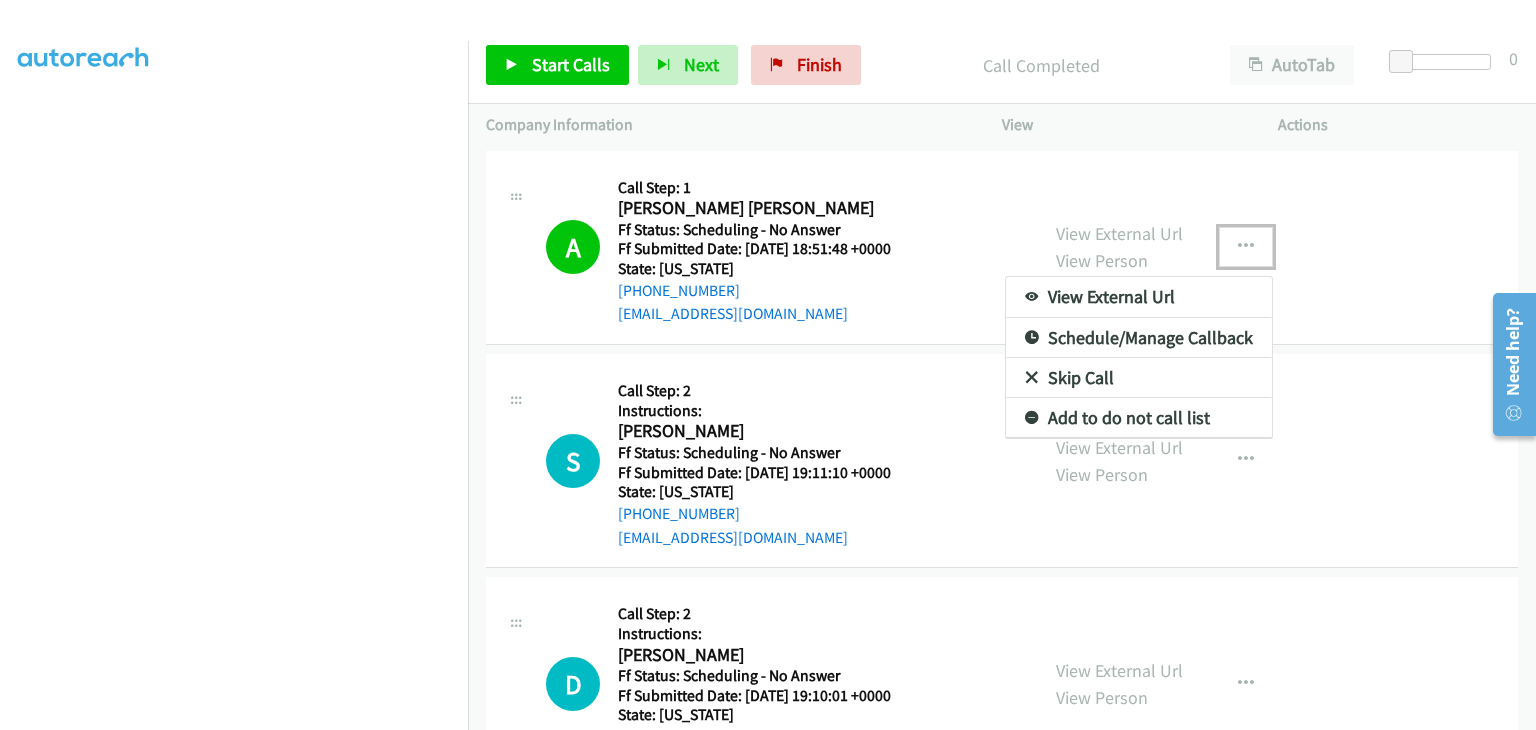 click on "Add to do not call list" at bounding box center (1139, 418) 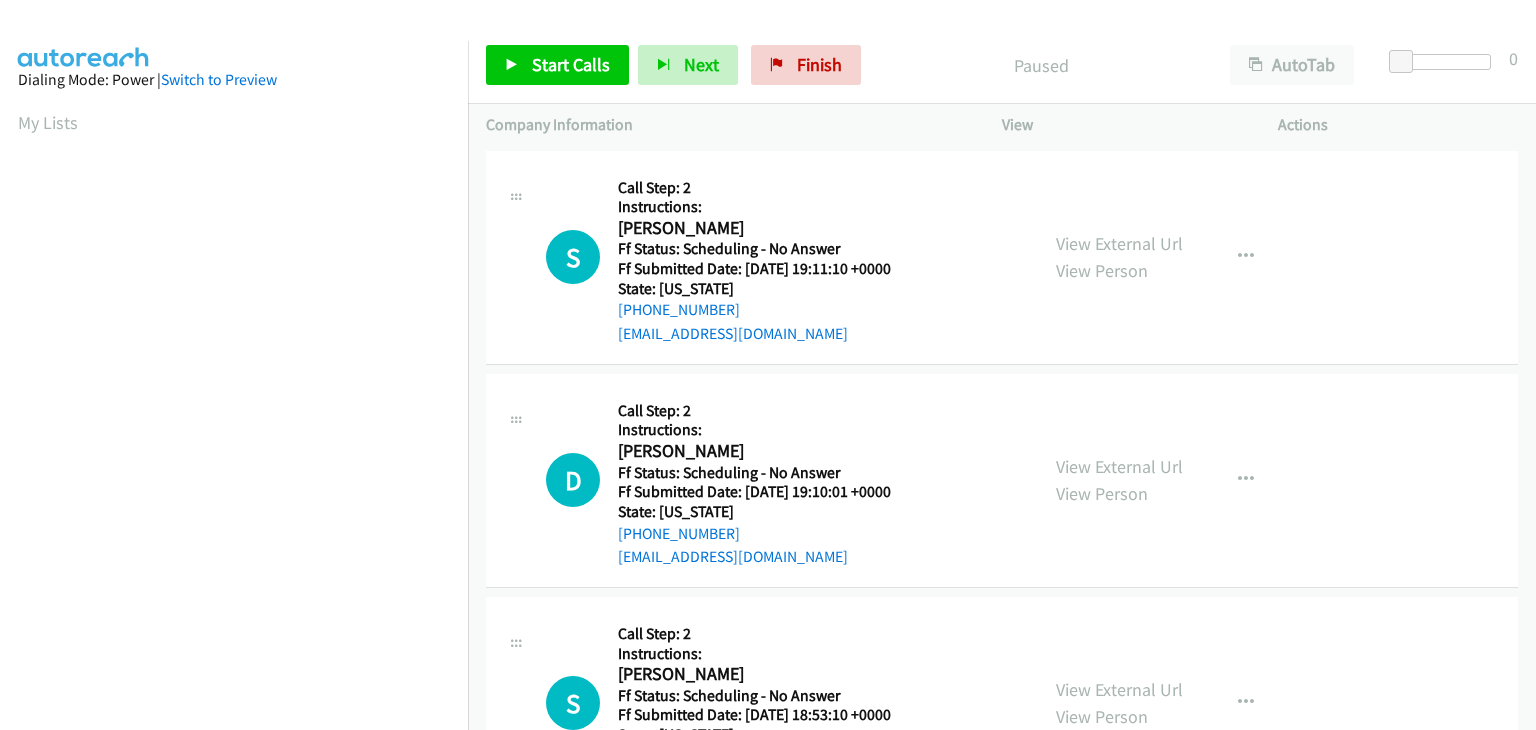 scroll, scrollTop: 0, scrollLeft: 0, axis: both 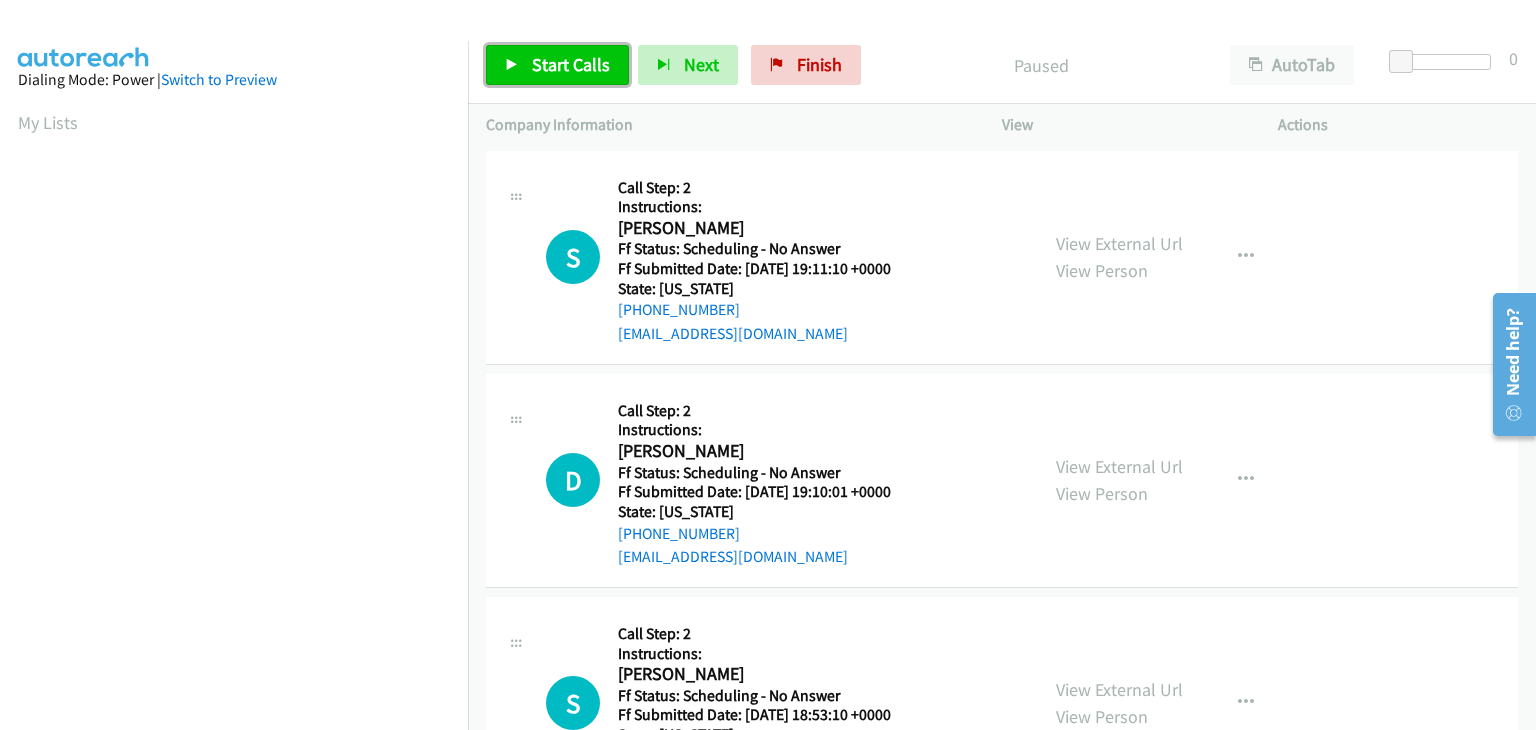 click on "Start Calls" at bounding box center (571, 64) 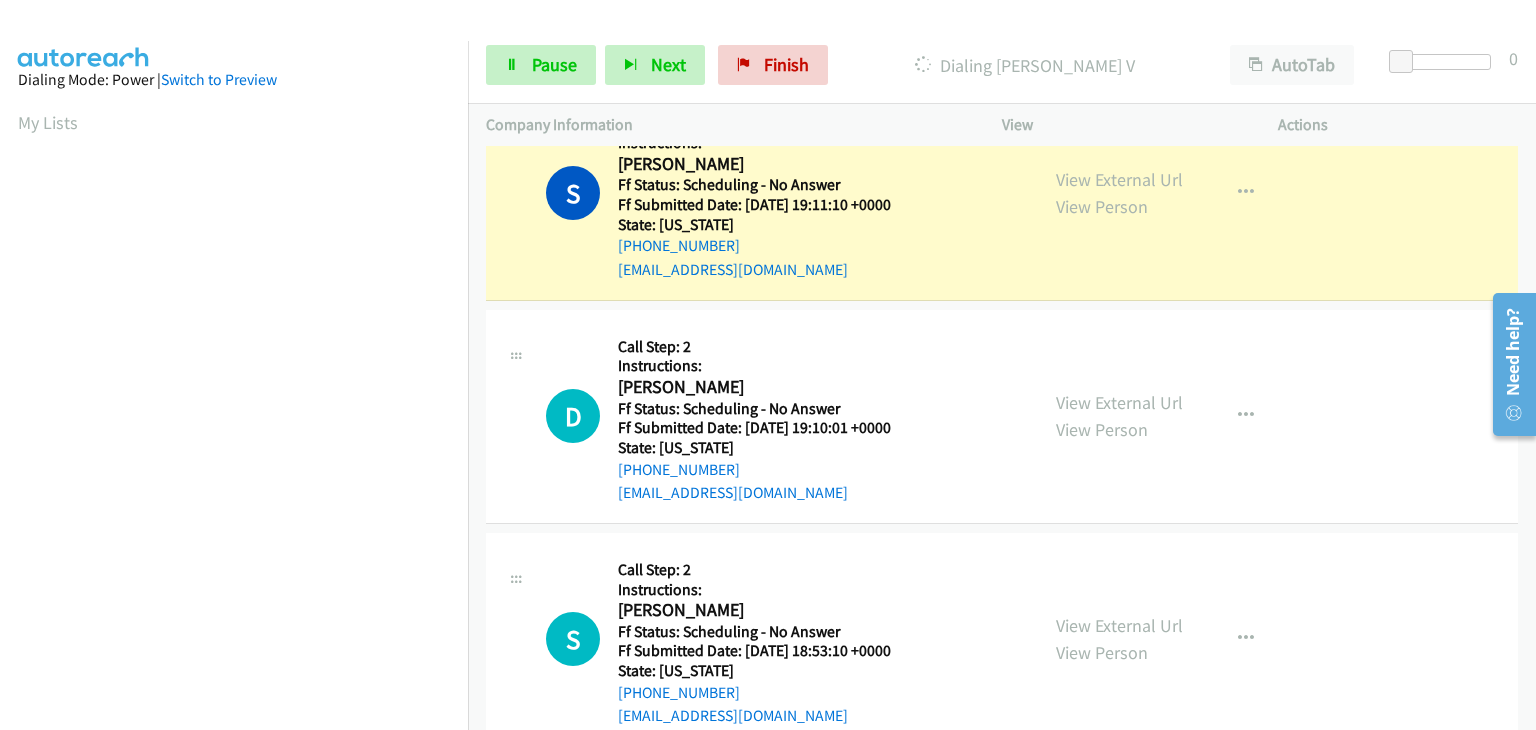 scroll, scrollTop: 100, scrollLeft: 0, axis: vertical 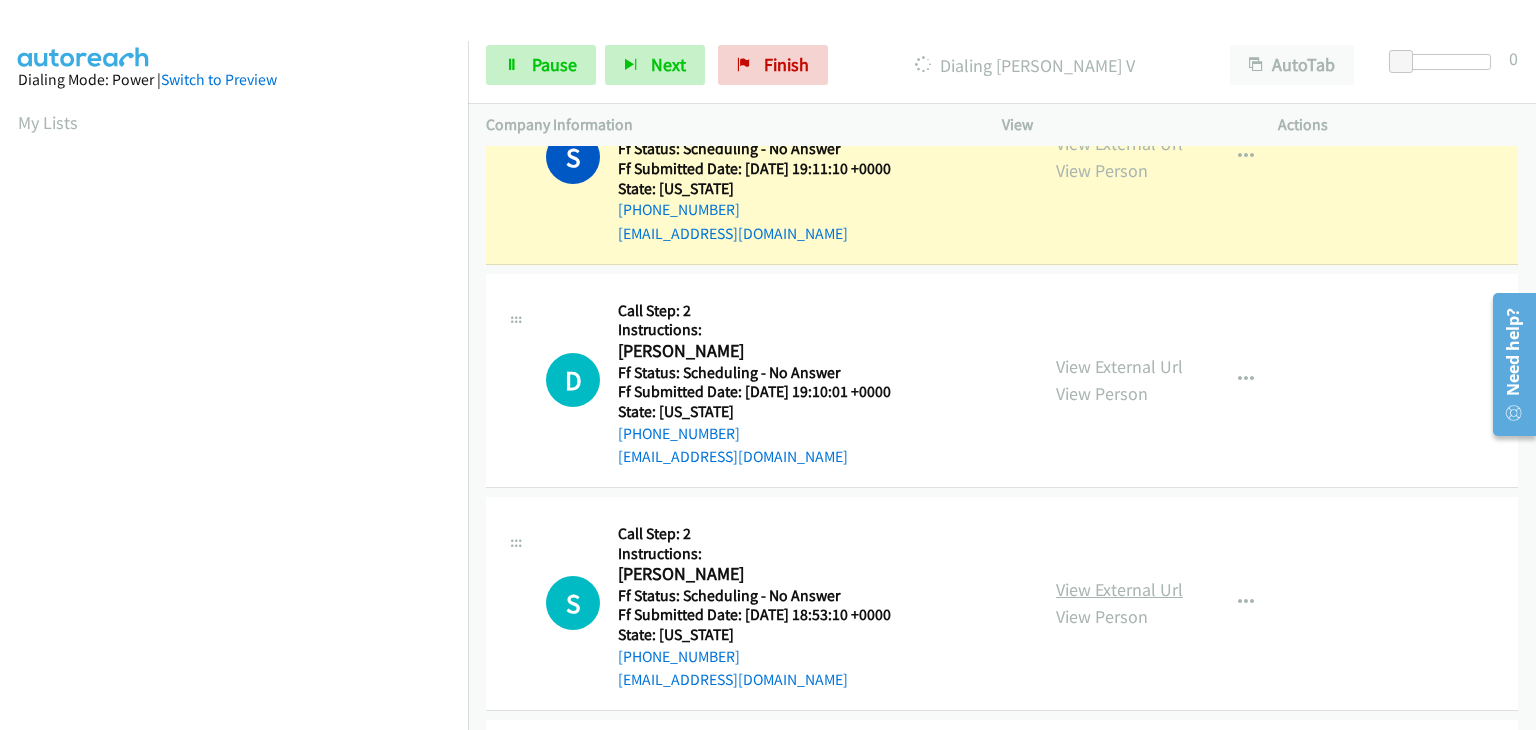 click on "View External Url" at bounding box center (1119, 589) 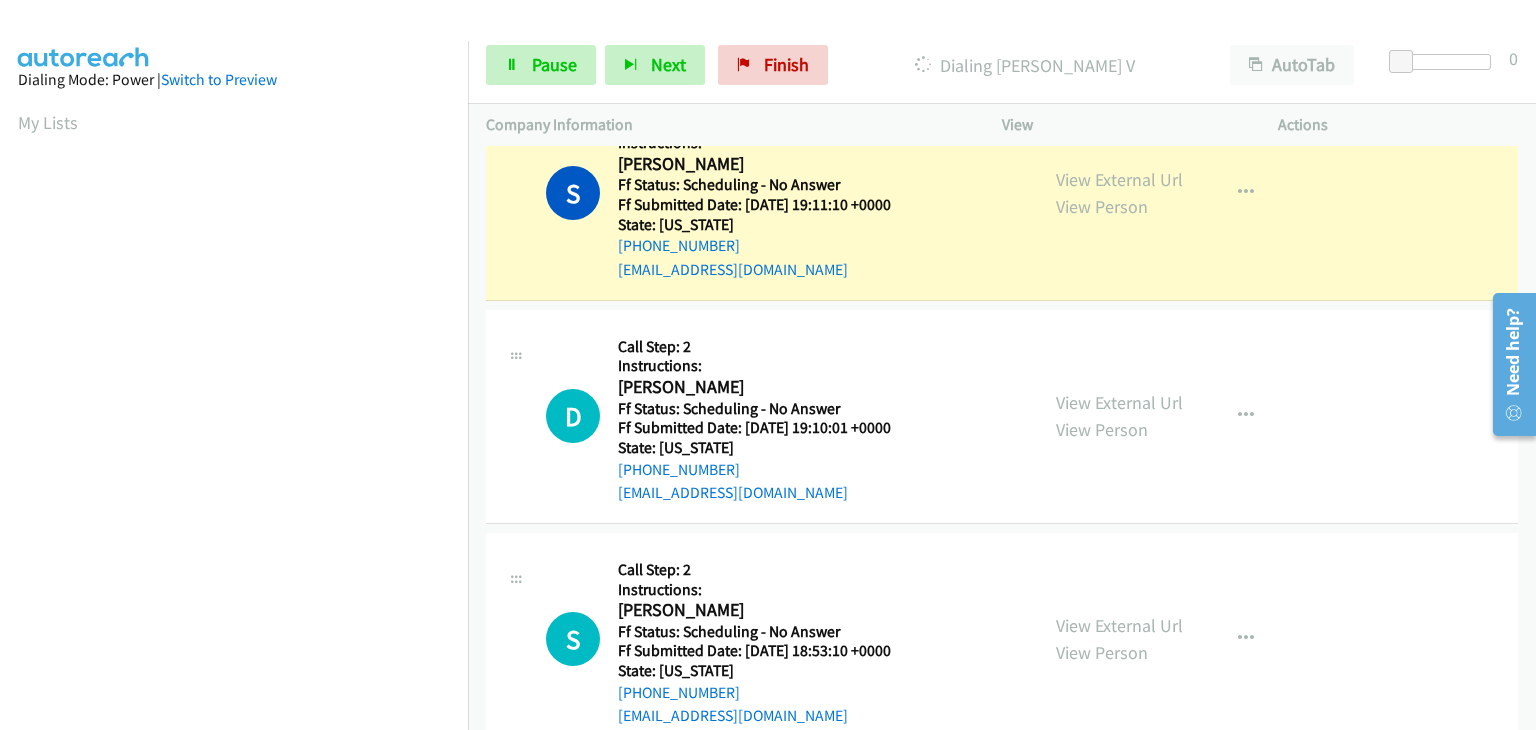 scroll, scrollTop: 100, scrollLeft: 0, axis: vertical 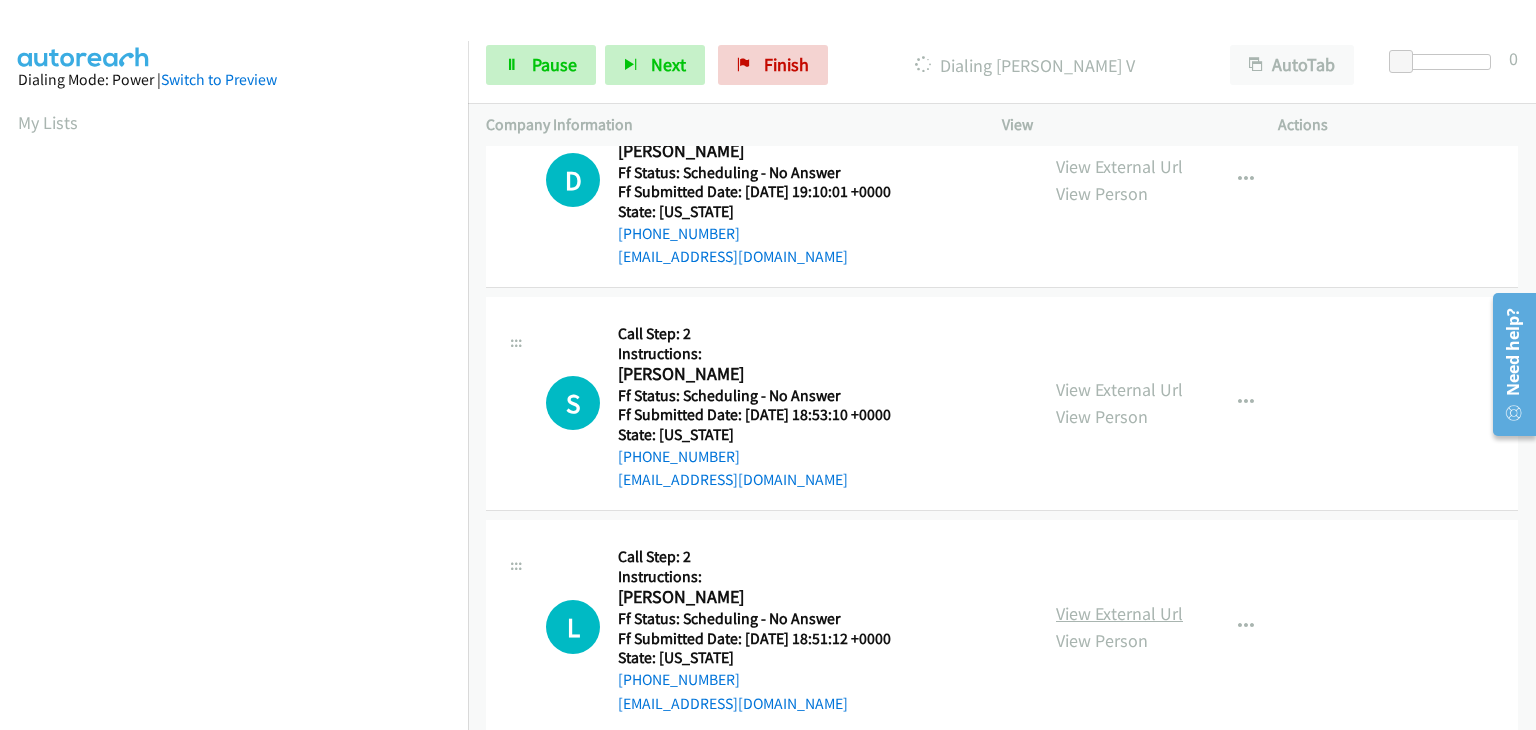 click on "View External Url" at bounding box center (1119, 613) 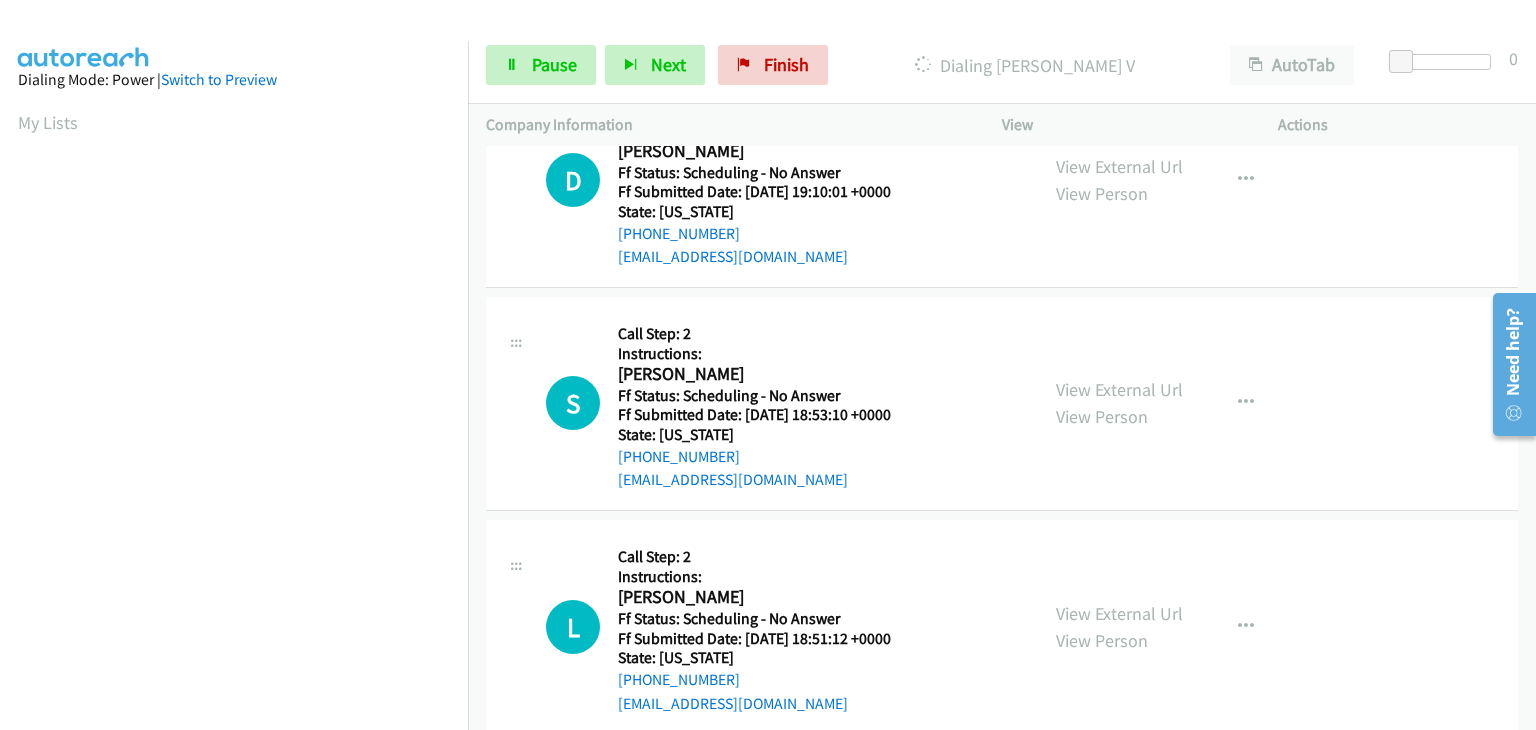 scroll, scrollTop: 0, scrollLeft: 0, axis: both 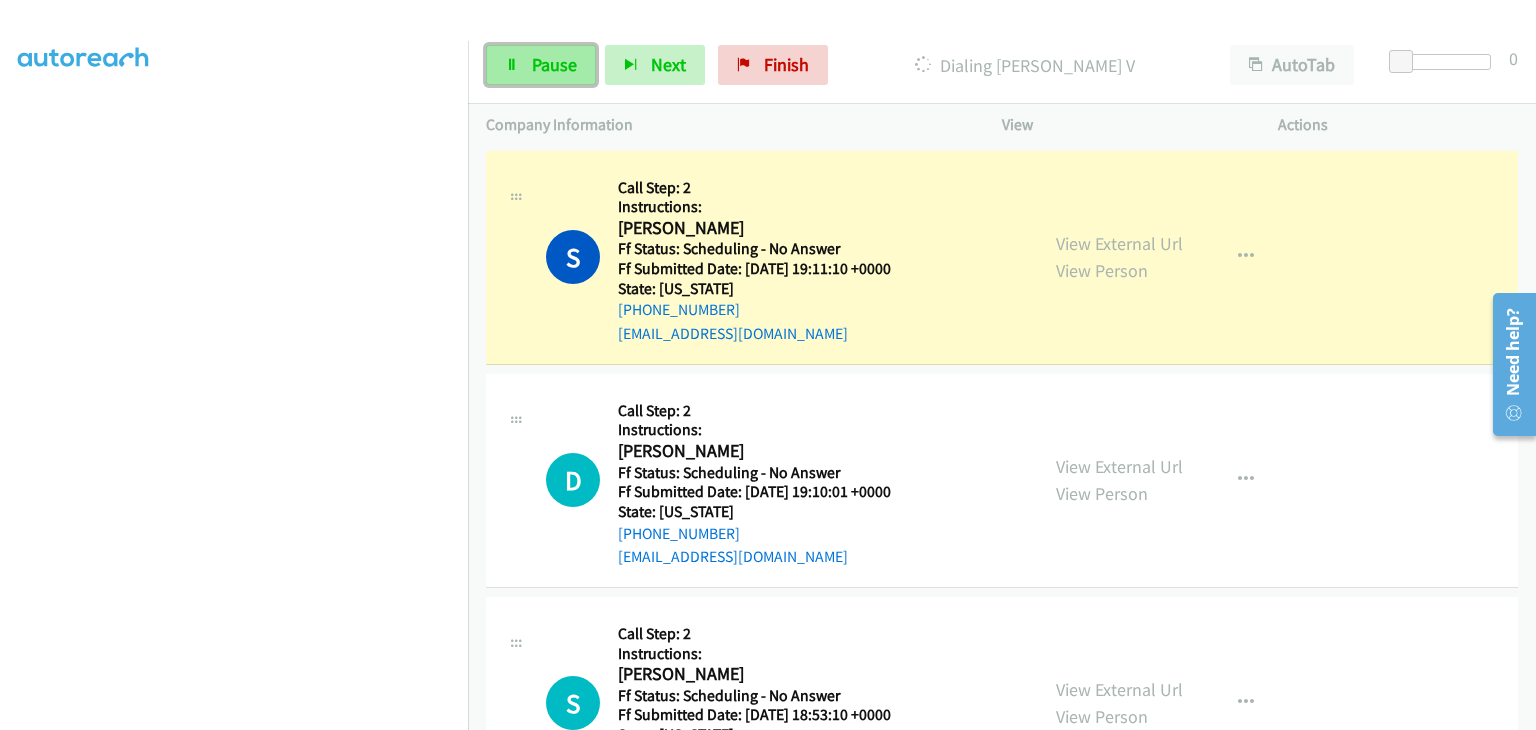 click on "Pause" at bounding box center (541, 65) 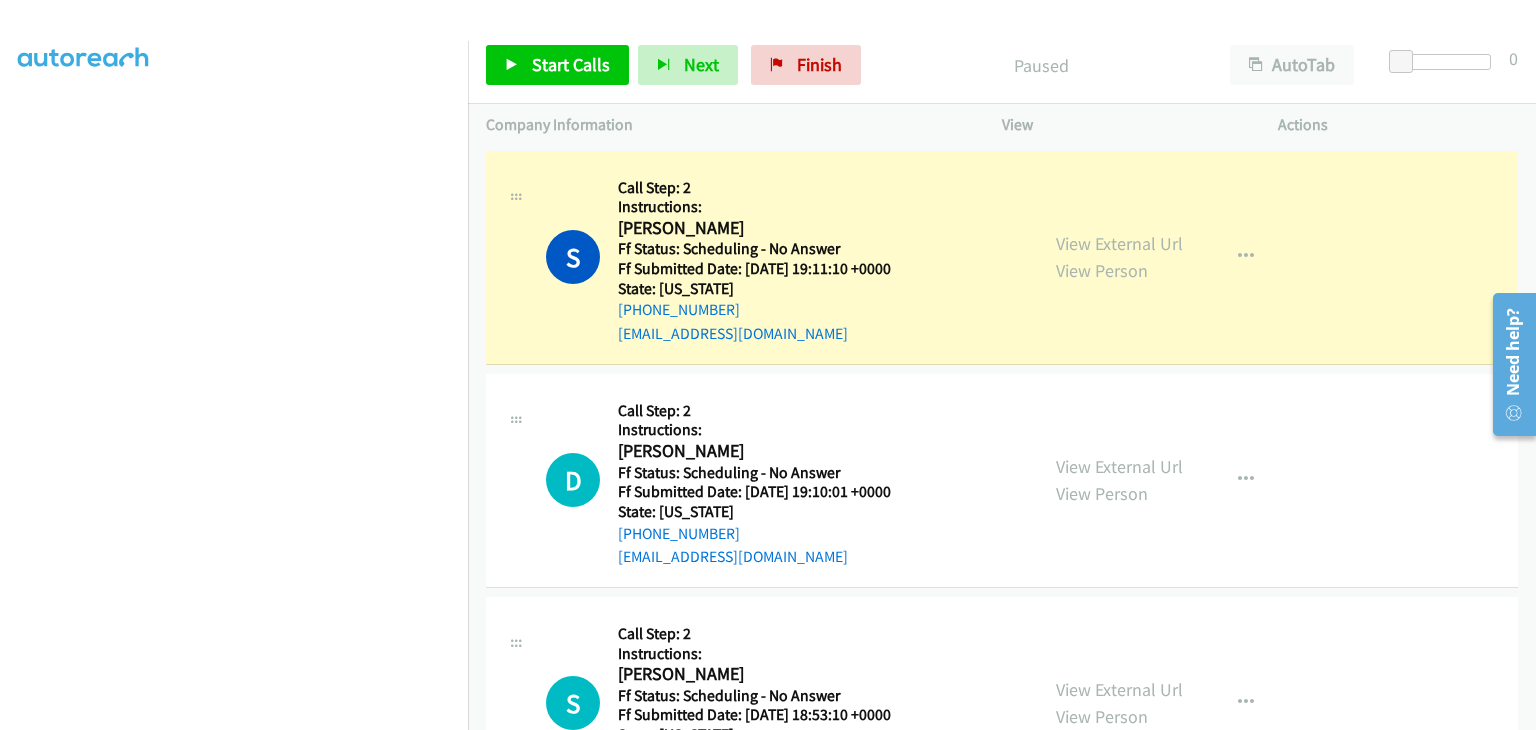 scroll, scrollTop: 0, scrollLeft: 0, axis: both 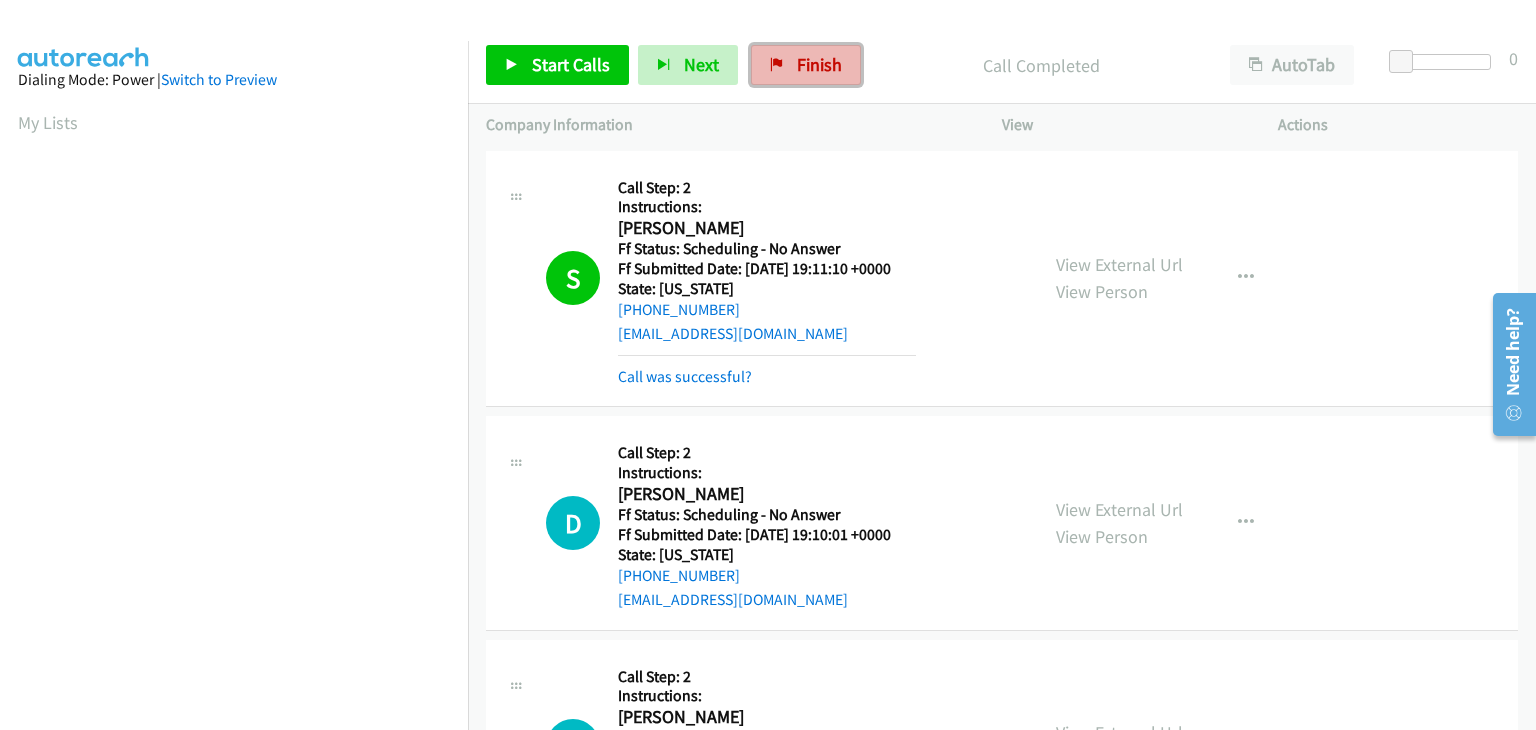 click on "Finish" at bounding box center [819, 64] 